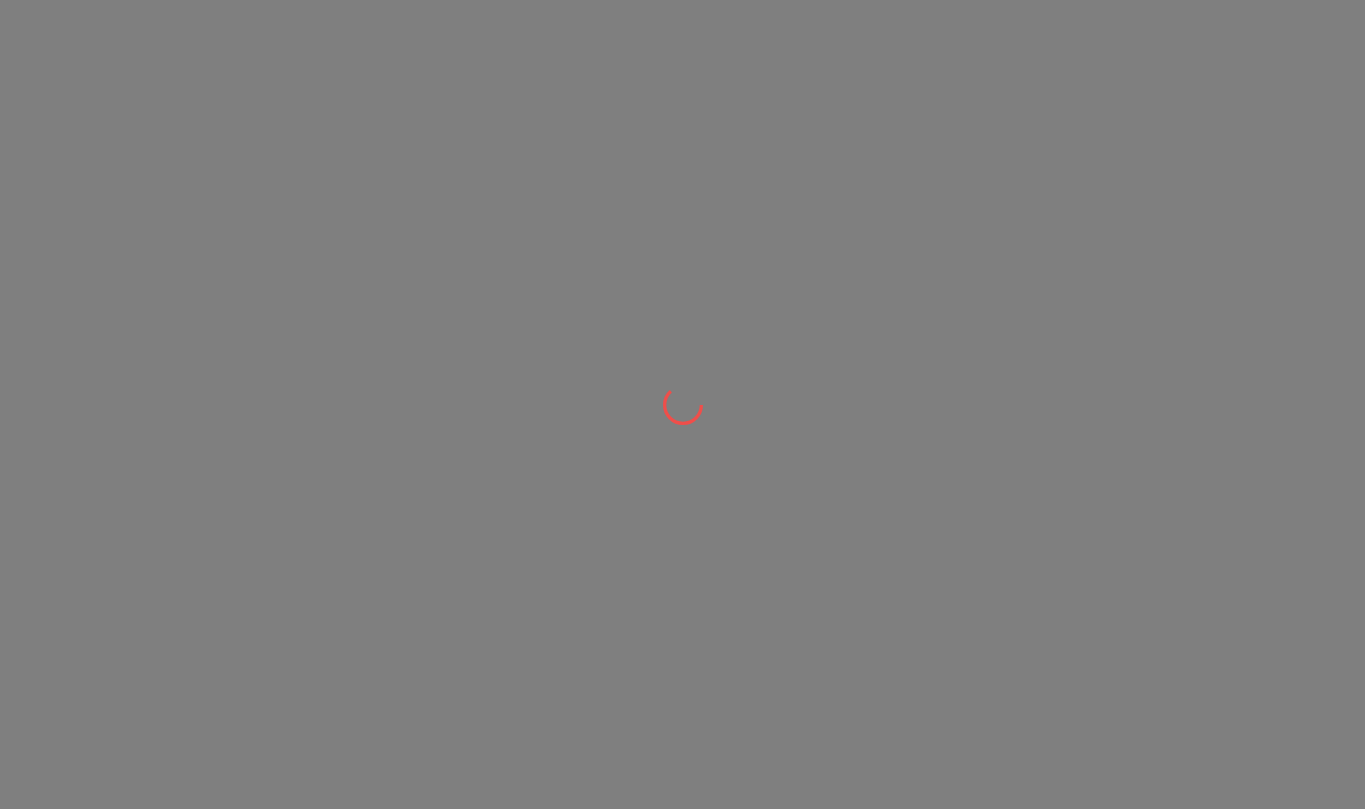 scroll, scrollTop: 0, scrollLeft: 0, axis: both 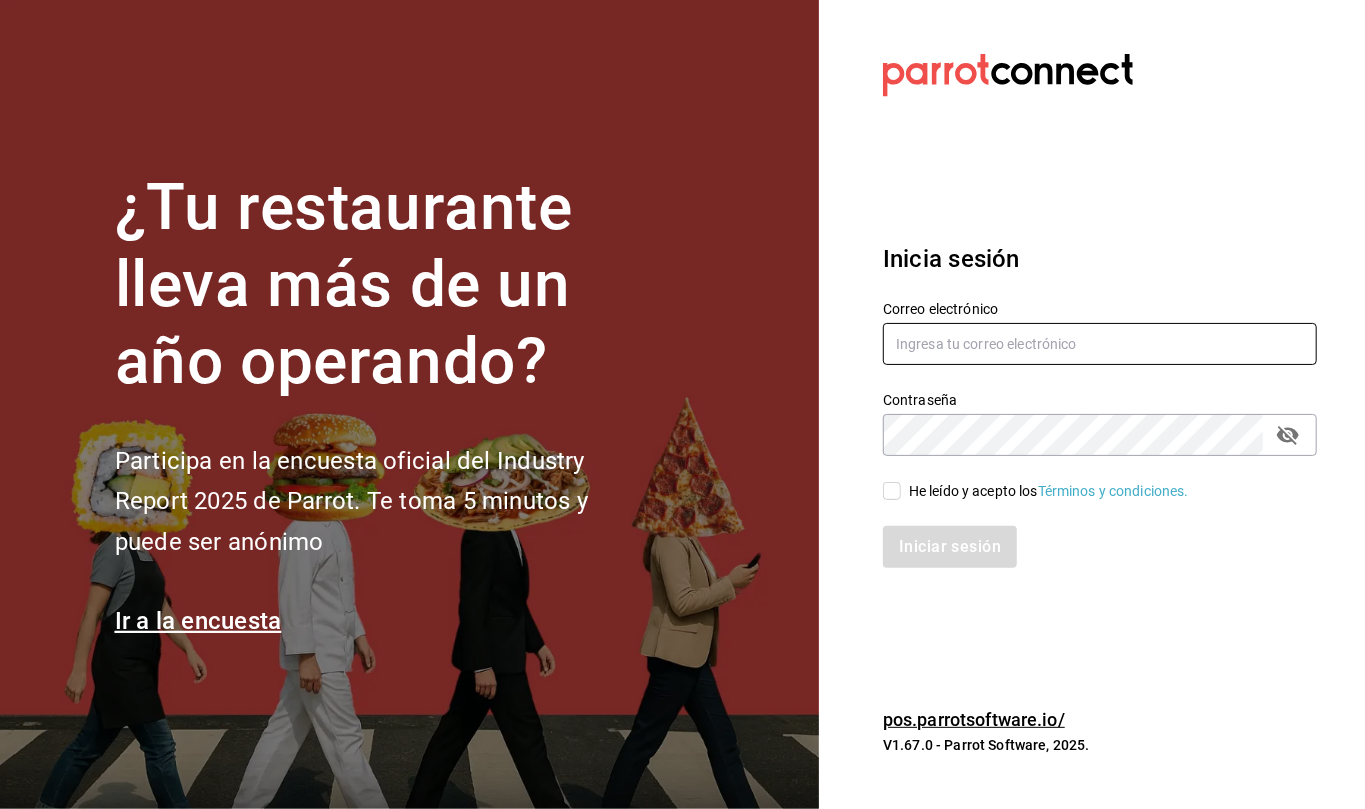 click at bounding box center (1100, 344) 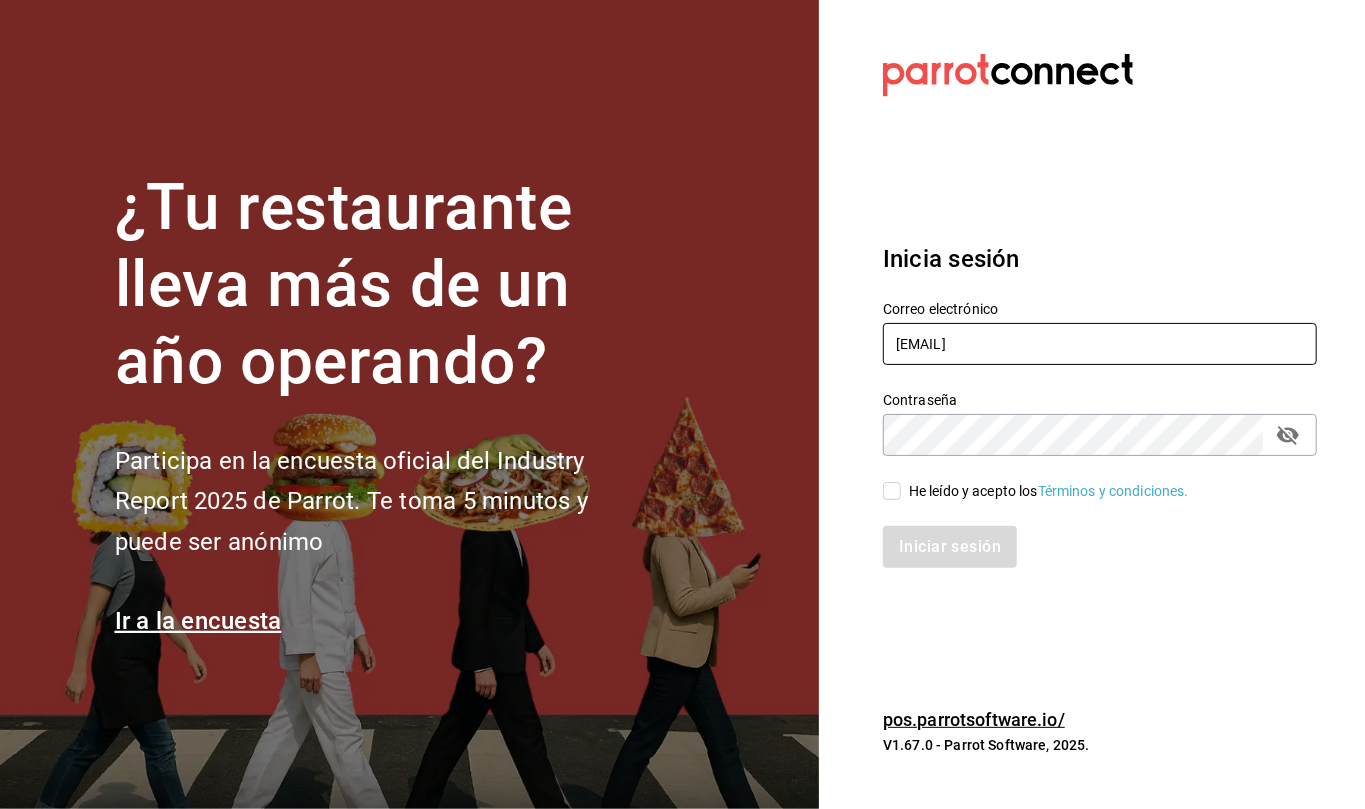 type on "[EMAIL]" 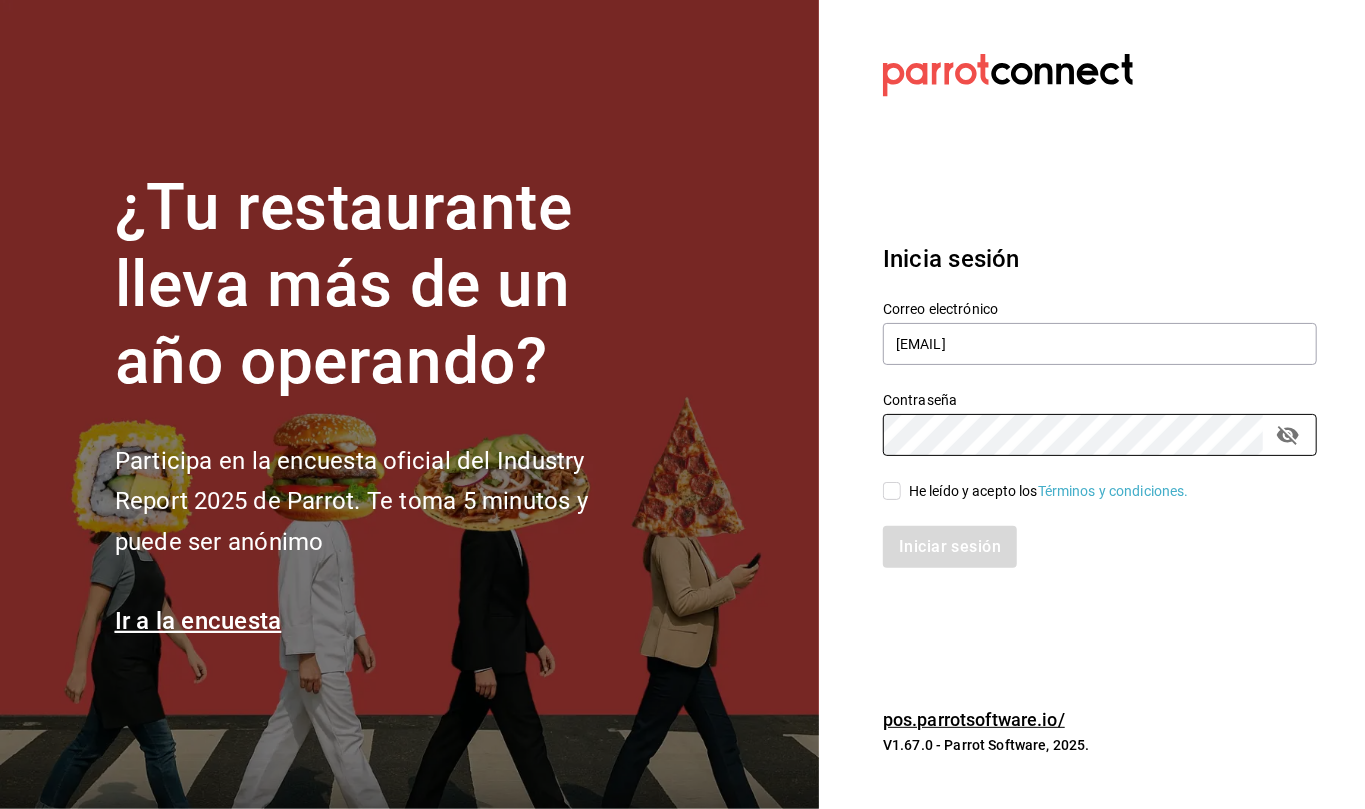 click on "He leído y acepto los  Términos y condiciones." at bounding box center (1045, 491) 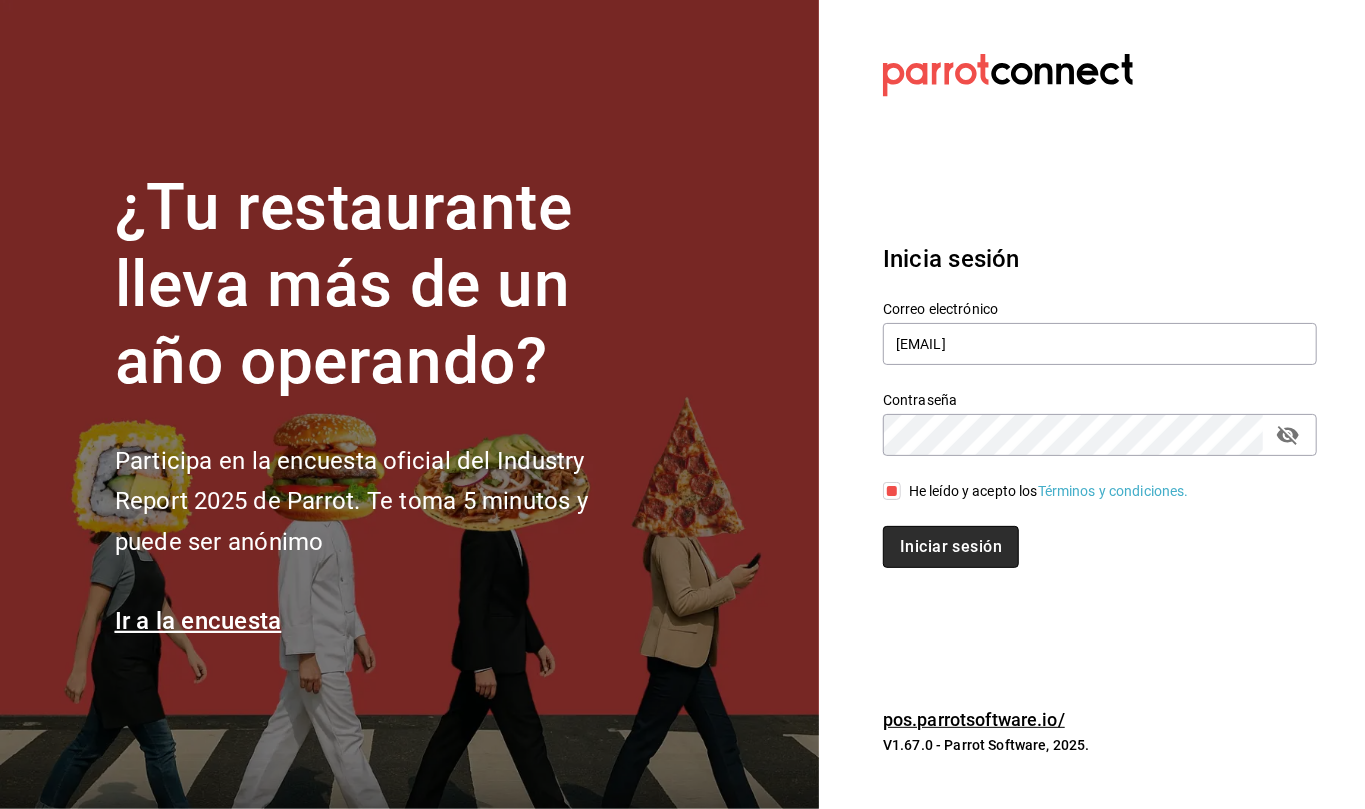 click on "Iniciar sesión" at bounding box center [951, 547] 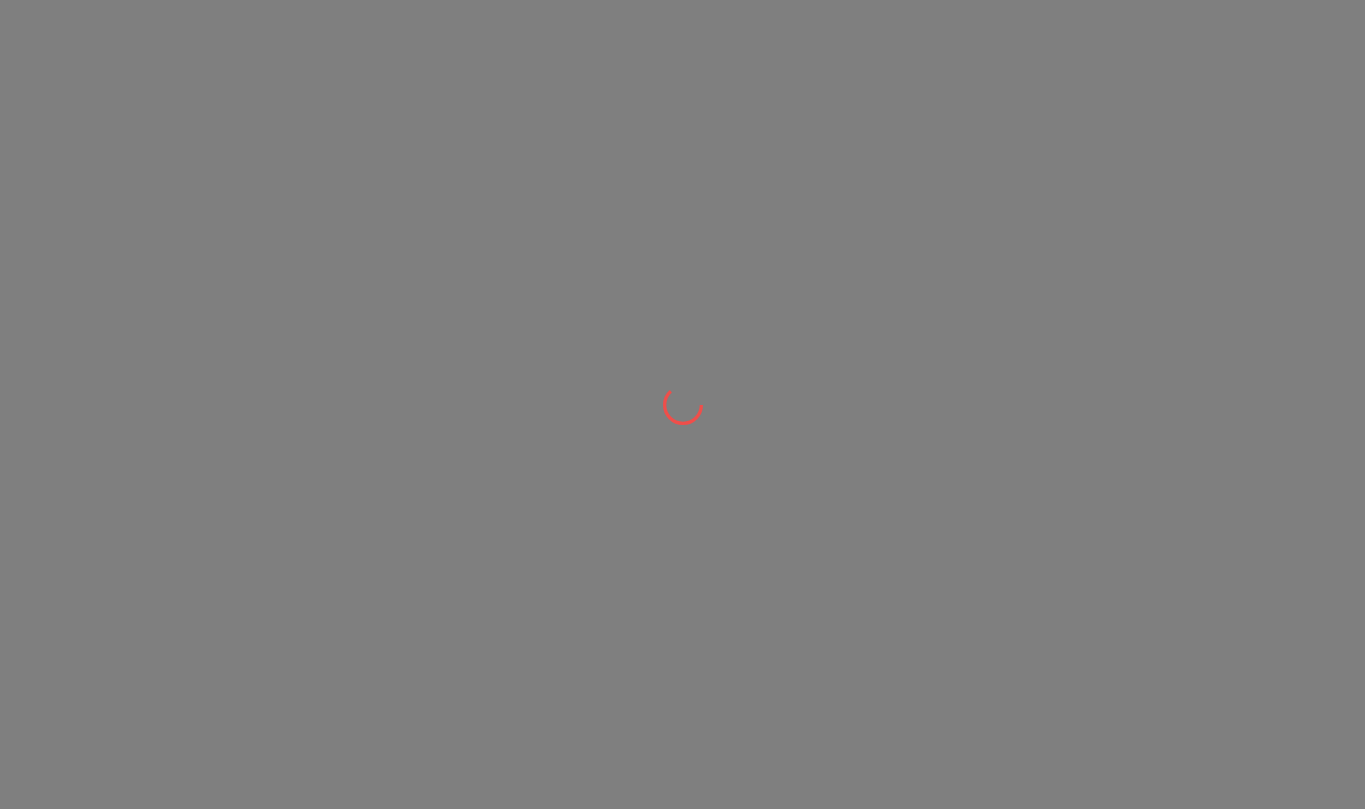 scroll, scrollTop: 0, scrollLeft: 0, axis: both 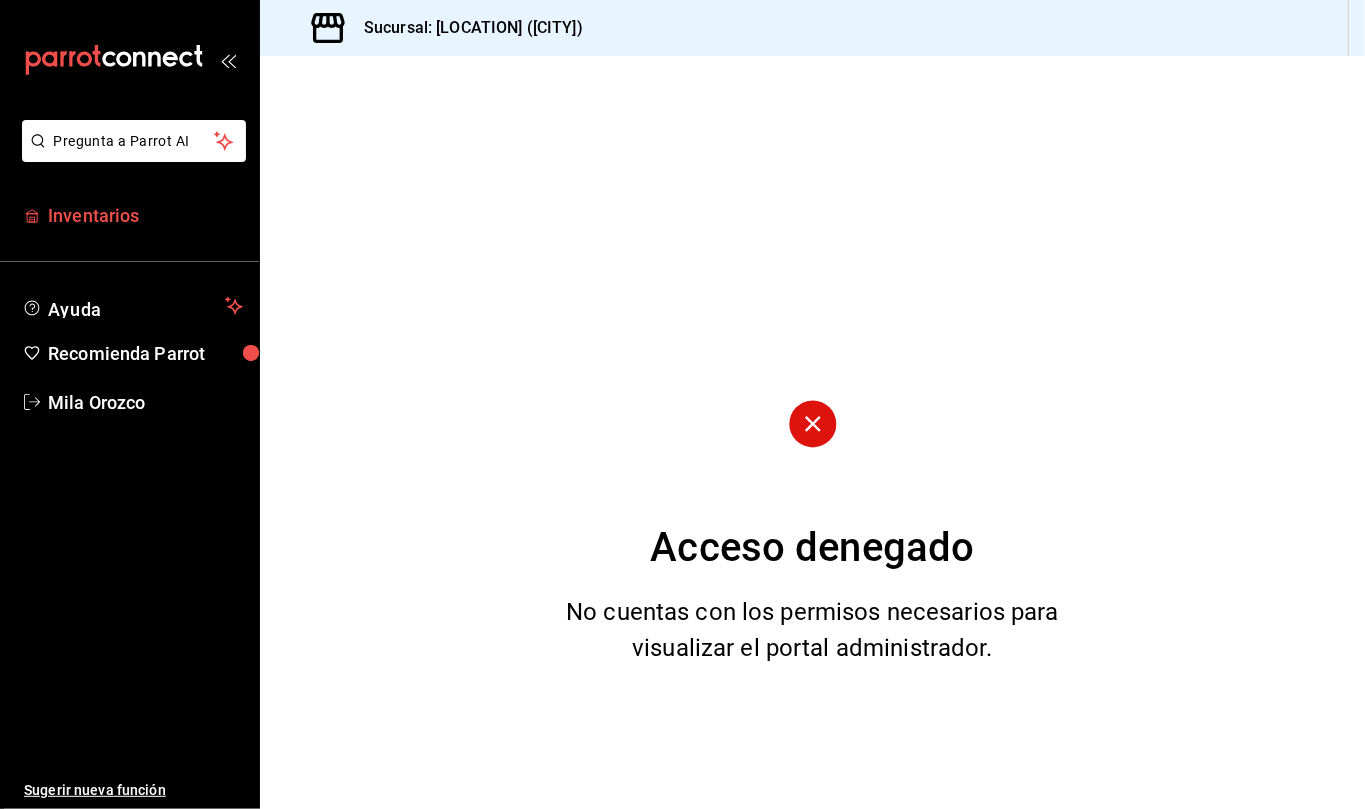 click on "Inventarios" at bounding box center (145, 215) 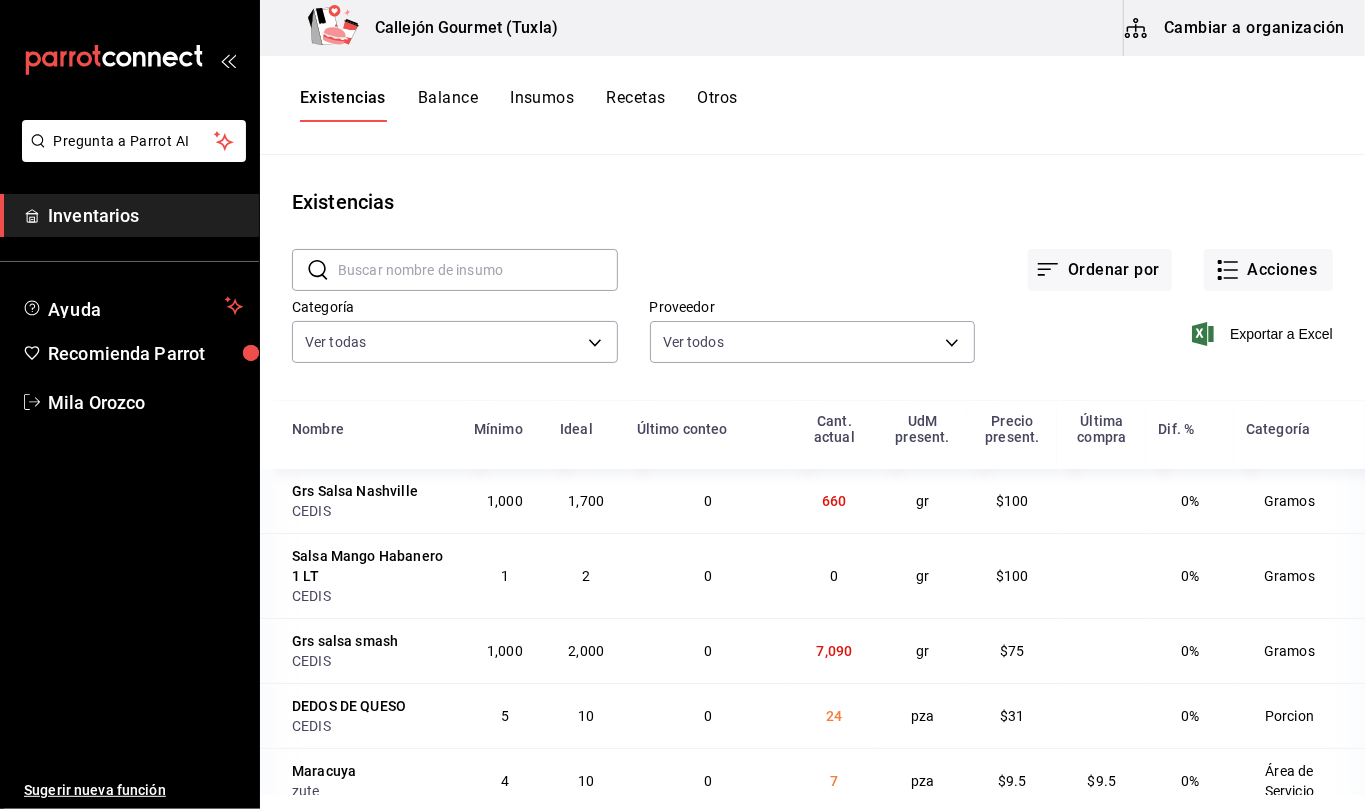 click on "Otros" at bounding box center [718, 105] 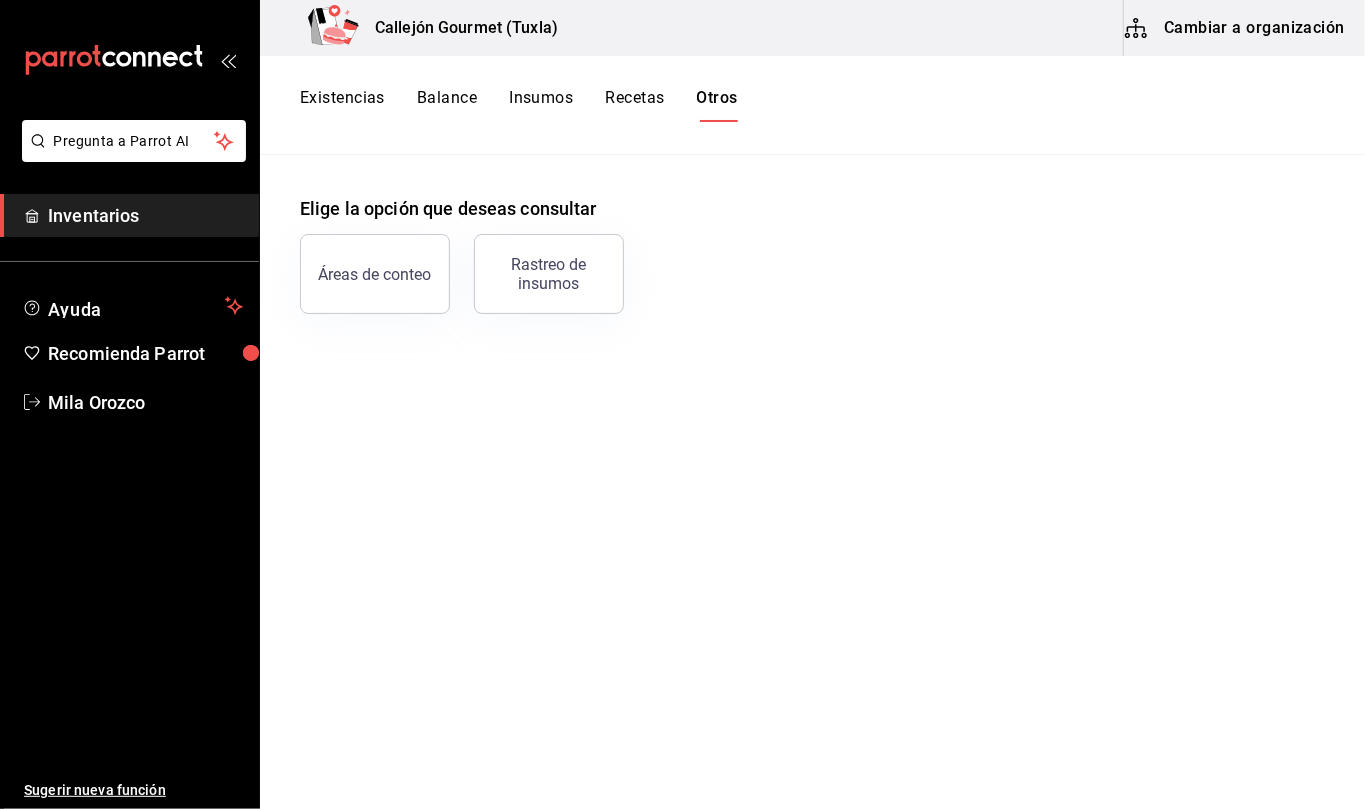 click on "Cambiar a organización" at bounding box center (1236, 28) 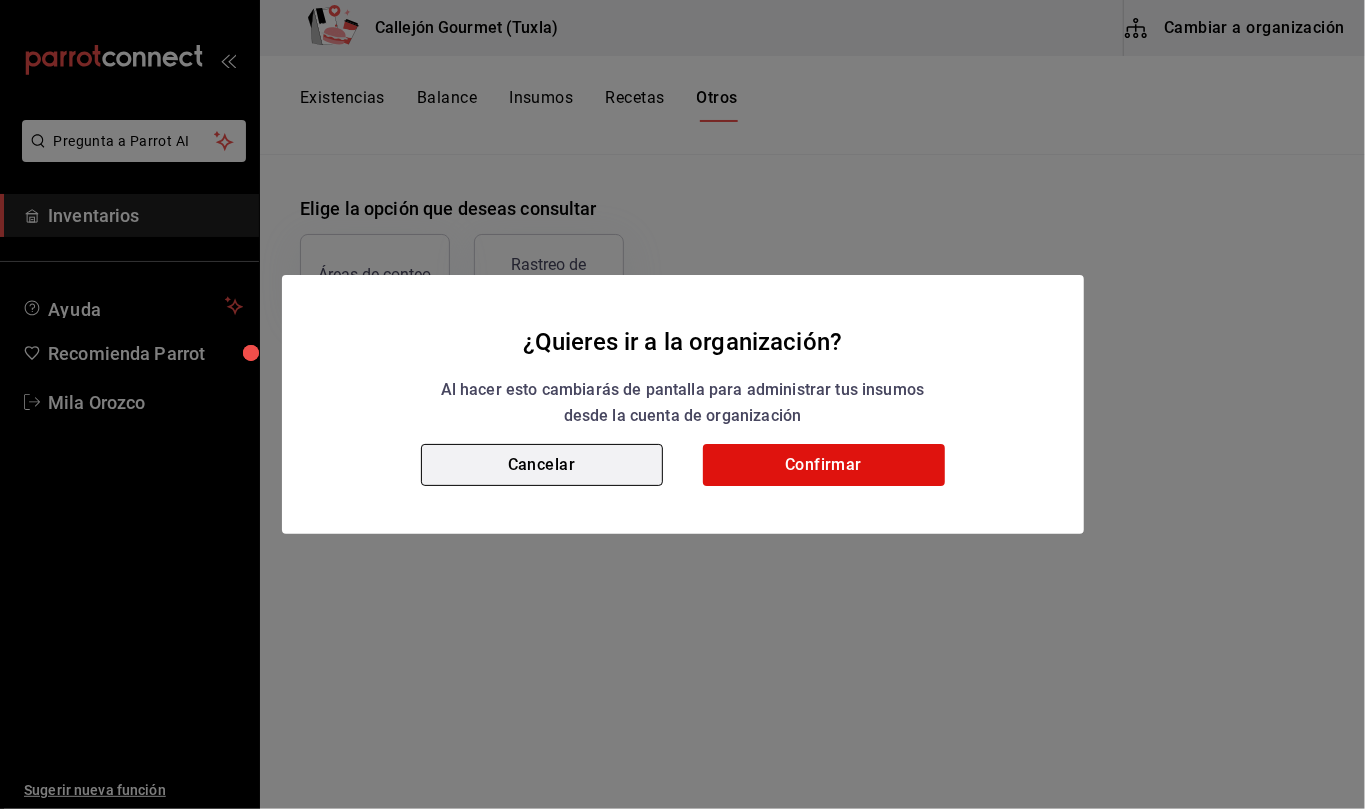 click on "Cancelar" at bounding box center (542, 465) 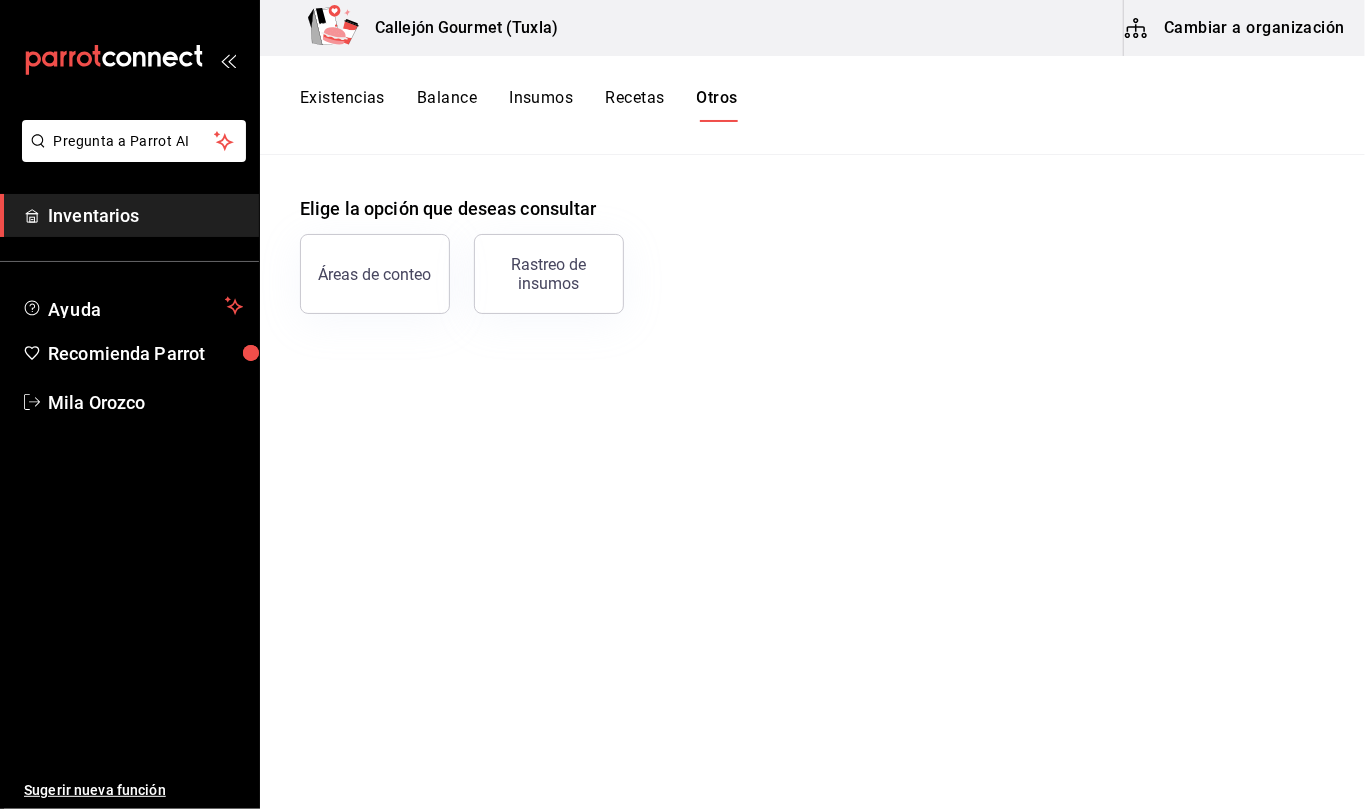 click on "Existencias" at bounding box center (342, 105) 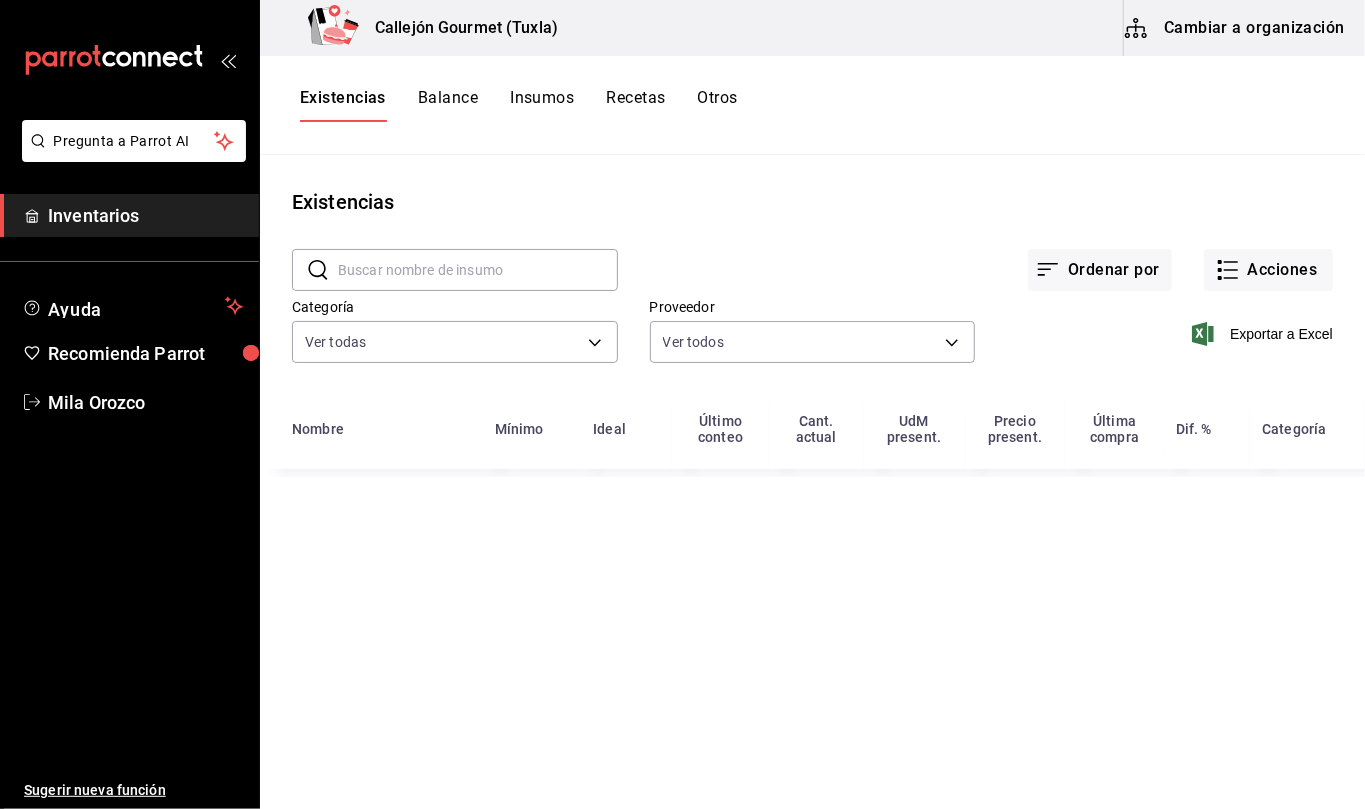 click on "Cambiar a organización" at bounding box center [1236, 28] 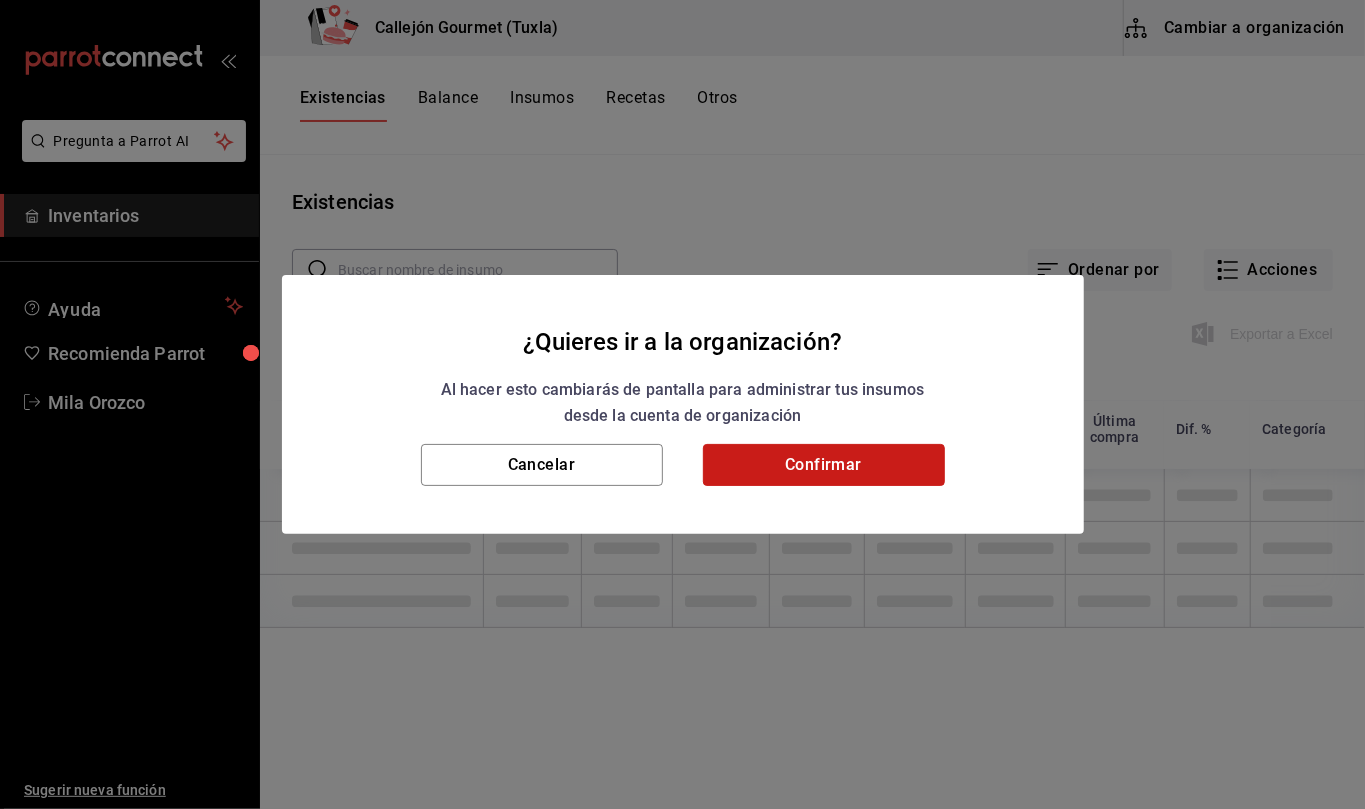 click on "Confirmar" at bounding box center [824, 465] 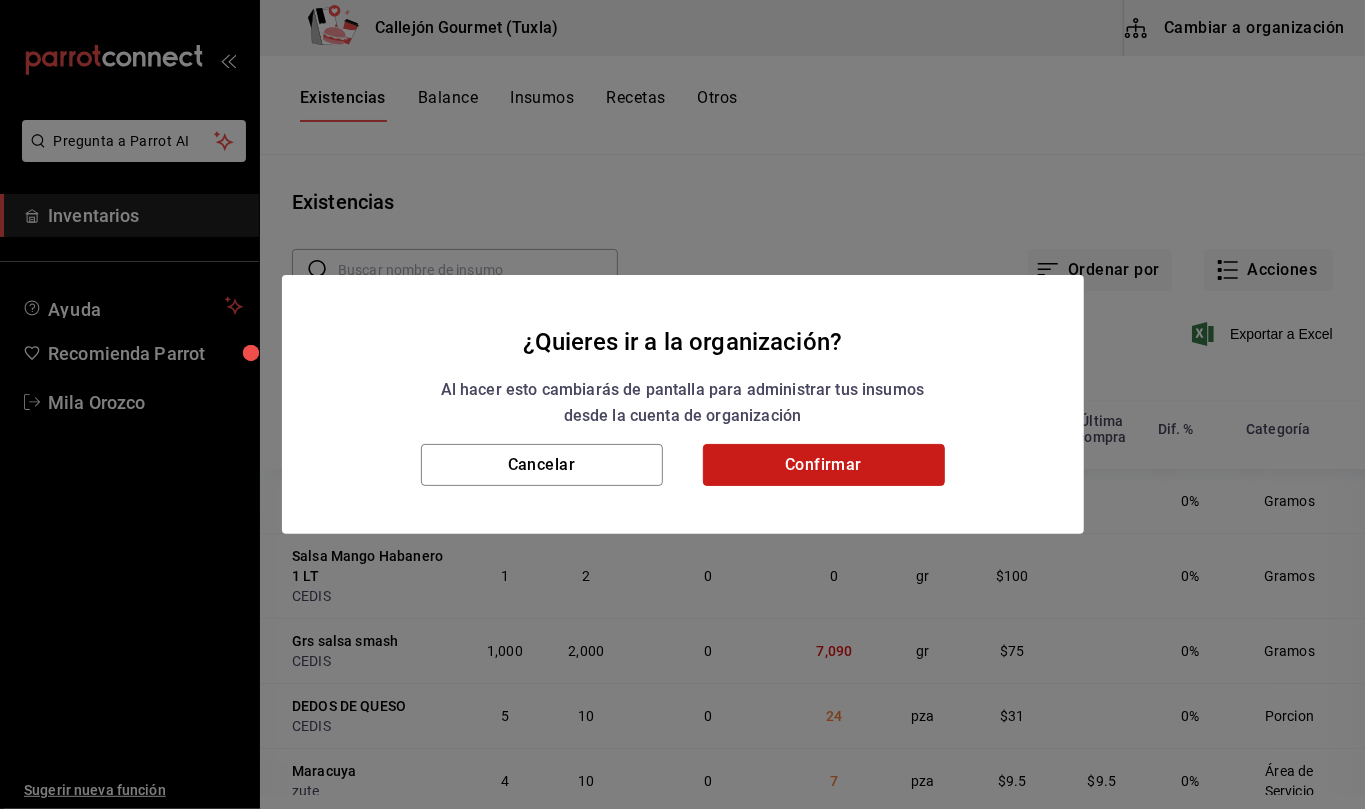 click on "Confirmar" at bounding box center [824, 465] 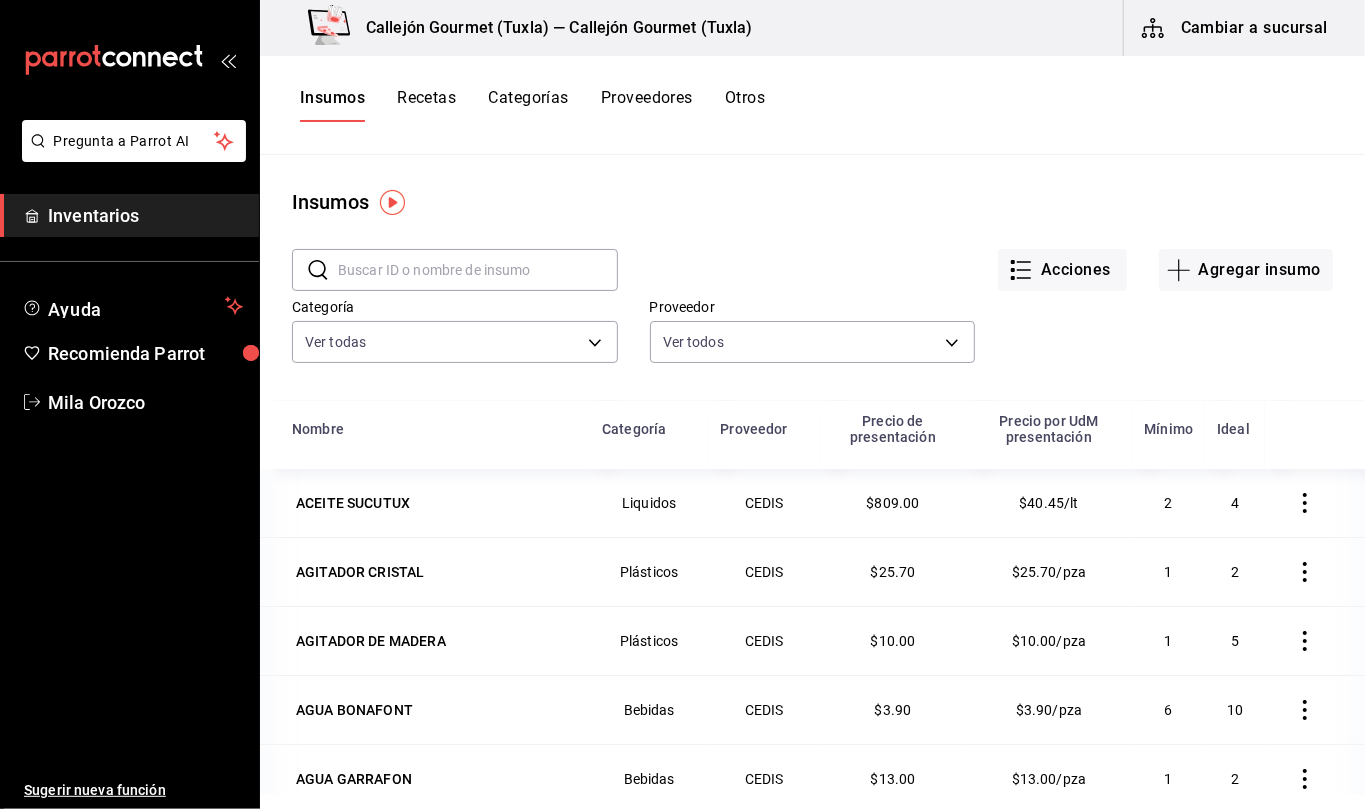 click on "Otros" at bounding box center (745, 105) 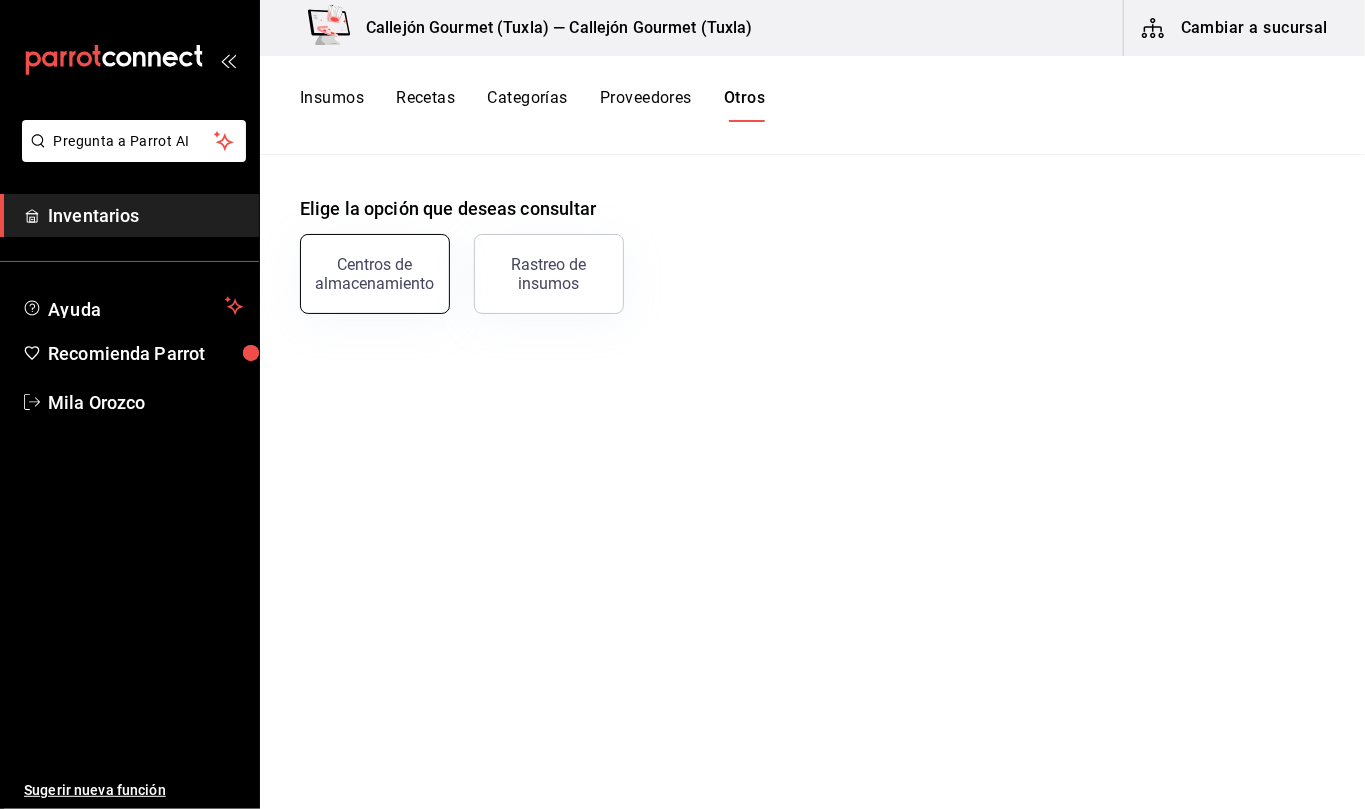 click on "Centros de almacenamiento" at bounding box center (375, 274) 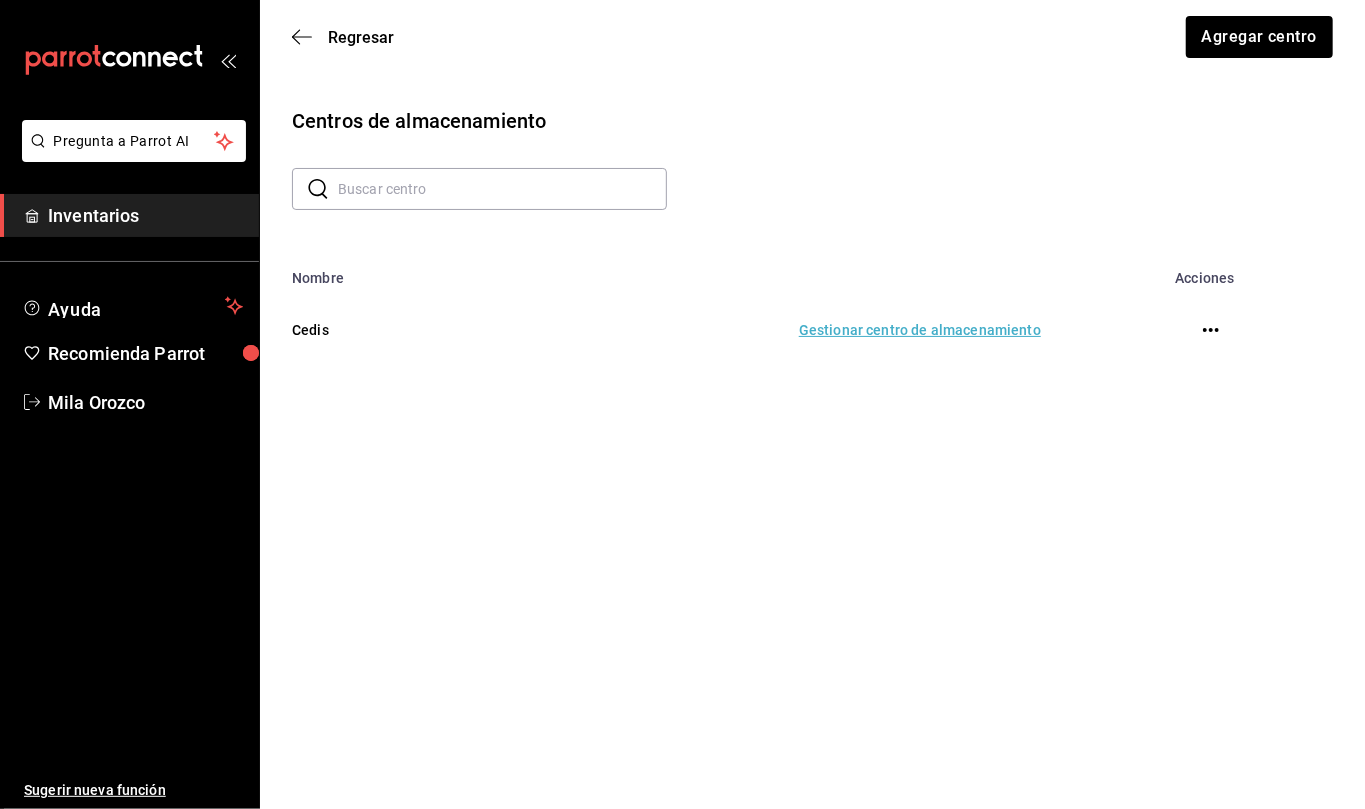 click on "Gestionar centro de almacenamiento" at bounding box center [762, 330] 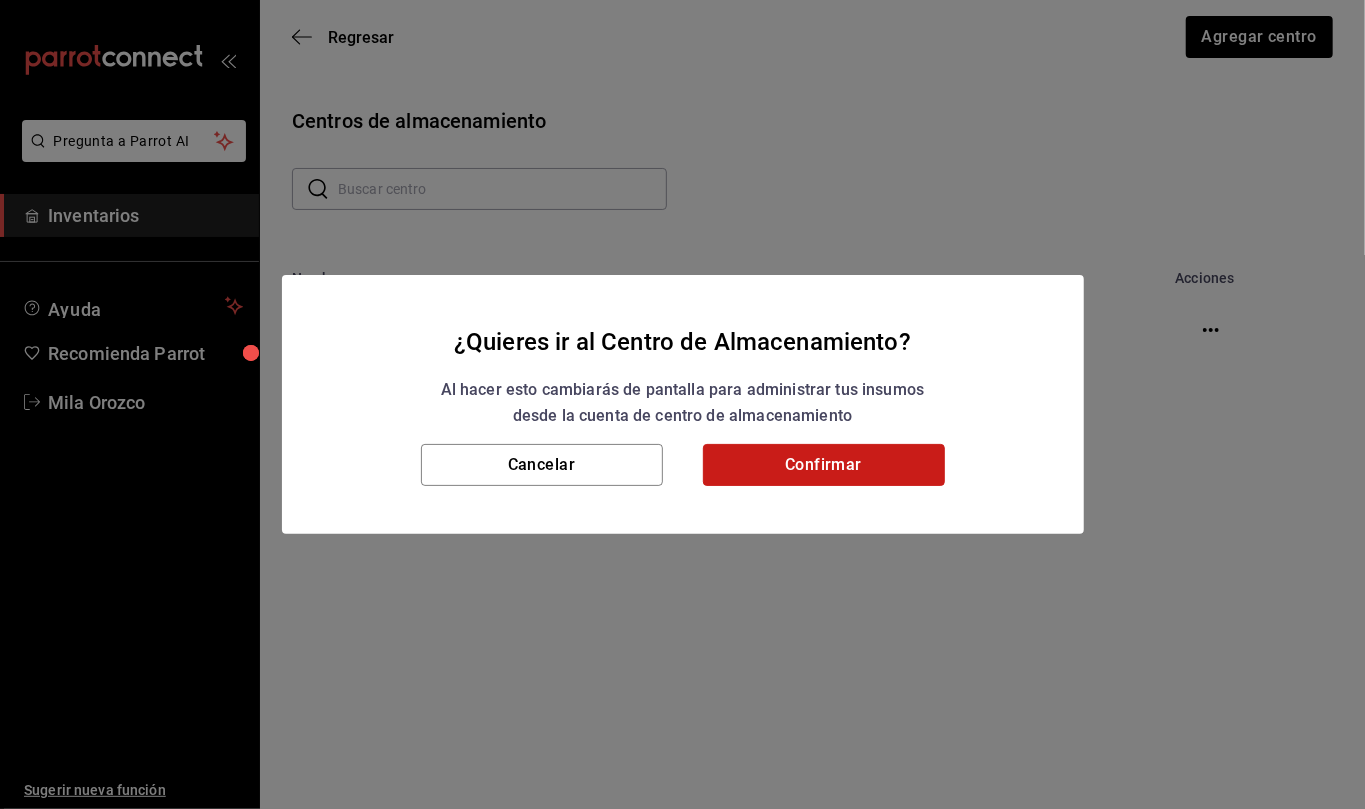 click on "Confirmar" at bounding box center (824, 465) 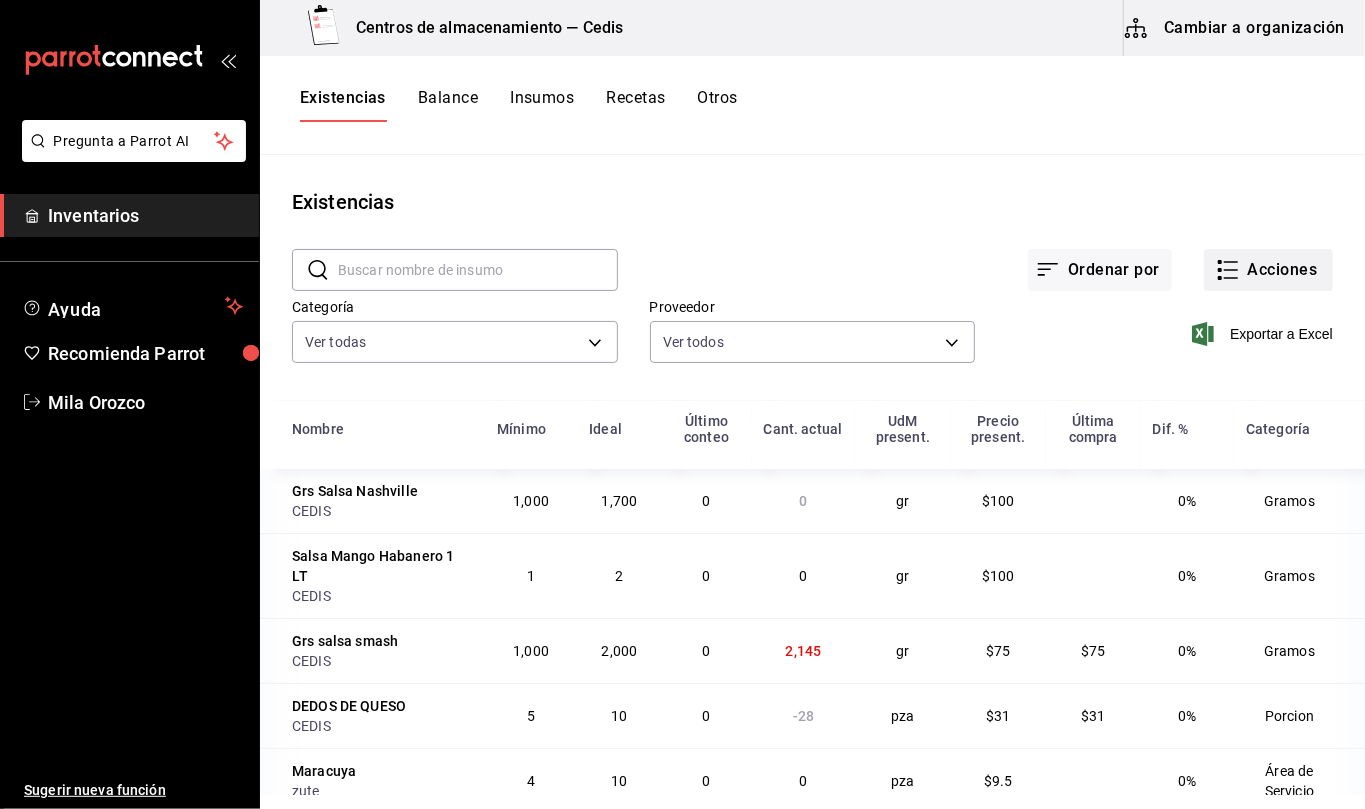 click on "Acciones" at bounding box center [1268, 270] 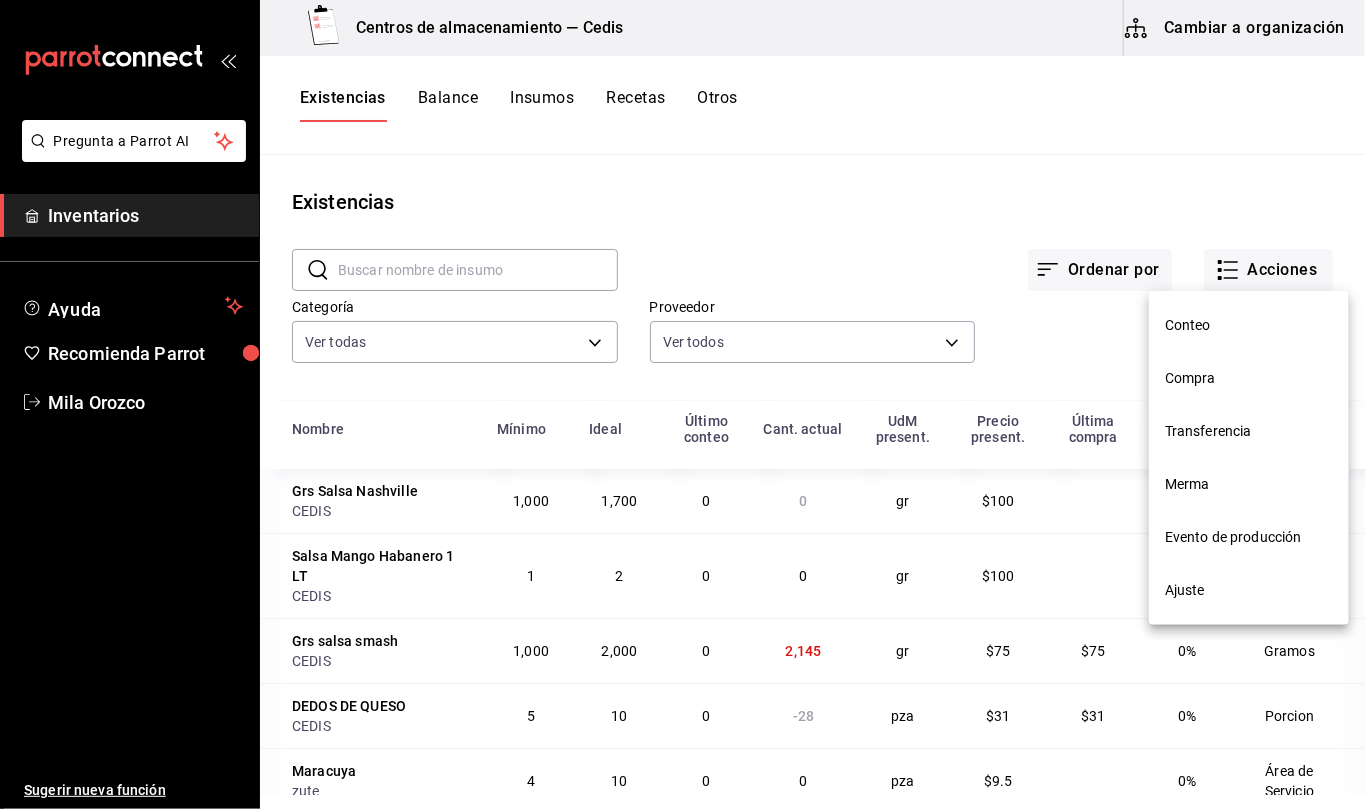 click on "Transferencia" at bounding box center [1249, 431] 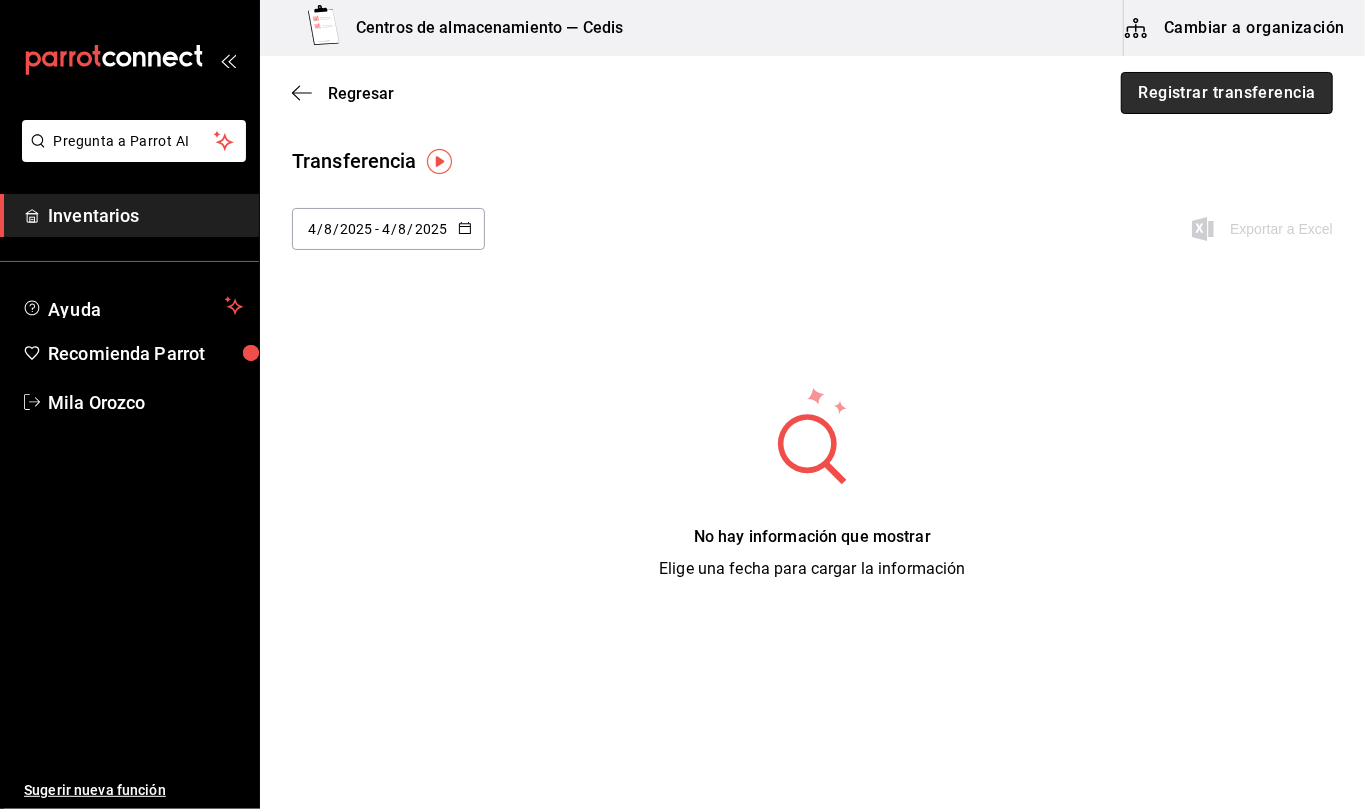 click on "Registrar transferencia" at bounding box center (1227, 93) 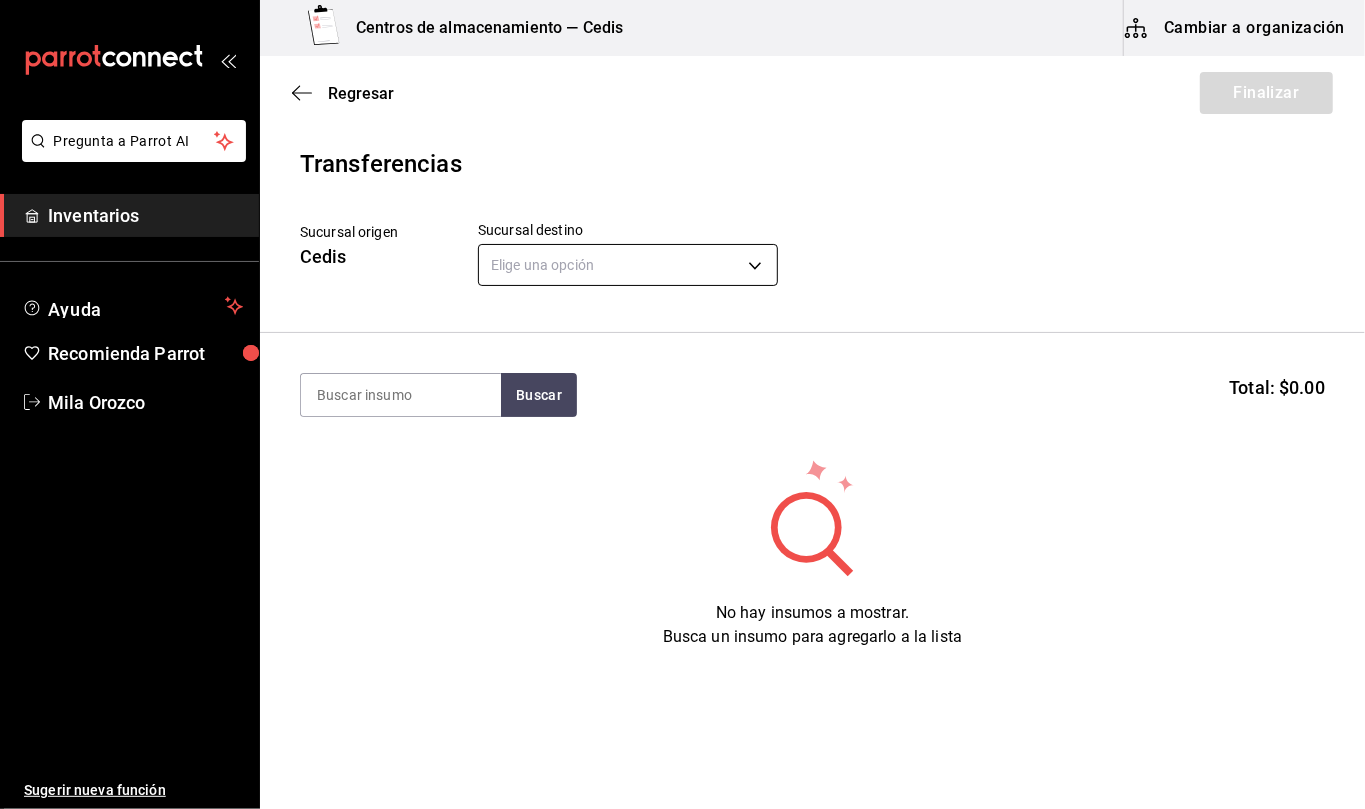 click on "Pregunta a Parrot AI Inventarios   Ayuda Recomienda Parrot   [FIRST] [LAST]   Sugerir nueva función   Centros de almacenamiento — Cedis Cambiar a organización Regresar Finalizar Transferencias Sucursal origen Cedis Sucursal destino Elige una opción default Buscar Total: $0.00 No hay insumos a mostrar. Busca un insumo para agregarlo a la lista GANA 1 MES GRATIS EN TU SUSCRIPCIÓN AQUÍ ¿Recuerdas cómo empezó tu restaurante?
Hoy puedes ayudar a un colega a tener el mismo cambio que tú viviste.
Recomienda Parrot directamente desde tu Portal Administrador.
Es fácil y rápido.
🎁 Por cada restaurante que se una, ganas 1 mes gratis. Ver video tutorial Ir a video Pregunta a Parrot AI Inventarios   Ayuda Recomienda Parrot   [FIRST] [LAST]   Editar Eliminar Visitar centro de ayuda ([AREACODE]) [PHONE] [PHONE] soporte@example.com Visitar centro de ayuda ([AREACODE]) [PHONE] [PHONE] soporte@example.com" at bounding box center [682, 348] 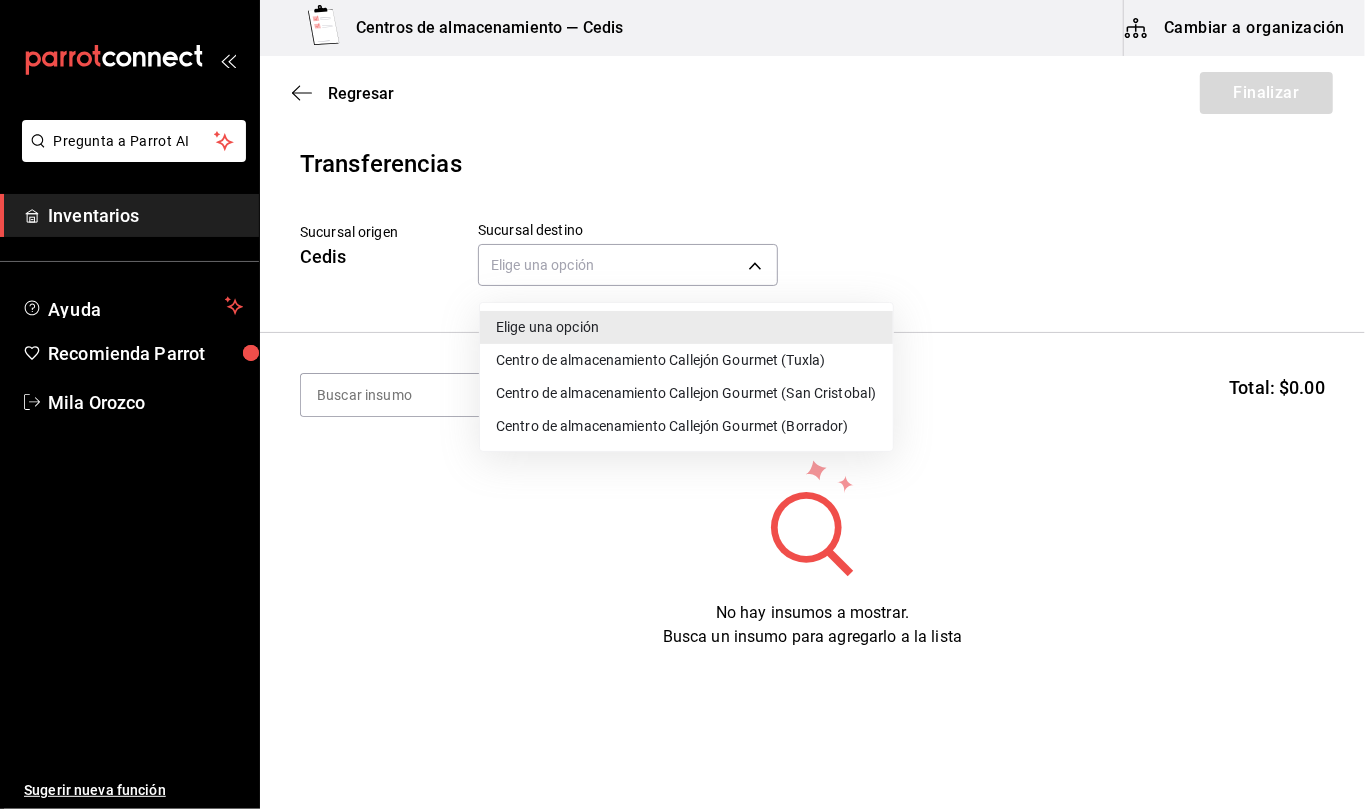 click on "Centro de almacenamiento Callejón Gourmet (Tuxla)" at bounding box center [686, 360] 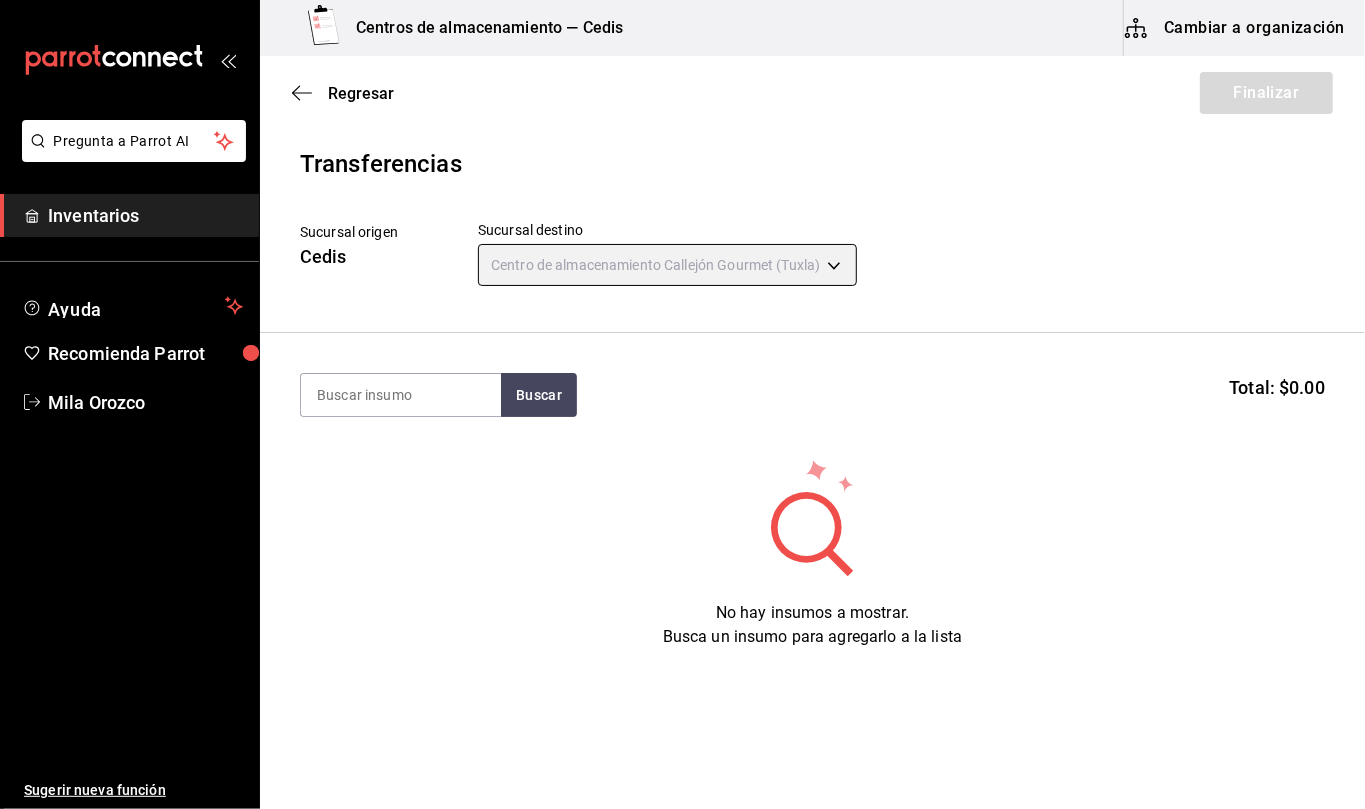 type on "d2402ae1-2240-4bf4-a726-90d4a248e191" 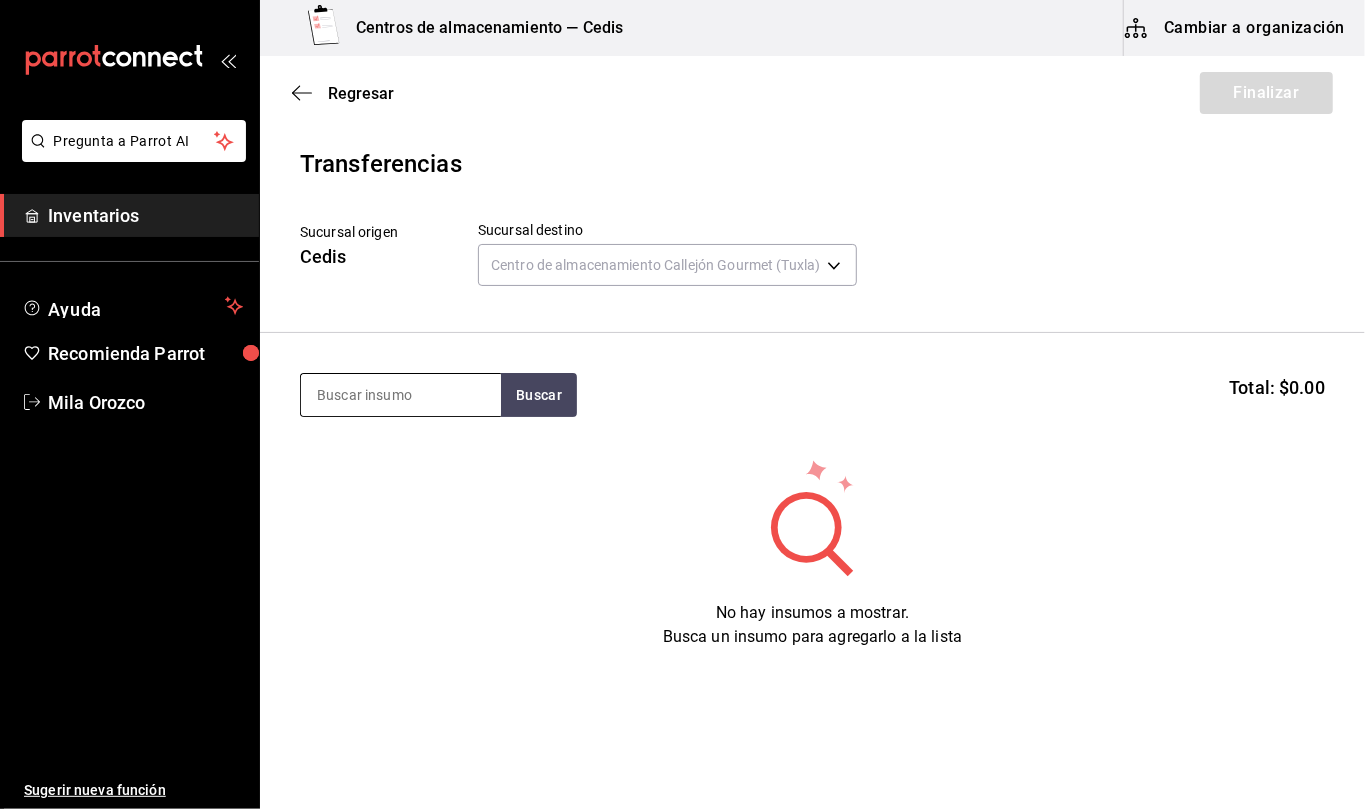 click at bounding box center (401, 395) 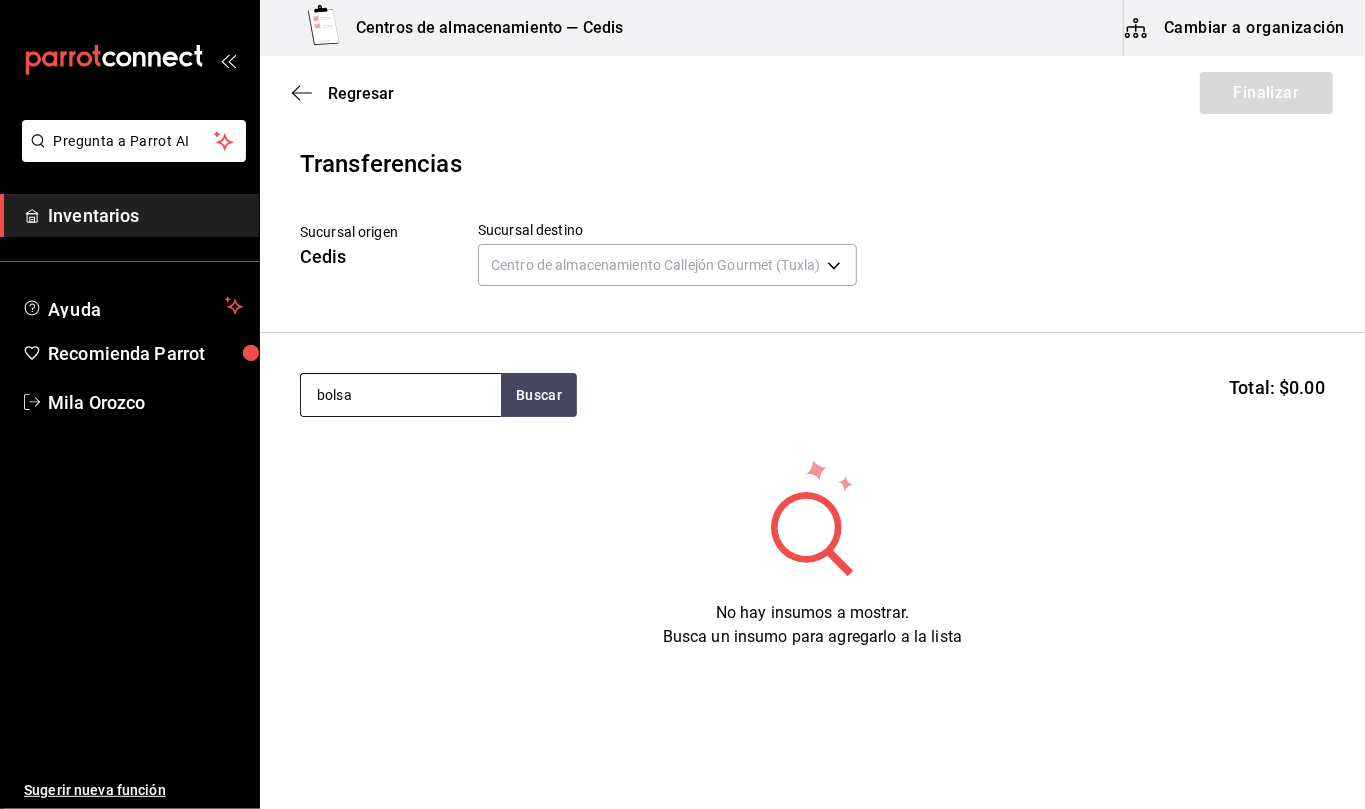 type on "bolsa" 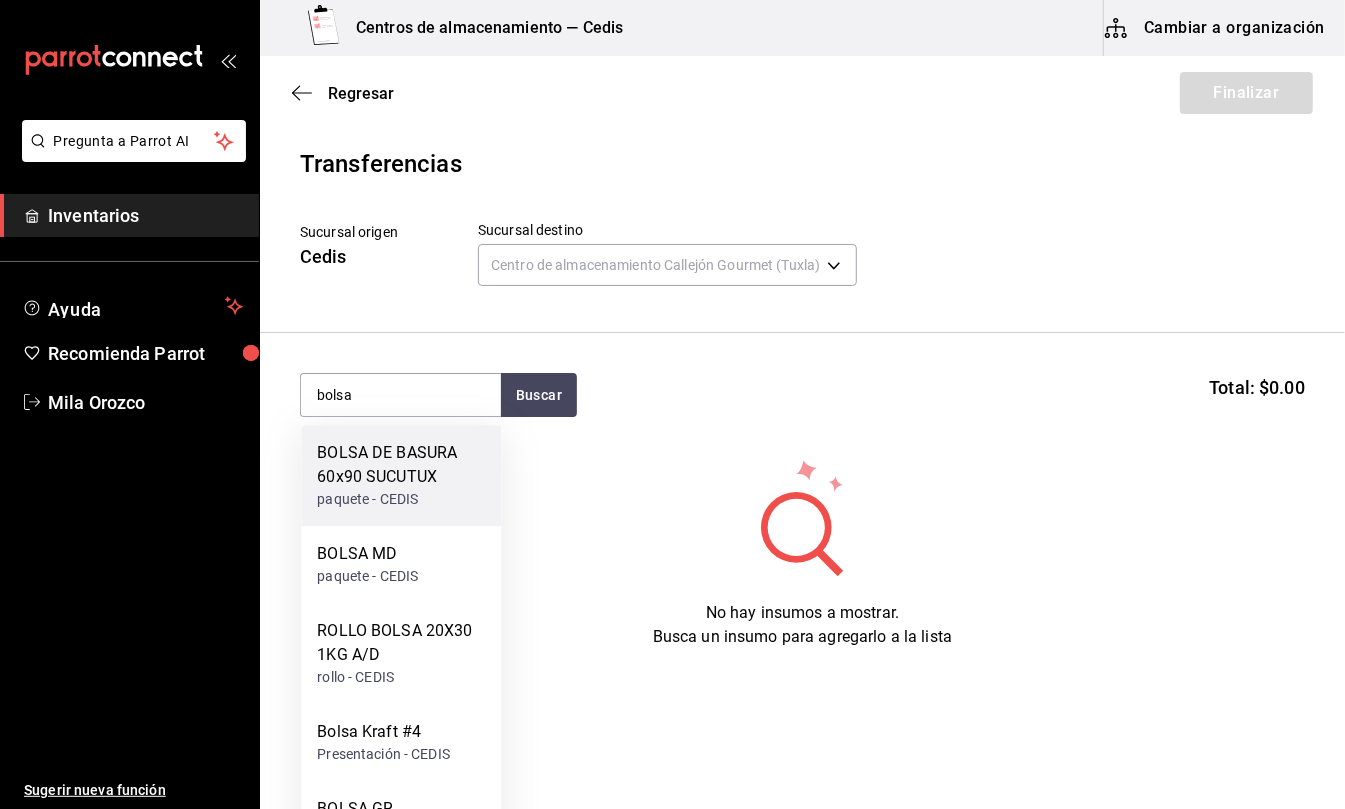 click on "BOLSA DE BASURA 60x90 SUCUTUX" at bounding box center (401, 465) 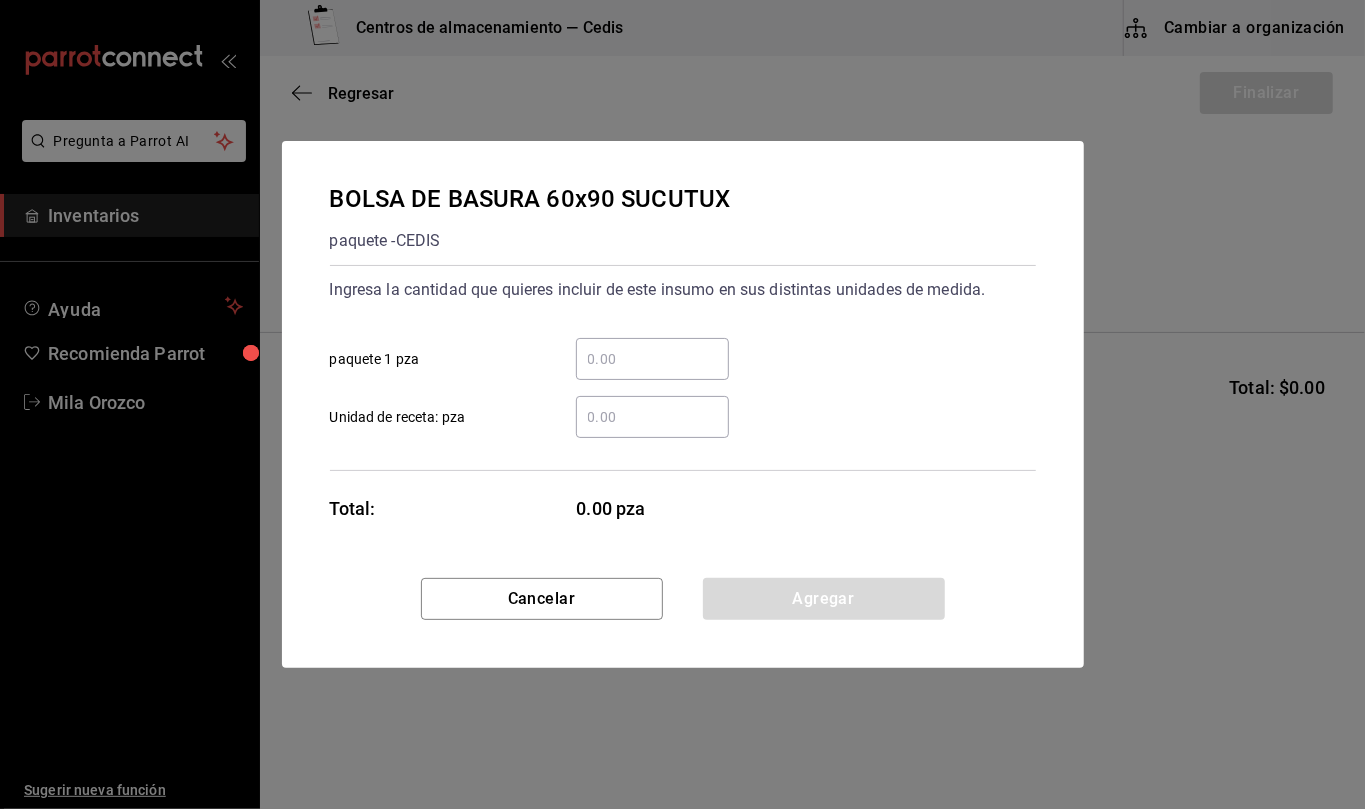 click on "​ Unidad de receta: pza" at bounding box center (652, 417) 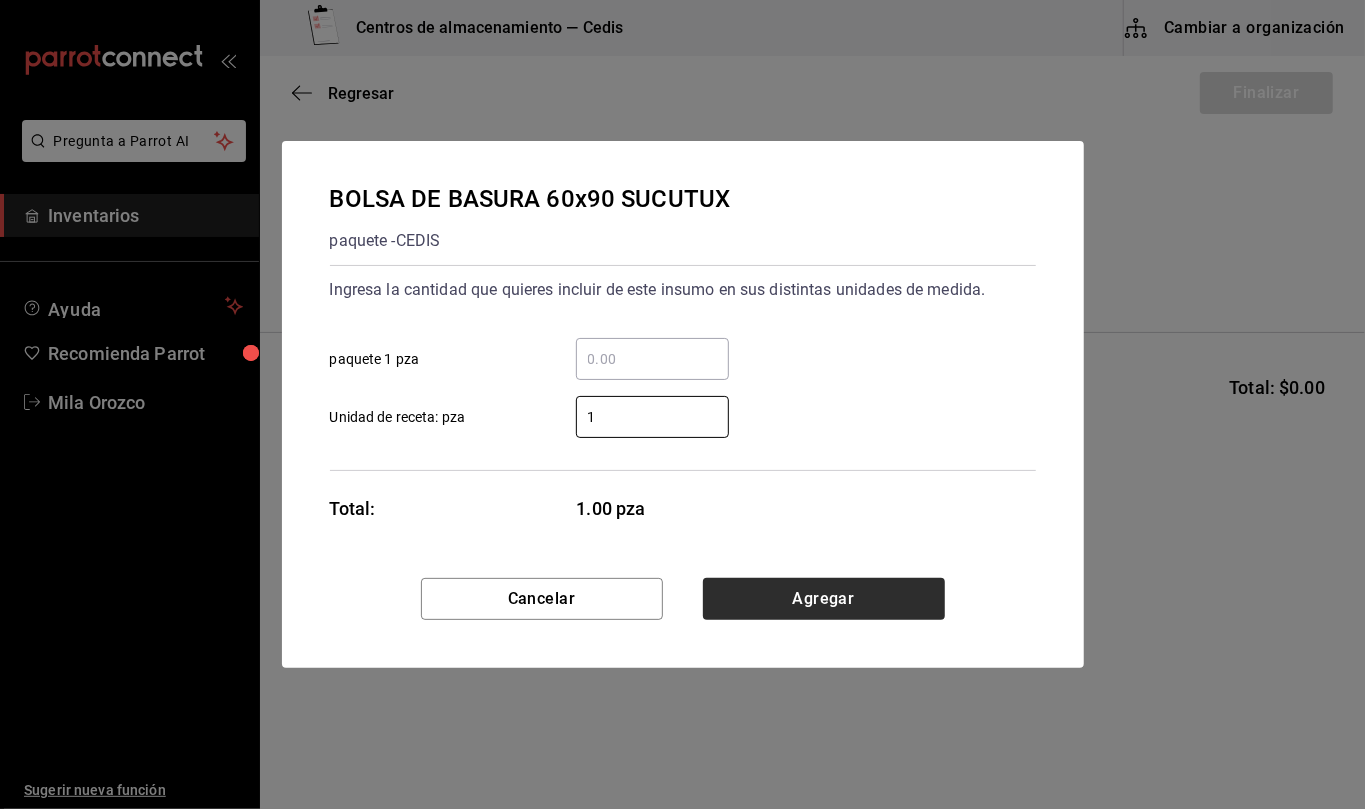 type on "1" 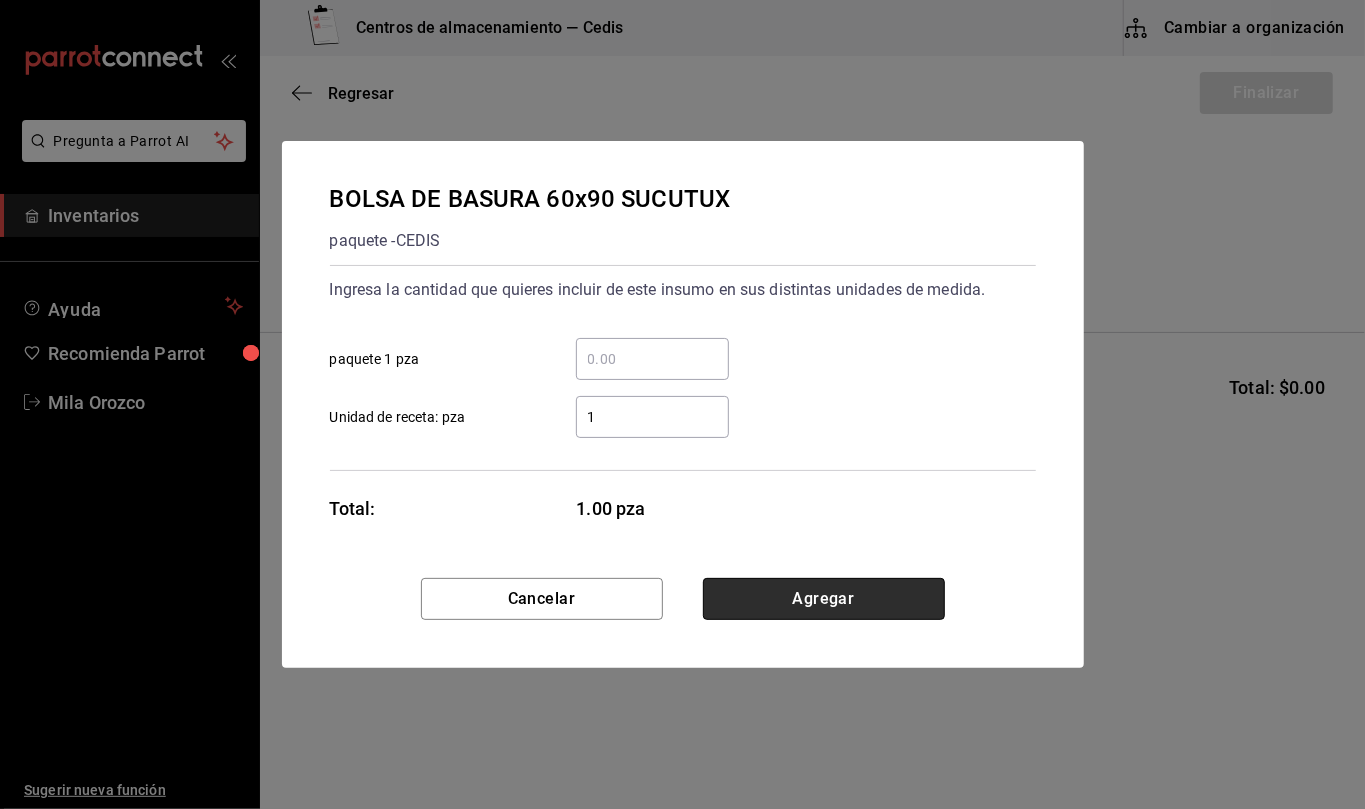 click on "Agregar" at bounding box center [824, 599] 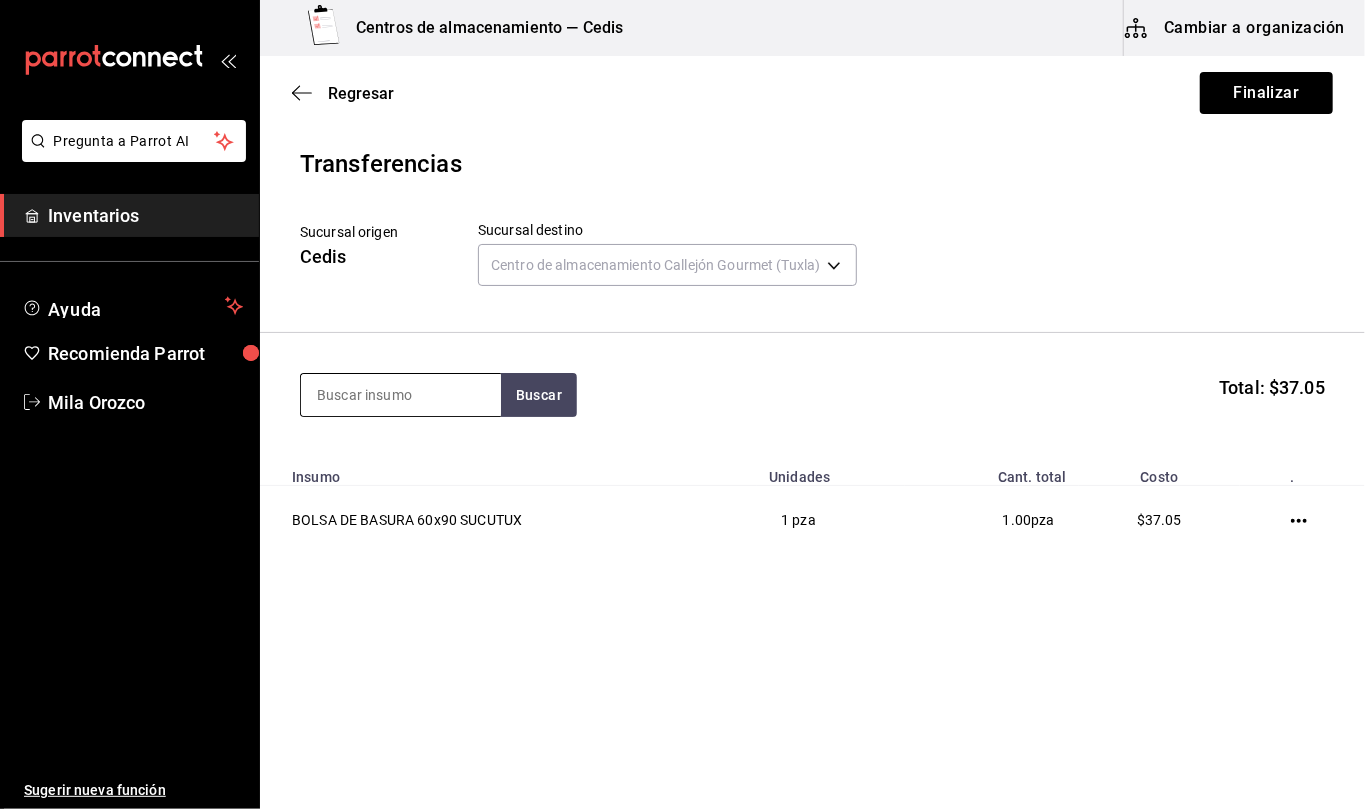 click at bounding box center (401, 395) 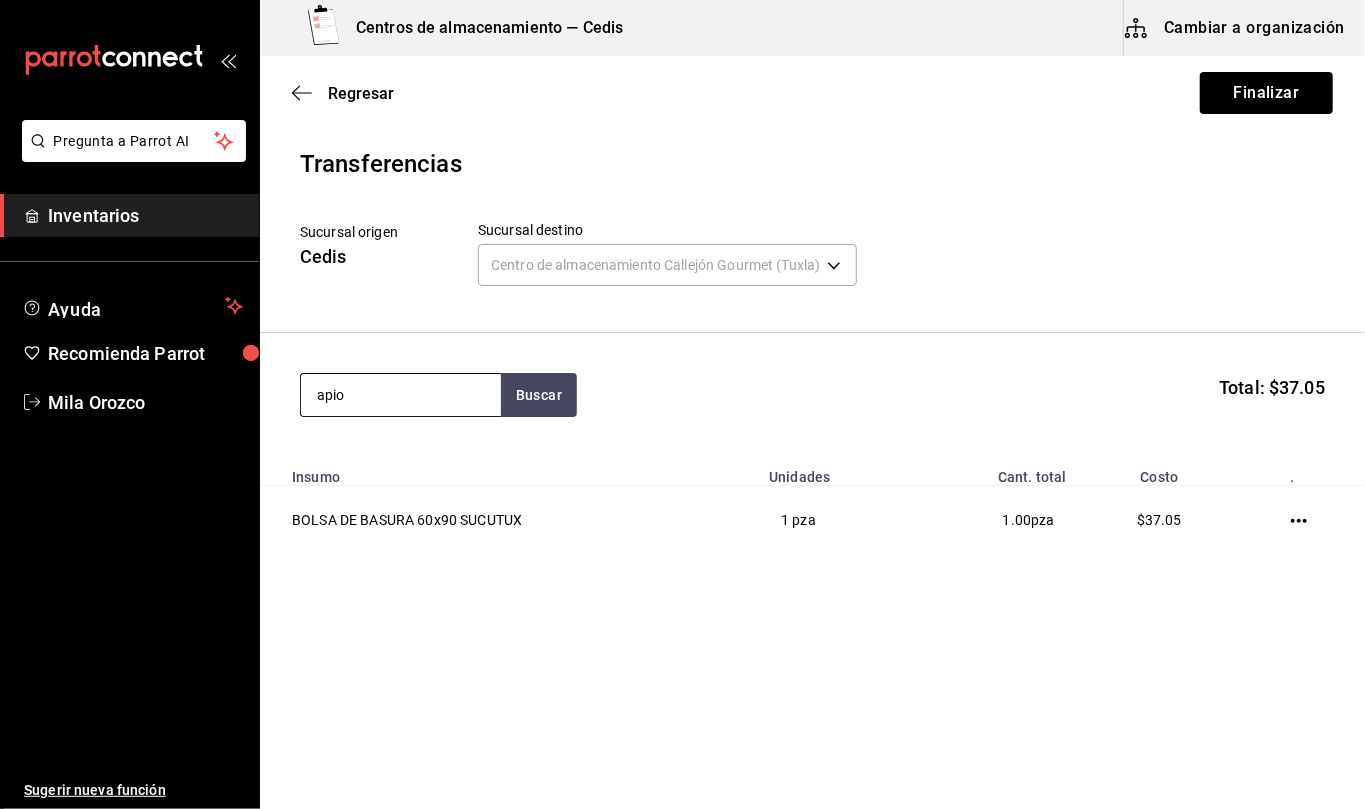 type on "apio" 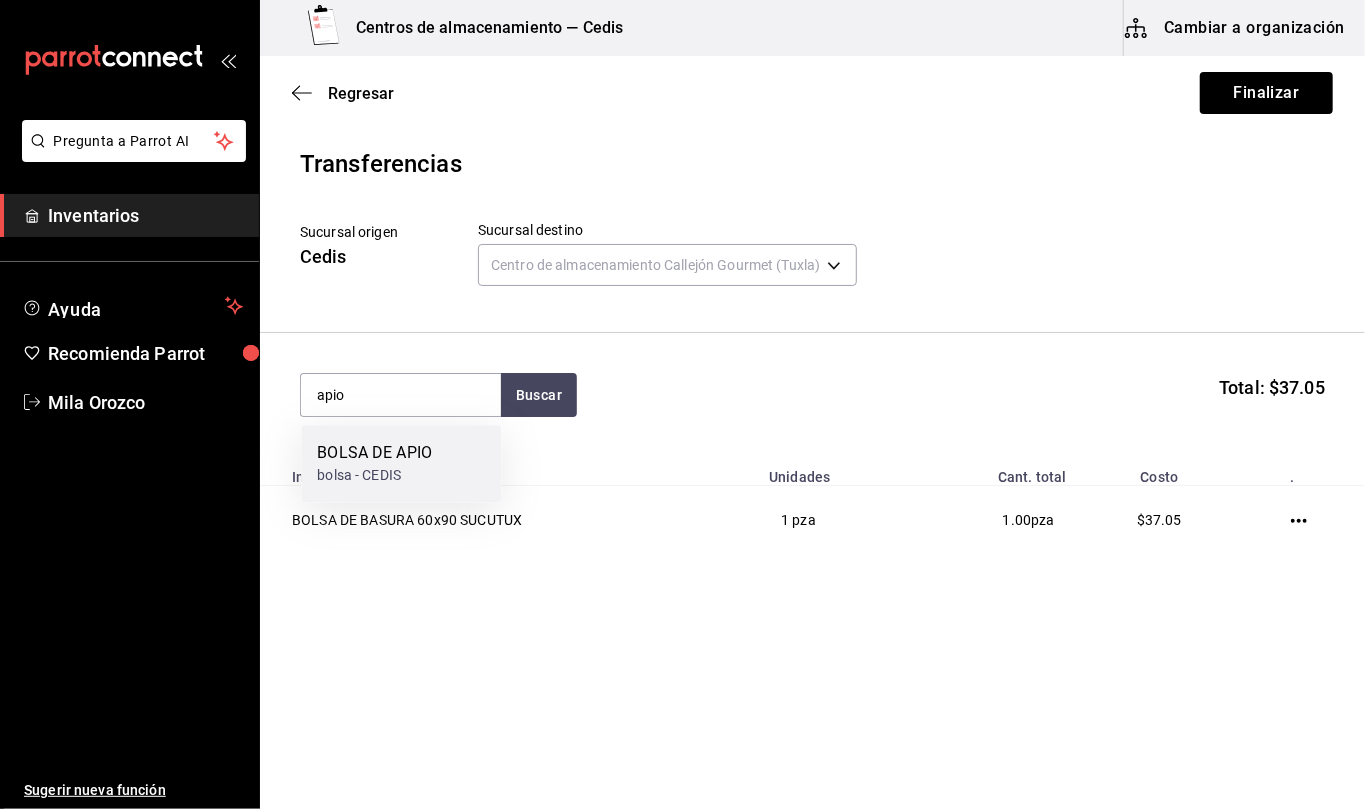 click on "BOLSA DE APIO" at bounding box center [374, 453] 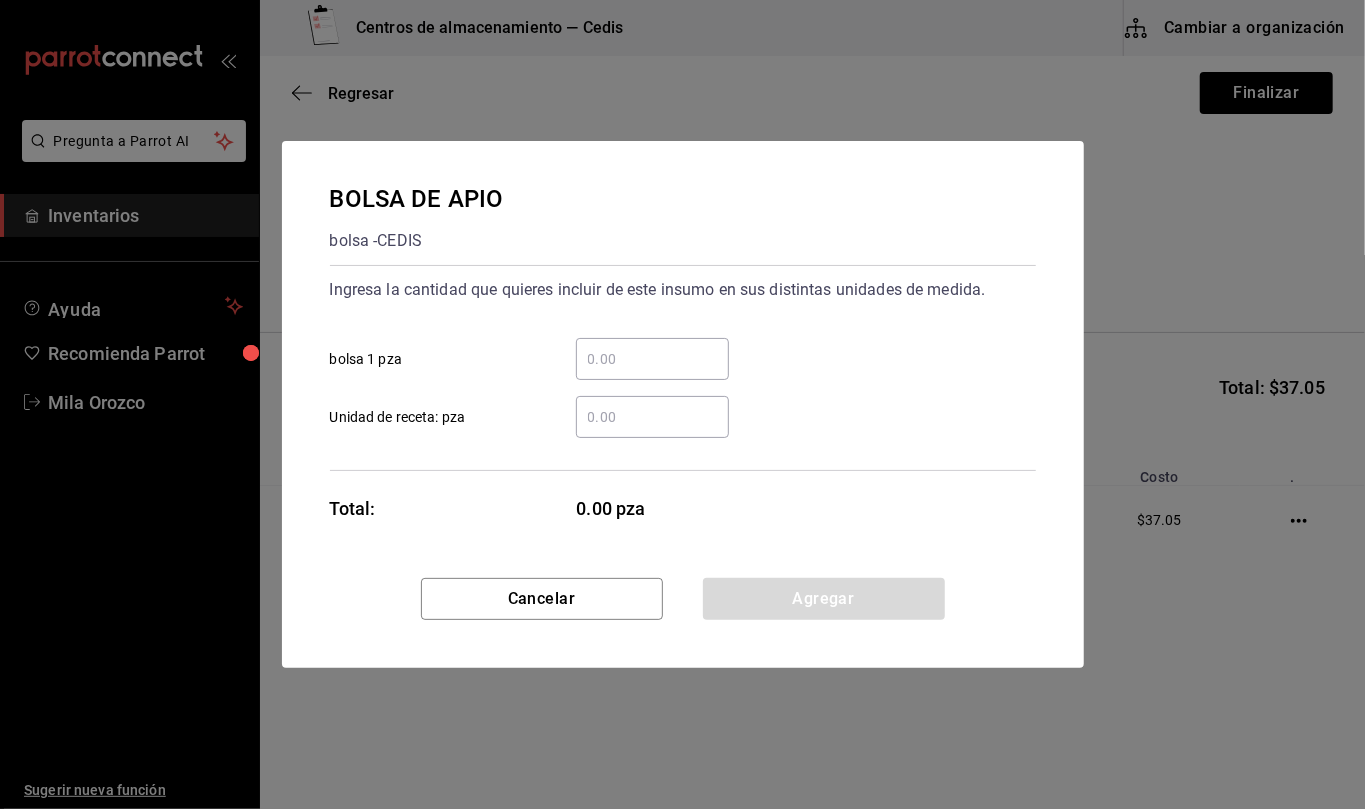 click on "​ Unidad de receta: pza" at bounding box center (652, 417) 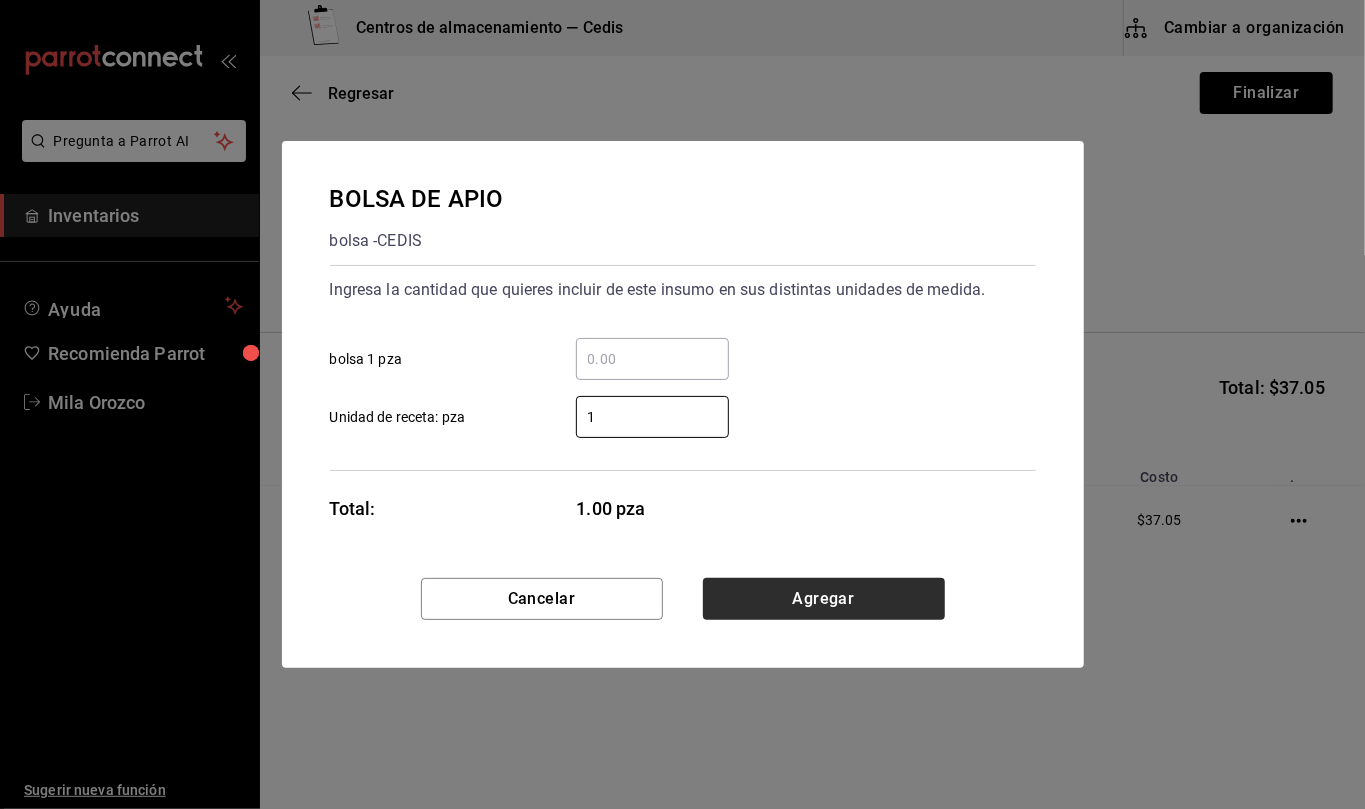 type on "1" 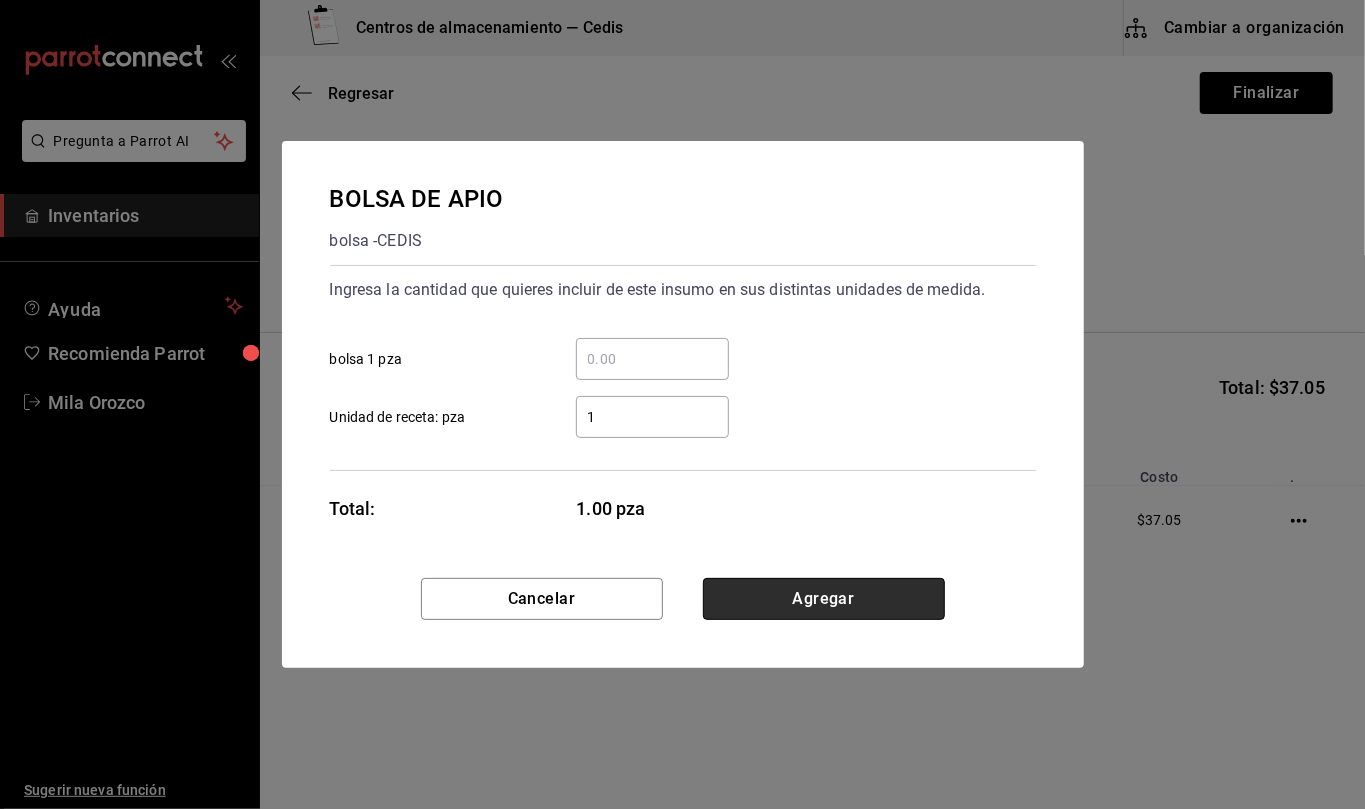 click on "Agregar" at bounding box center [824, 599] 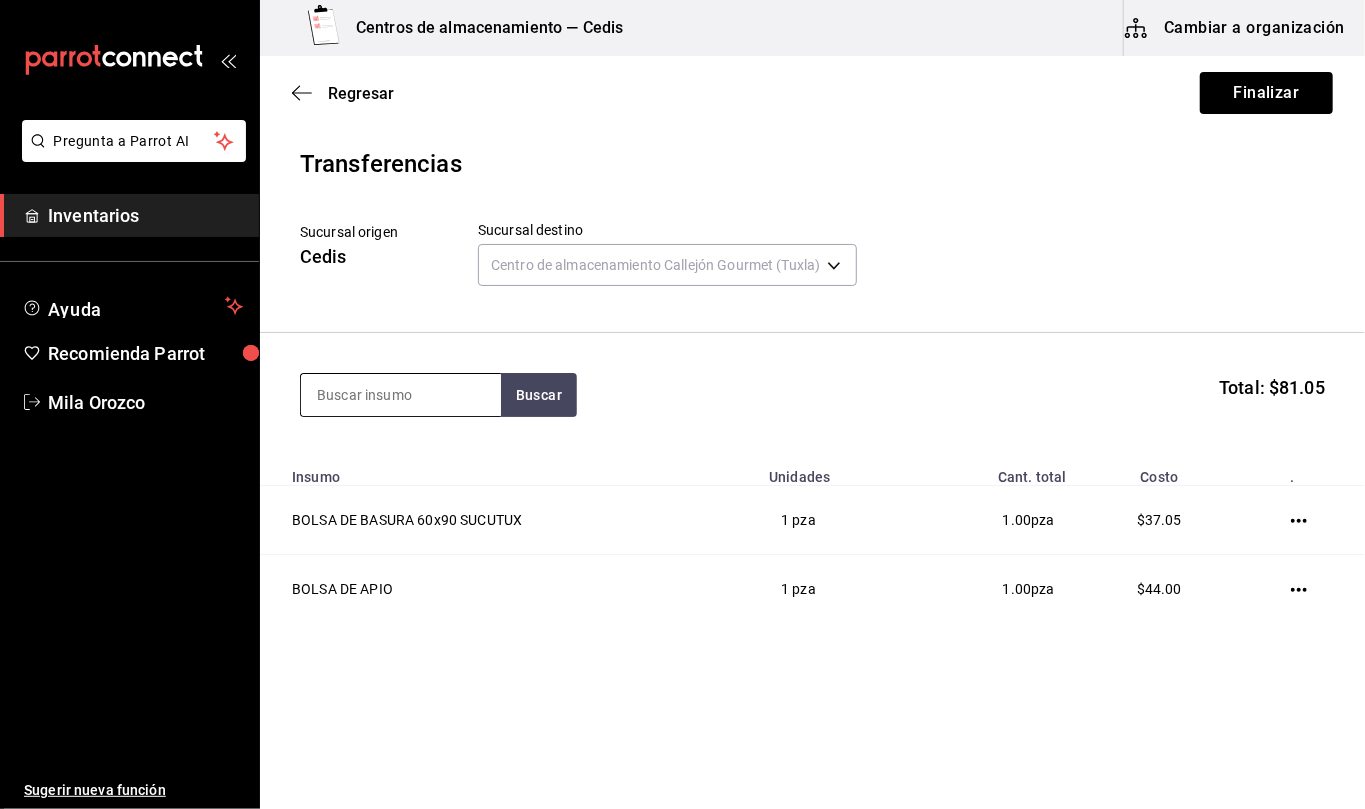 click at bounding box center (401, 395) 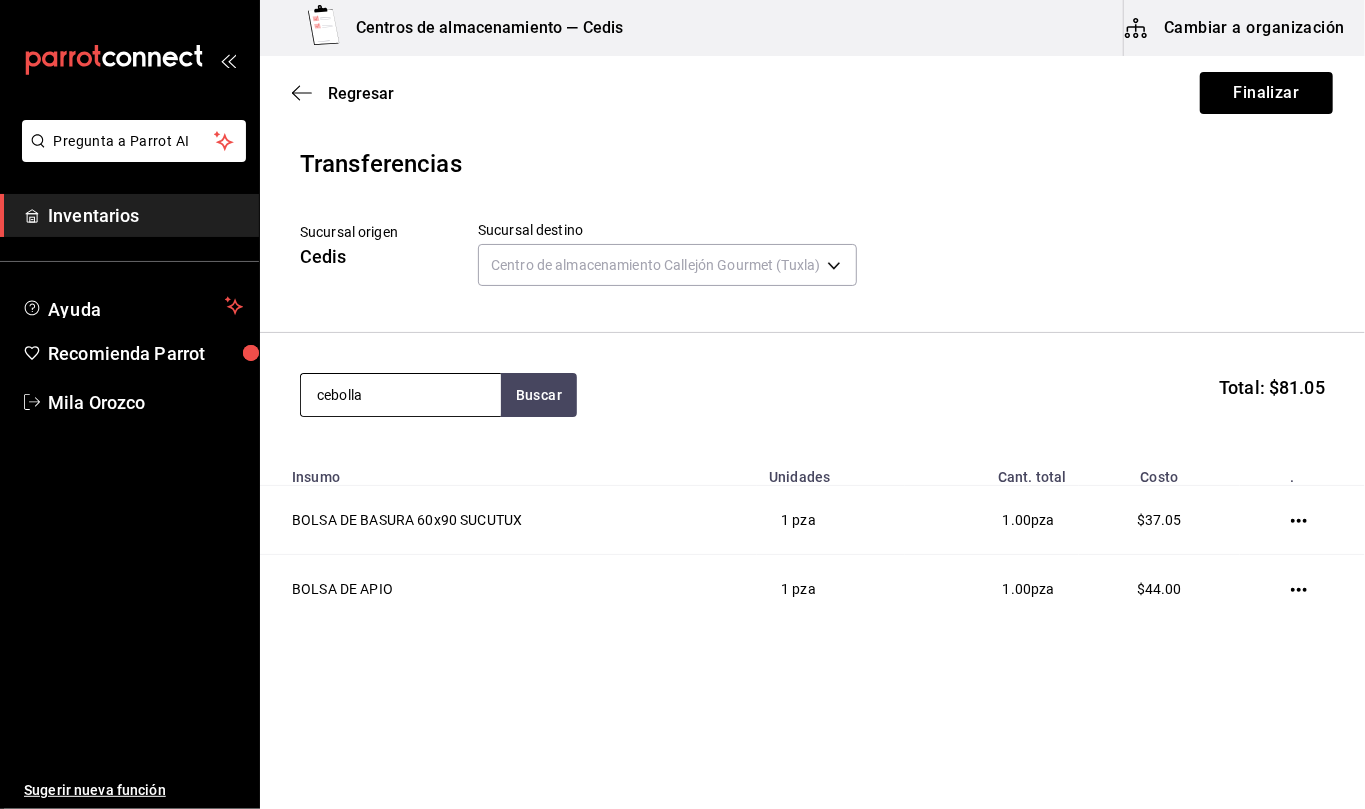 type on "cebolla" 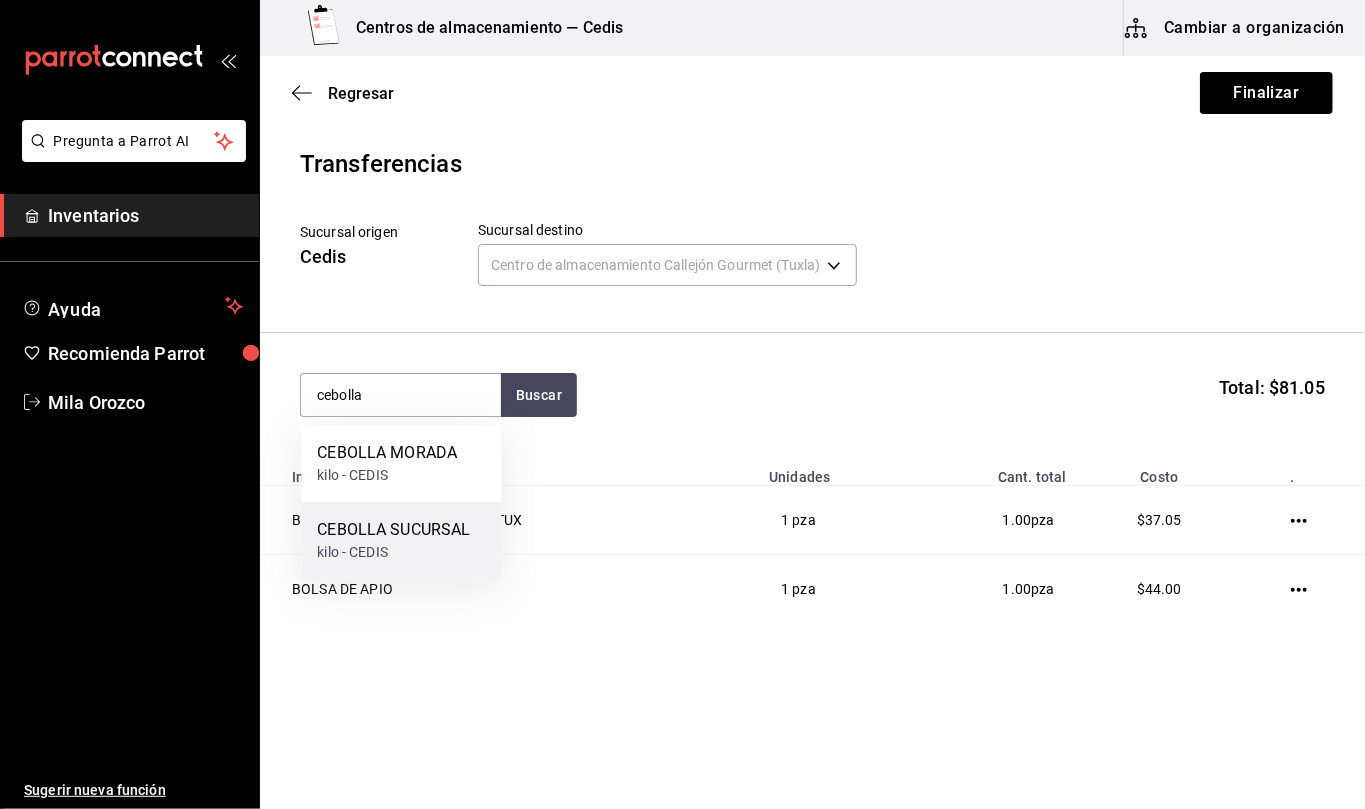 click on "kilo - CEDIS" at bounding box center (393, 552) 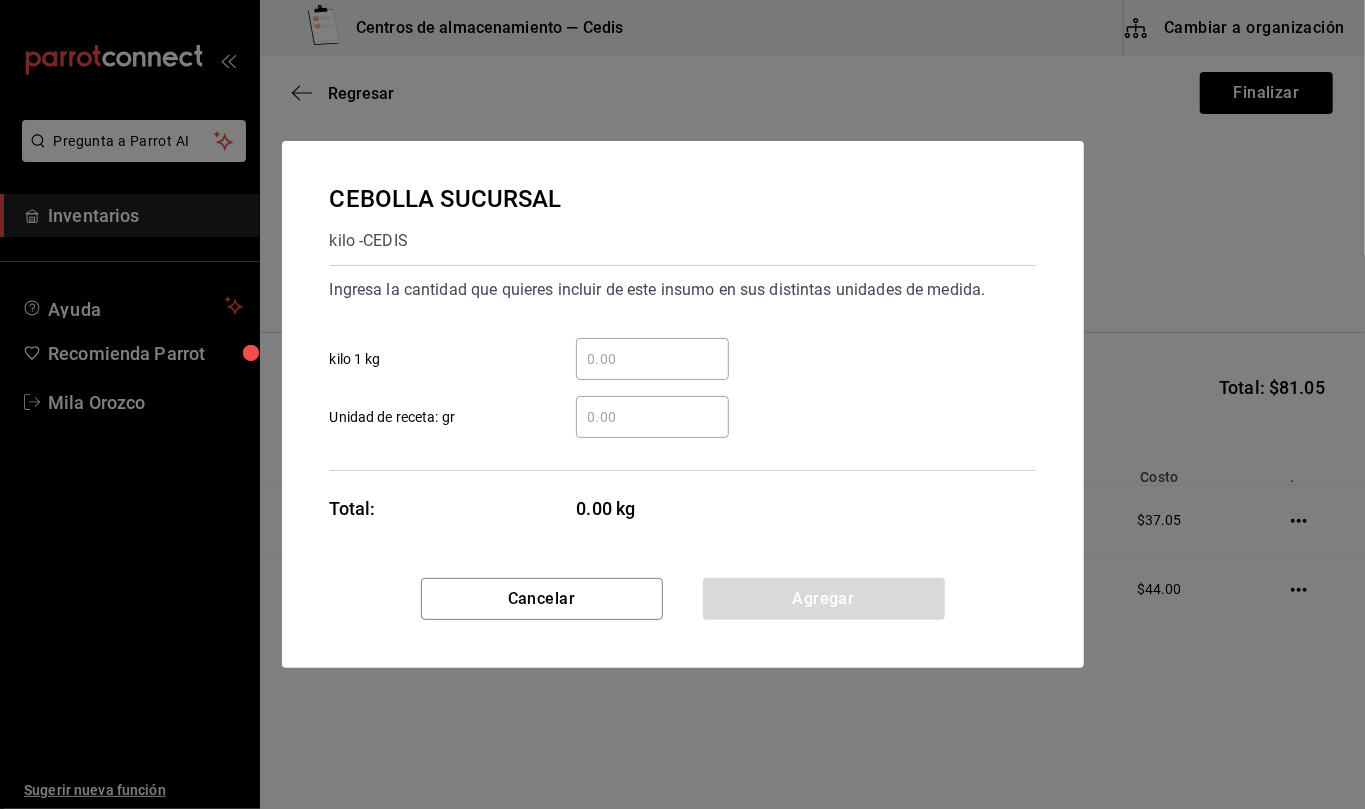 type 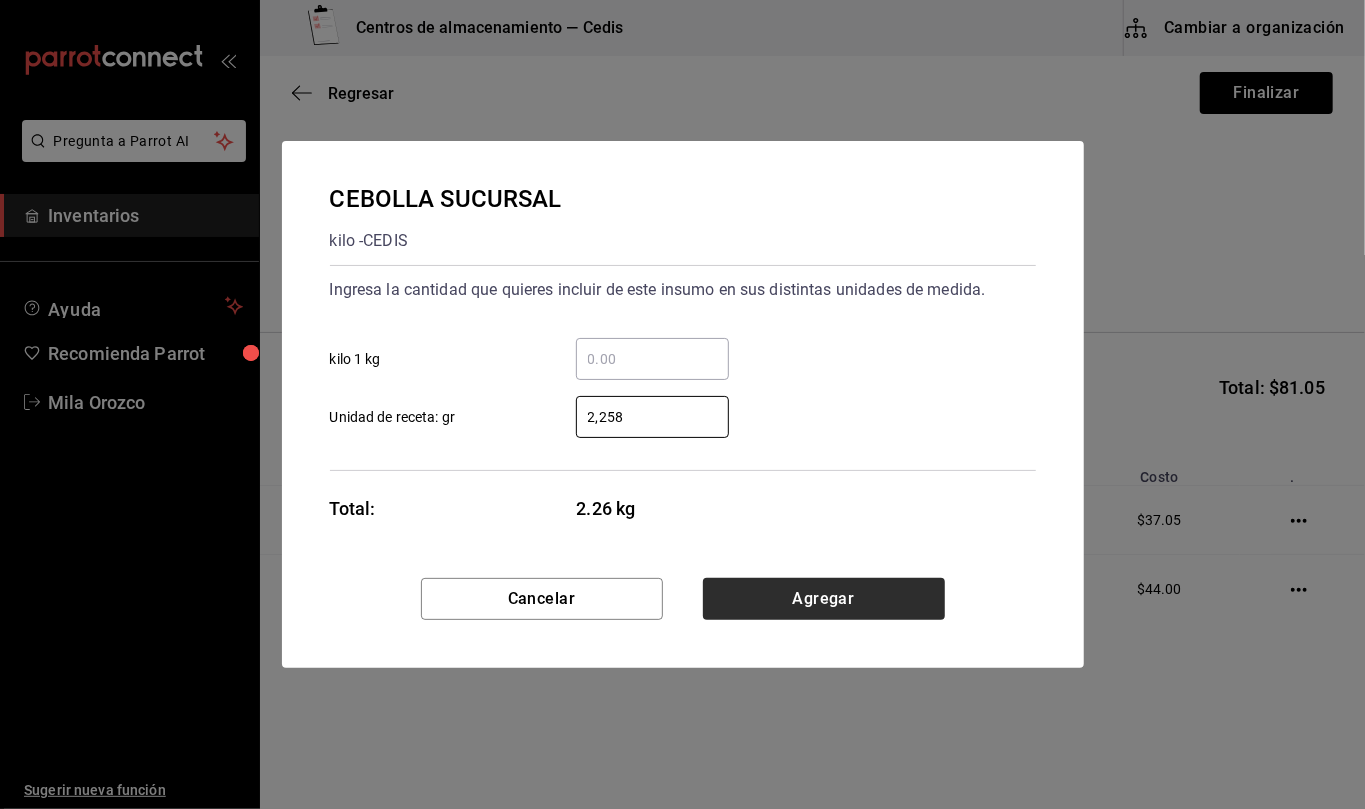 type on "2,258" 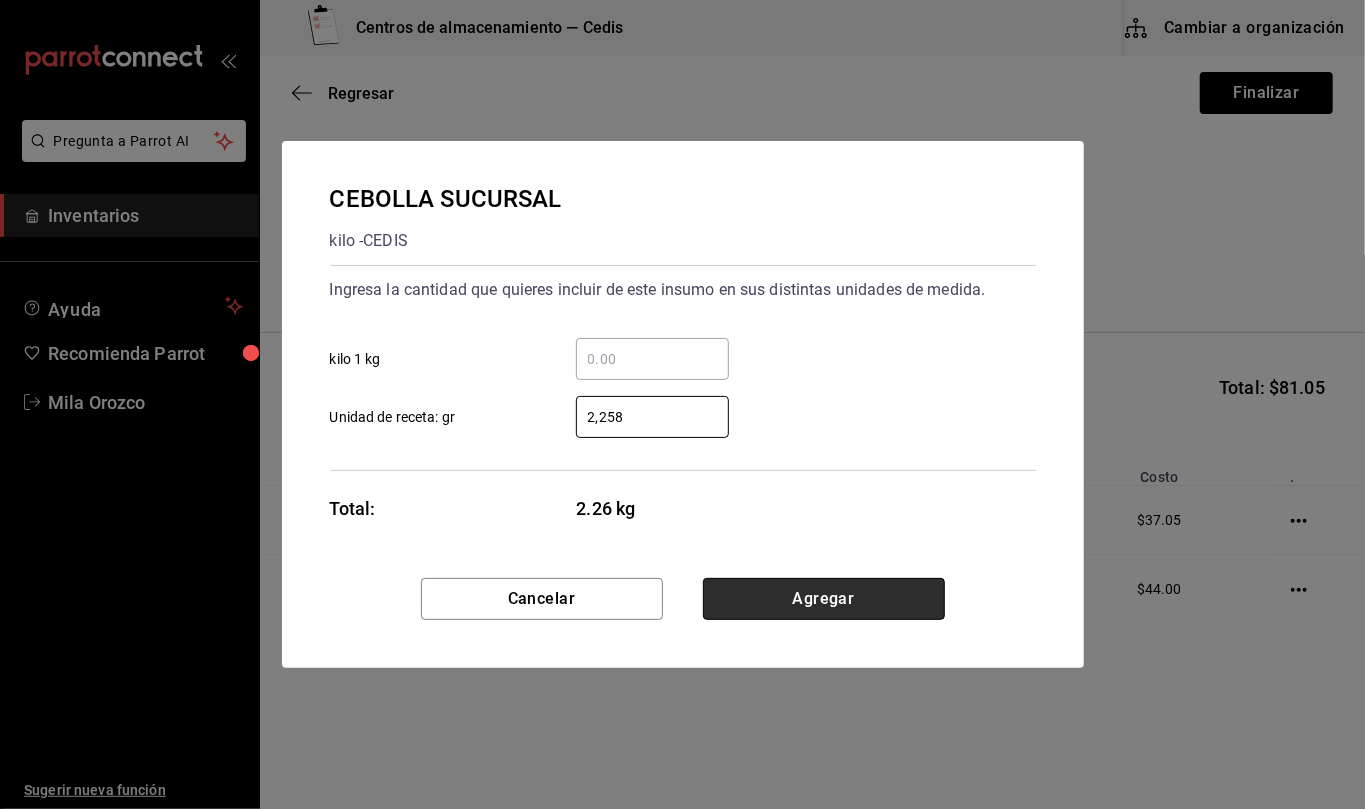 click on "Agregar" at bounding box center [824, 599] 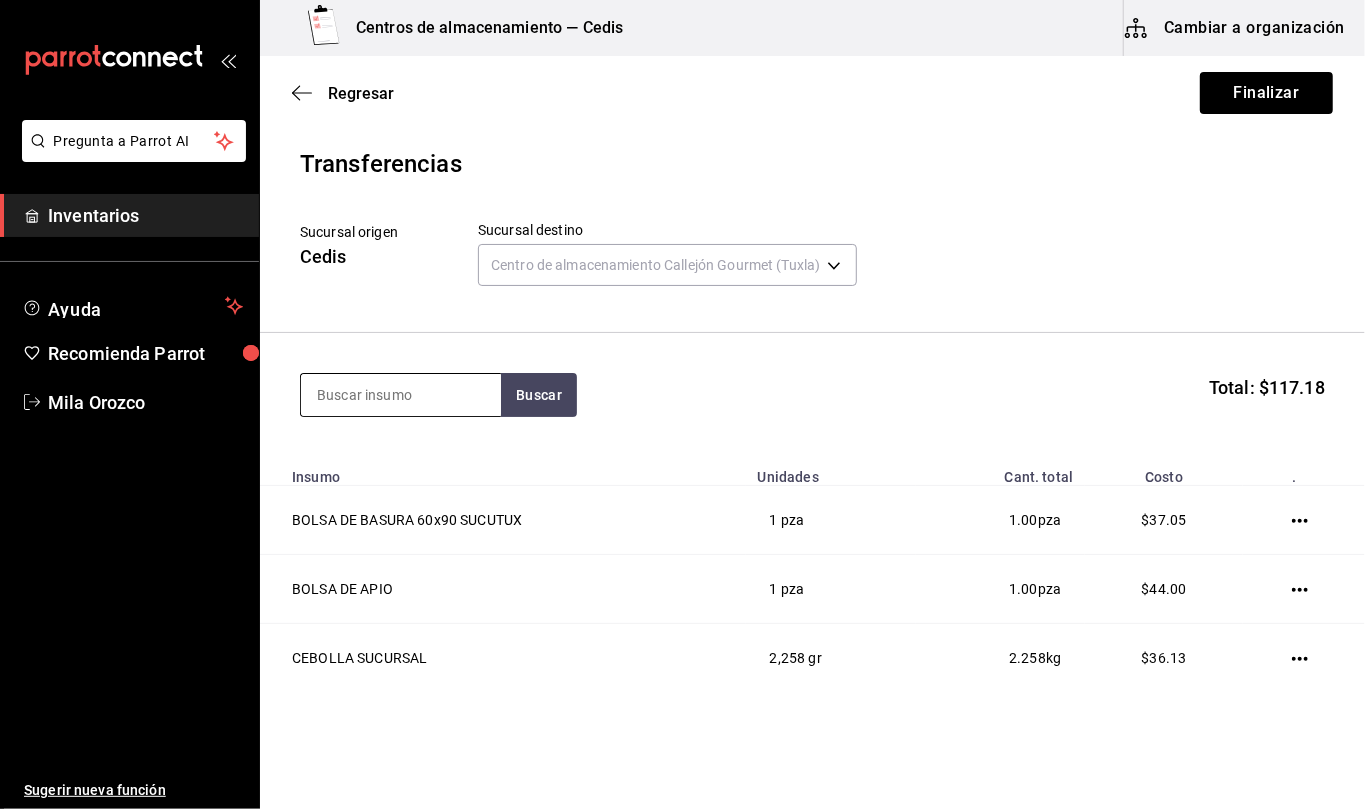 click at bounding box center (401, 395) 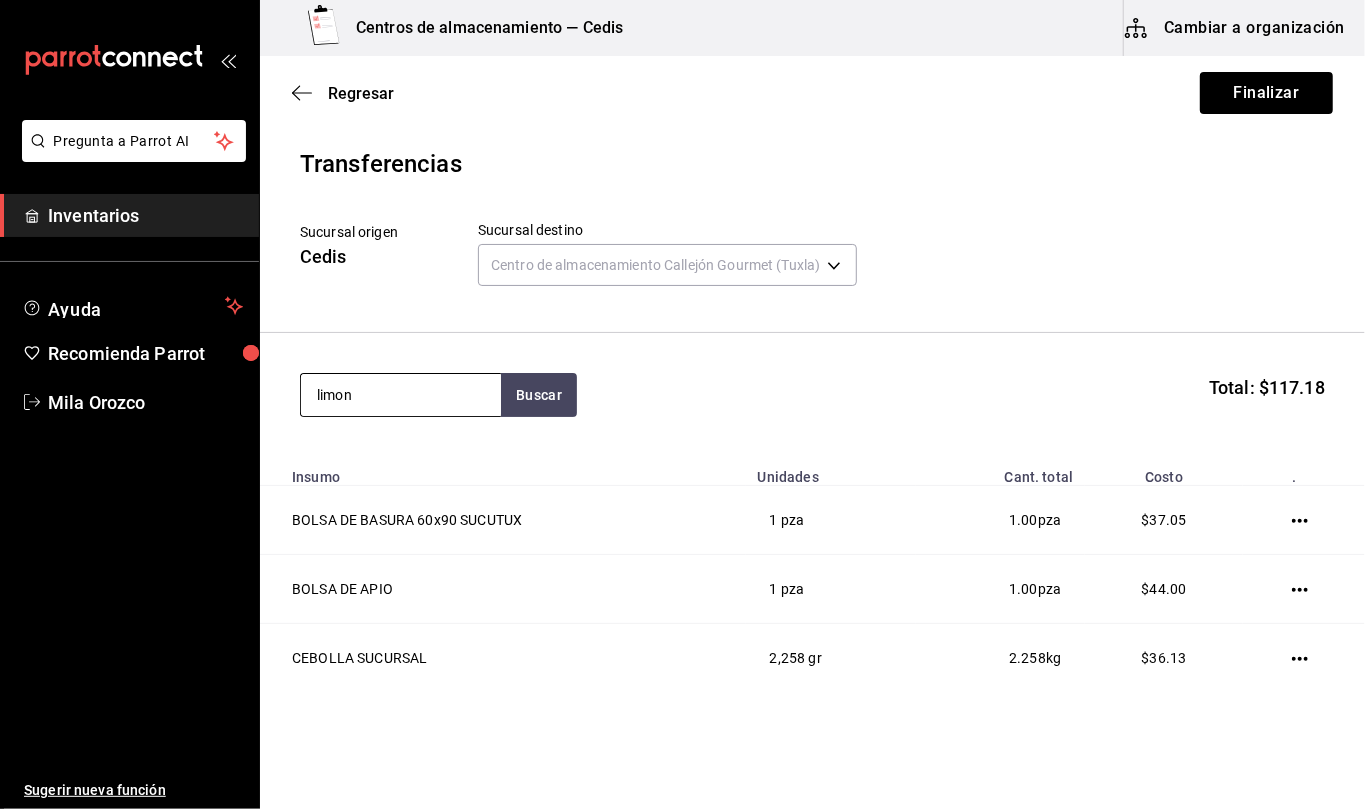 type on "limon" 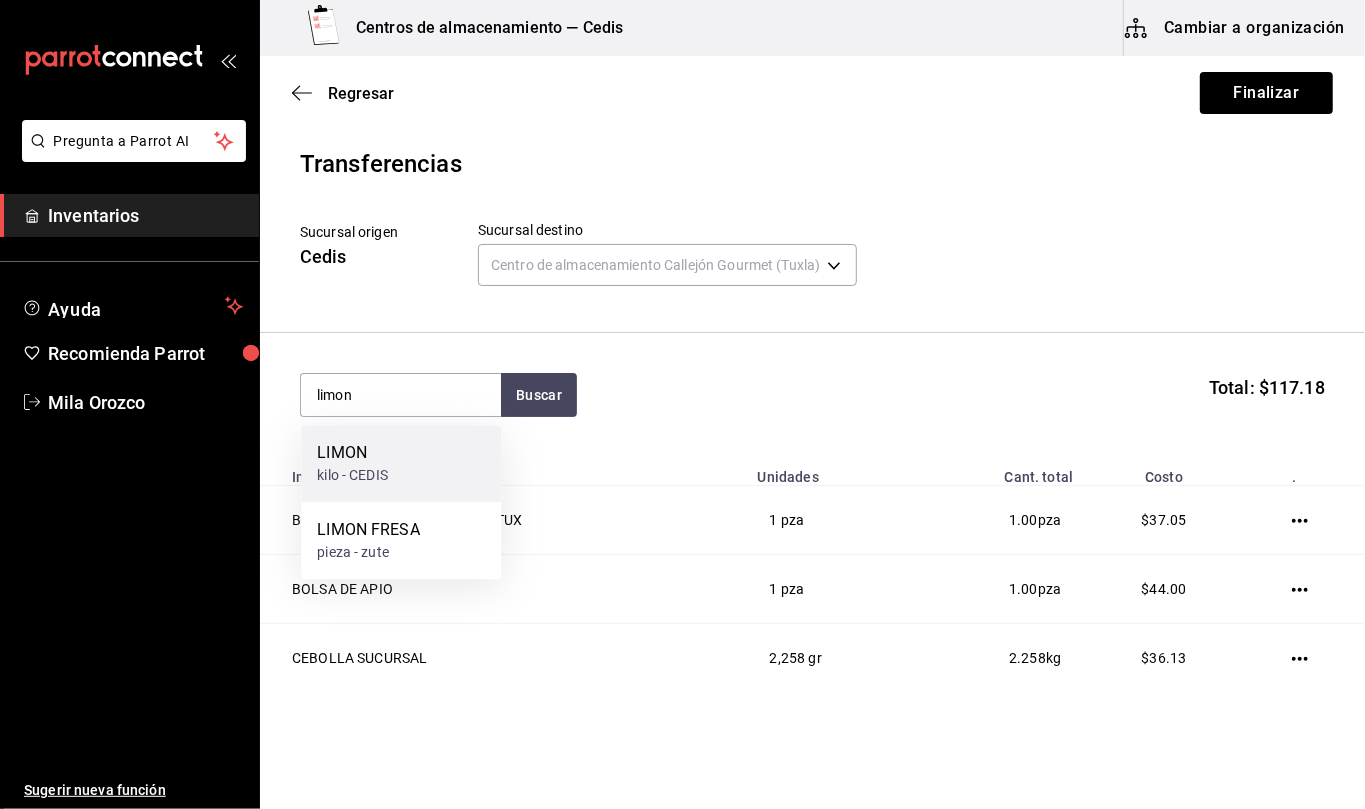 click on "LIMON kilo - CEDIS" at bounding box center [401, 463] 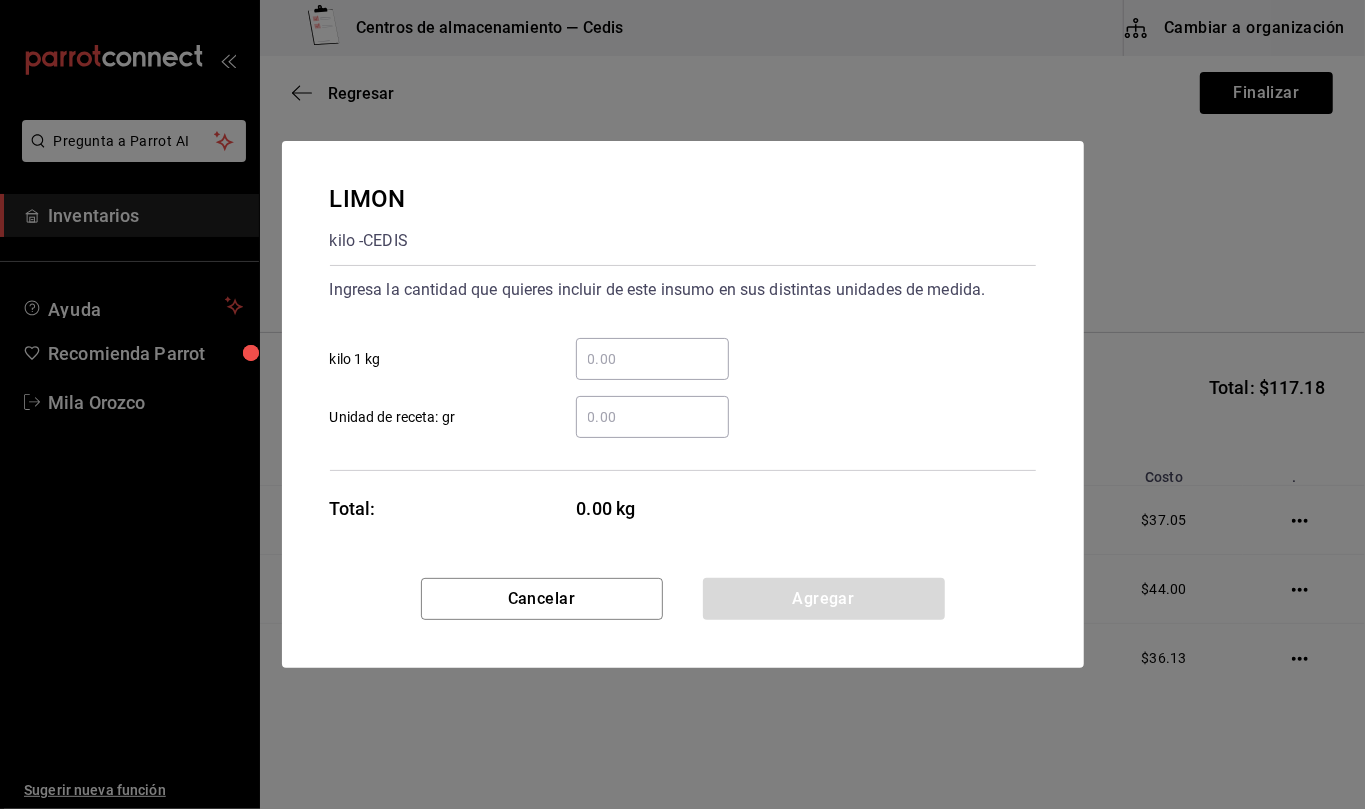 click on "​ Unidad de receta: gr" at bounding box center [652, 417] 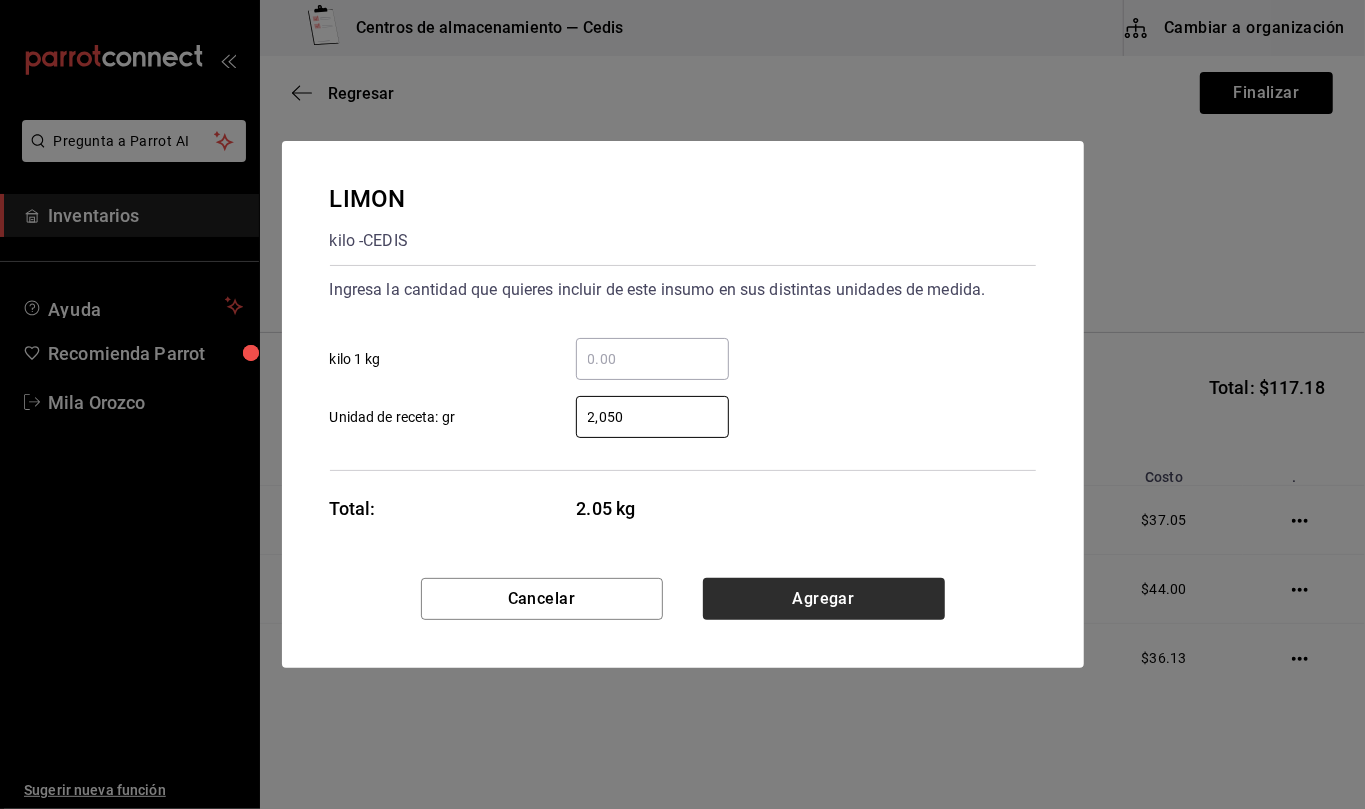 type on "2,050" 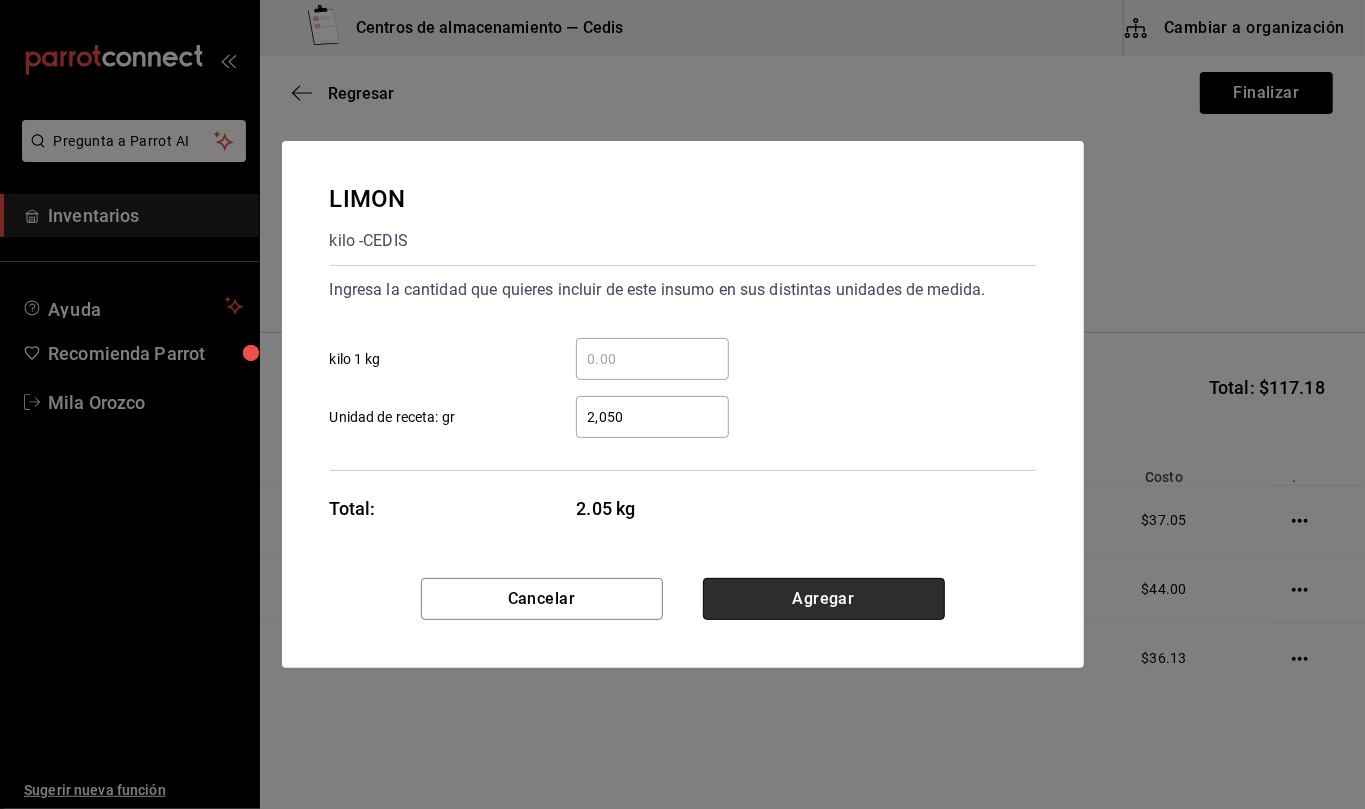 click on "Agregar" at bounding box center [824, 599] 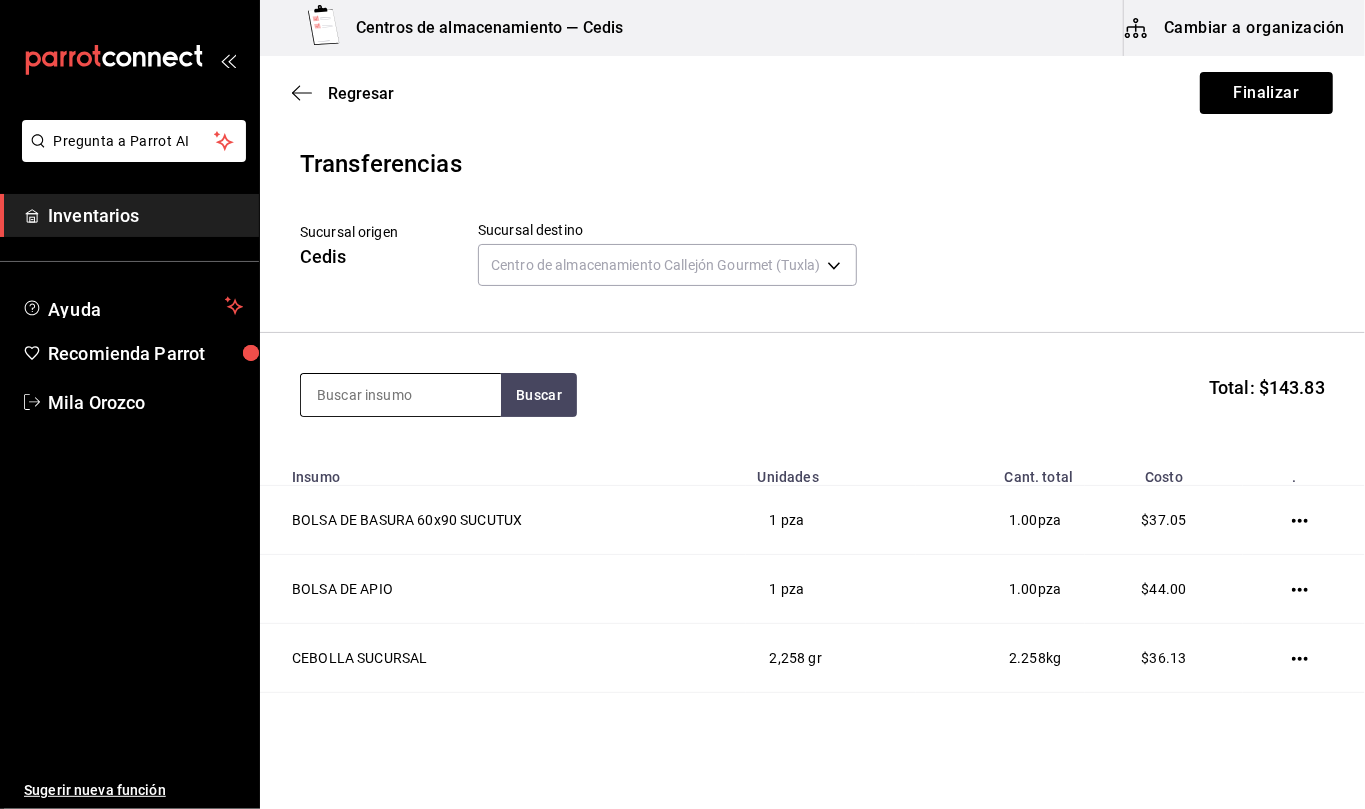 click at bounding box center (401, 395) 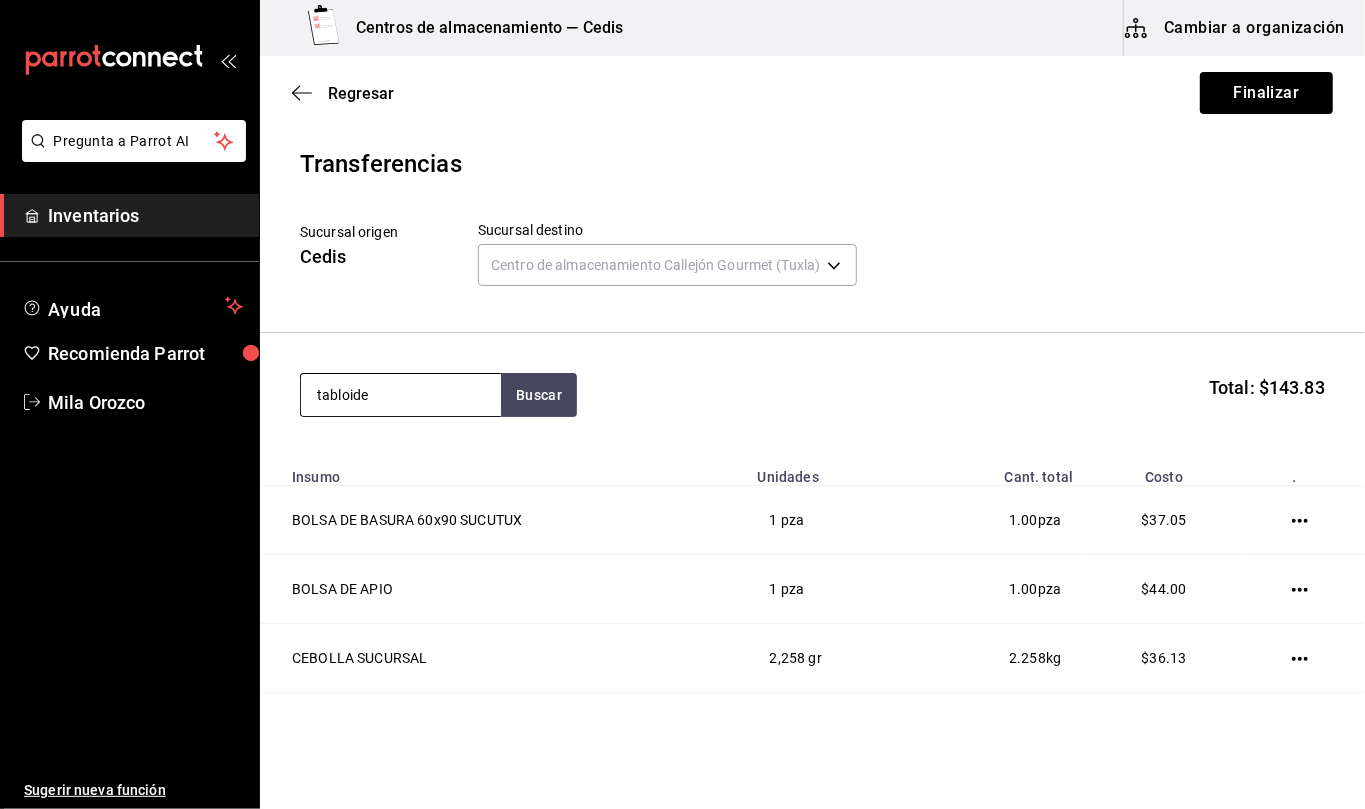 type on "tabloide" 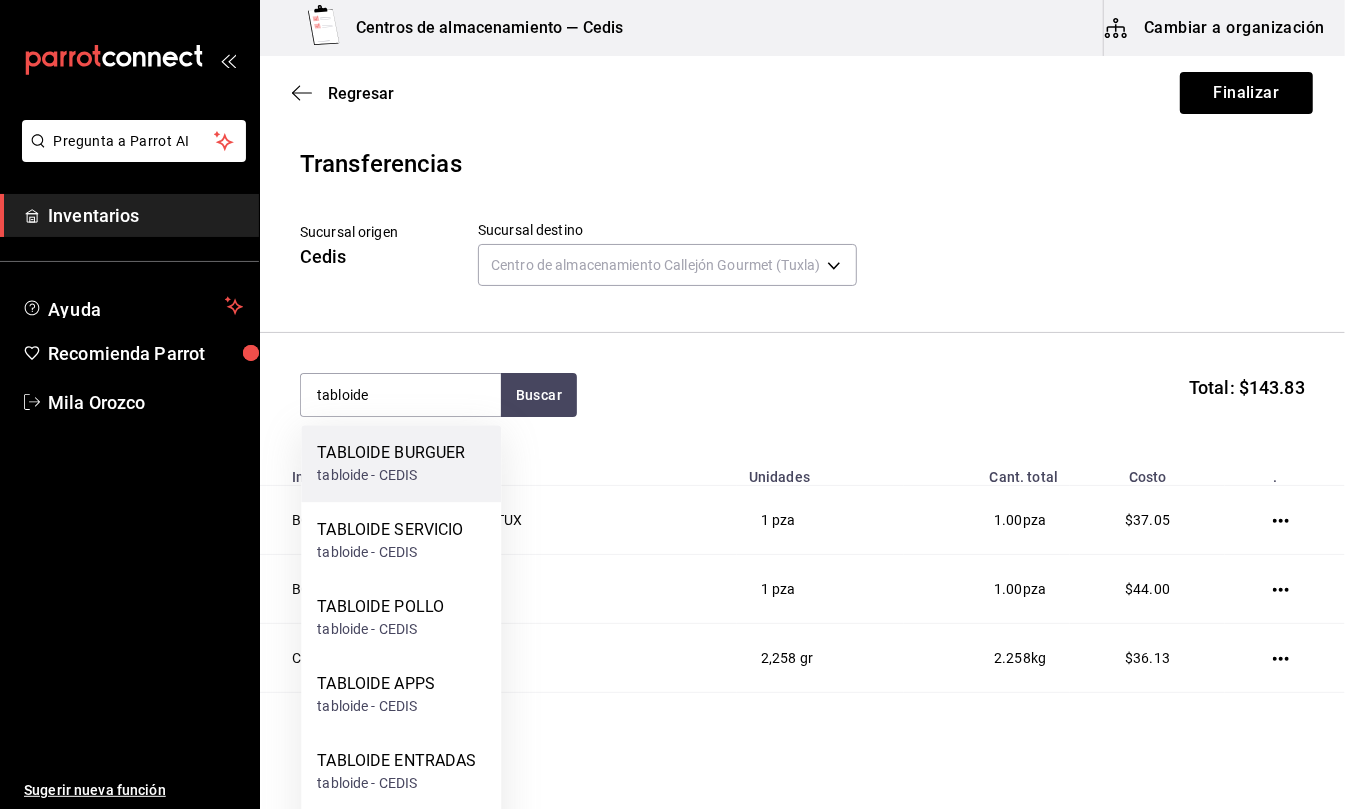 click on "TABLOIDE  BURGUER" at bounding box center [391, 453] 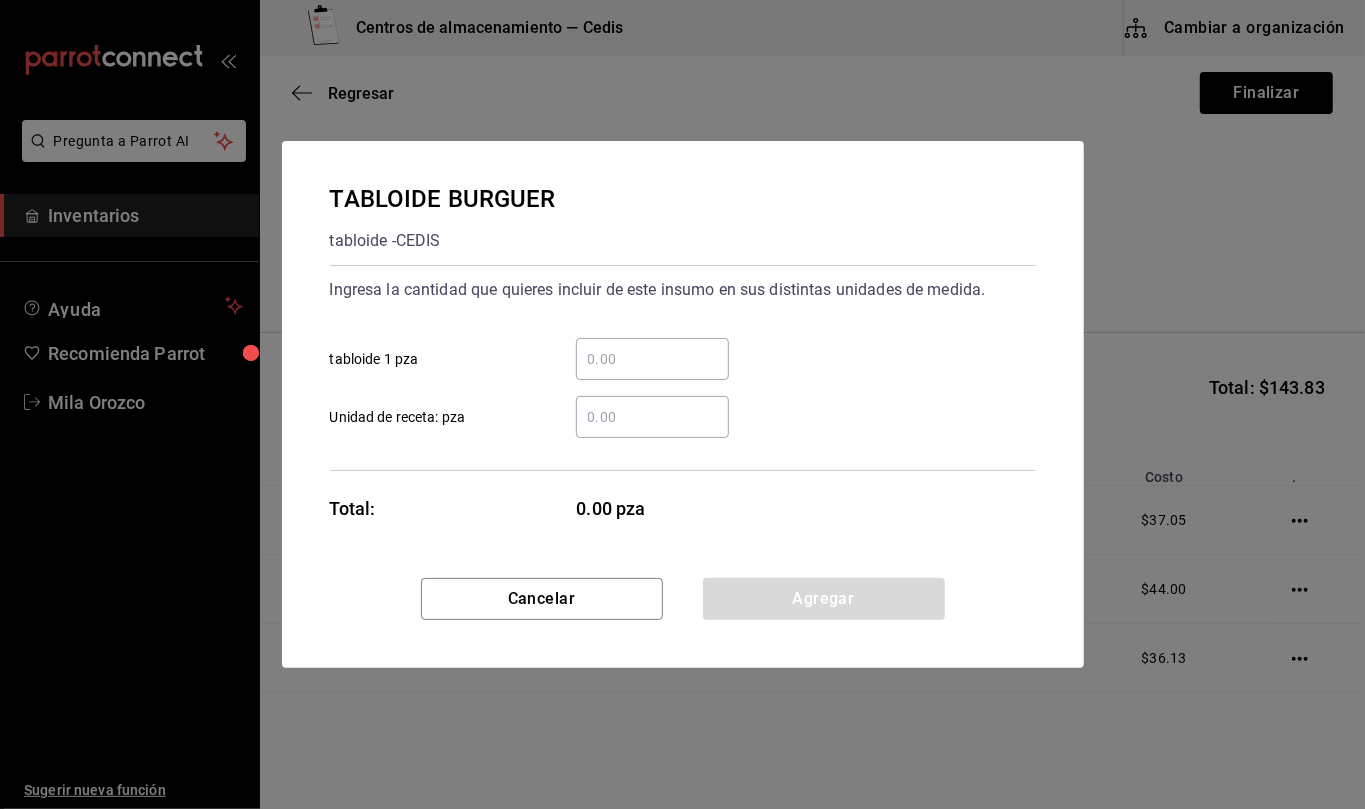 click on "​ Unidad de receta: pza" at bounding box center [652, 417] 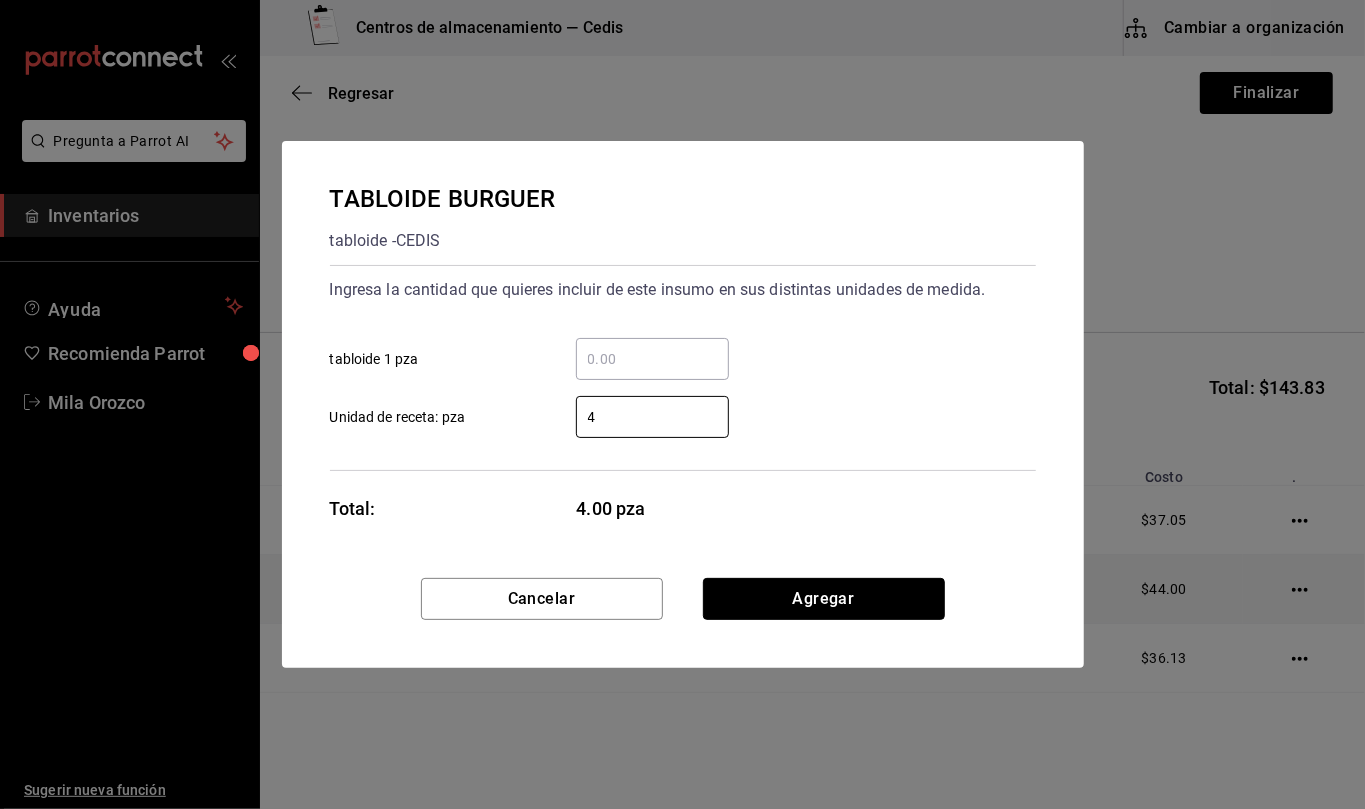 drag, startPoint x: 906, startPoint y: 600, endPoint x: 844, endPoint y: 564, distance: 71.693794 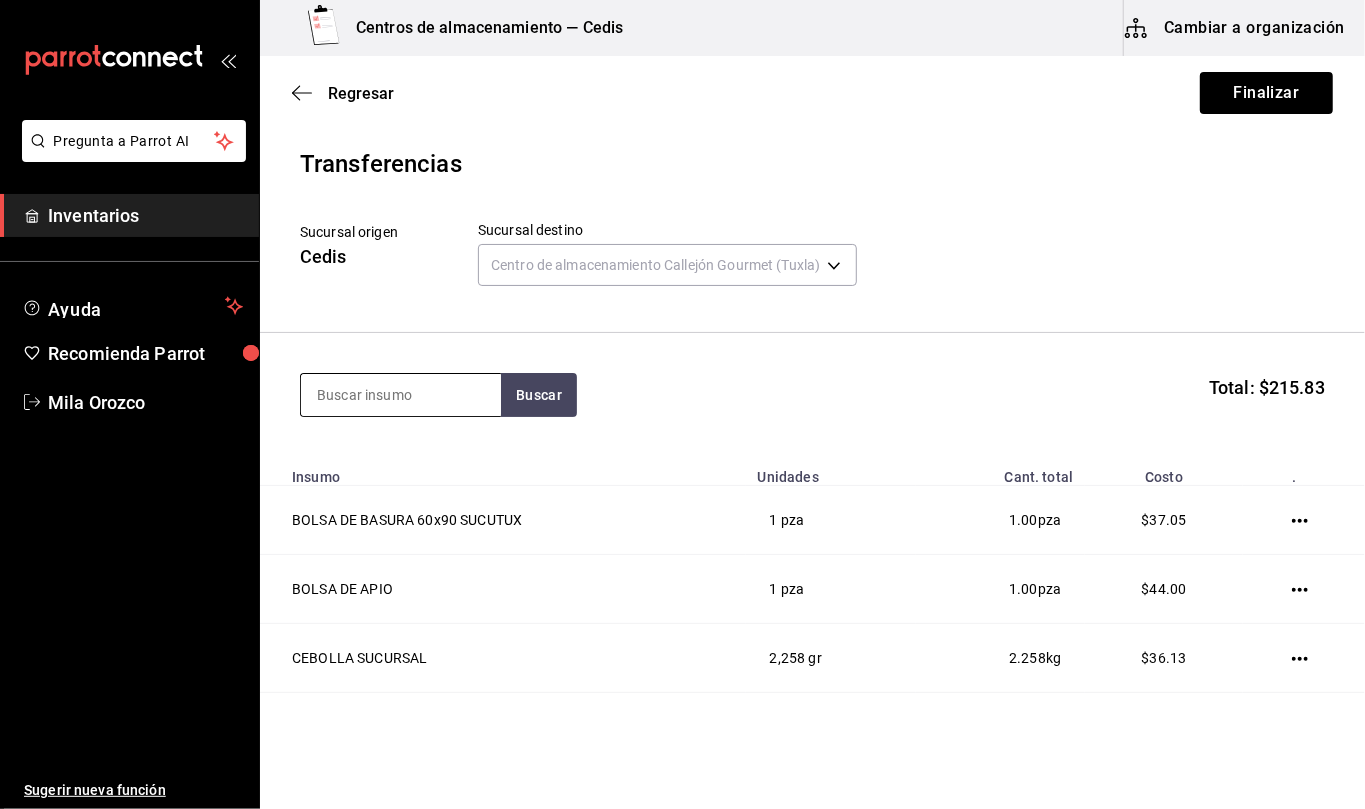 click at bounding box center [401, 395] 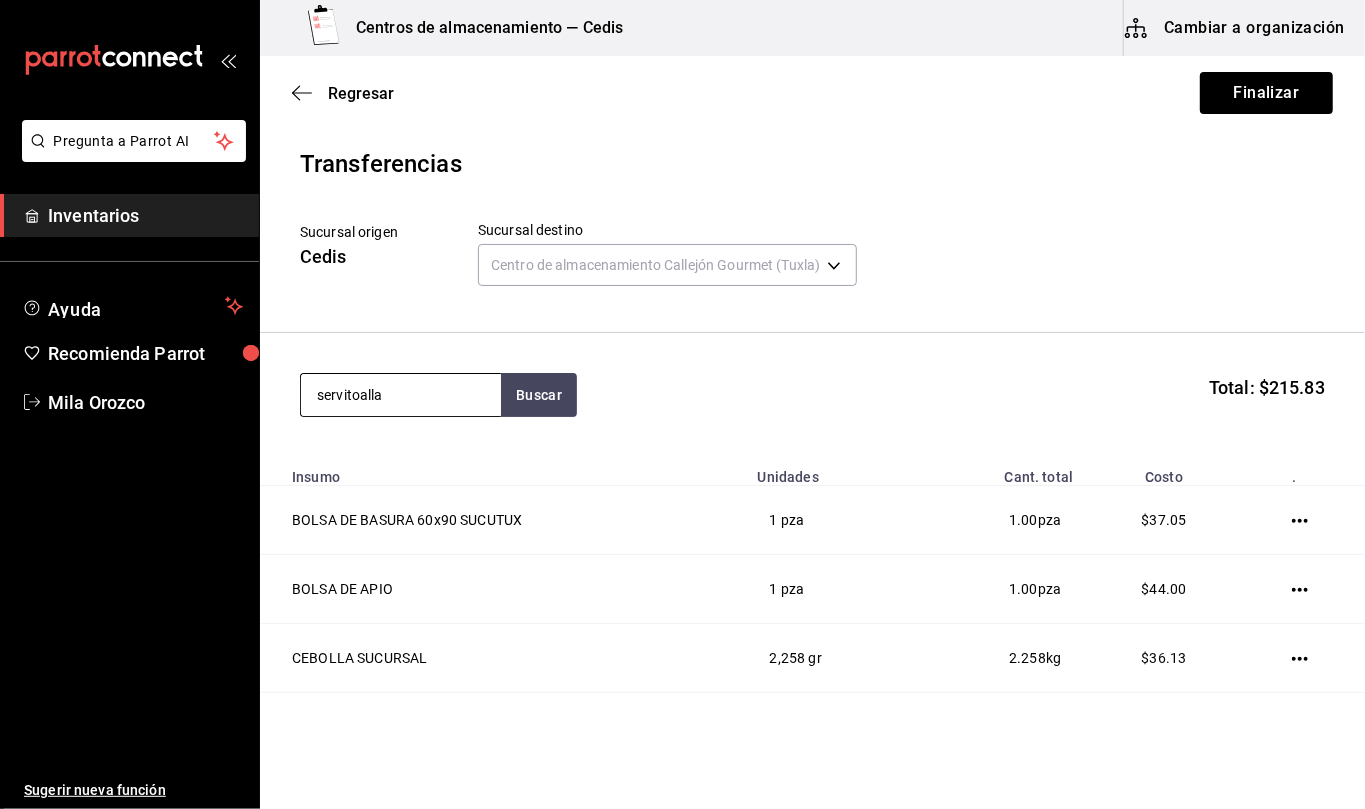 type on "servitoalla" 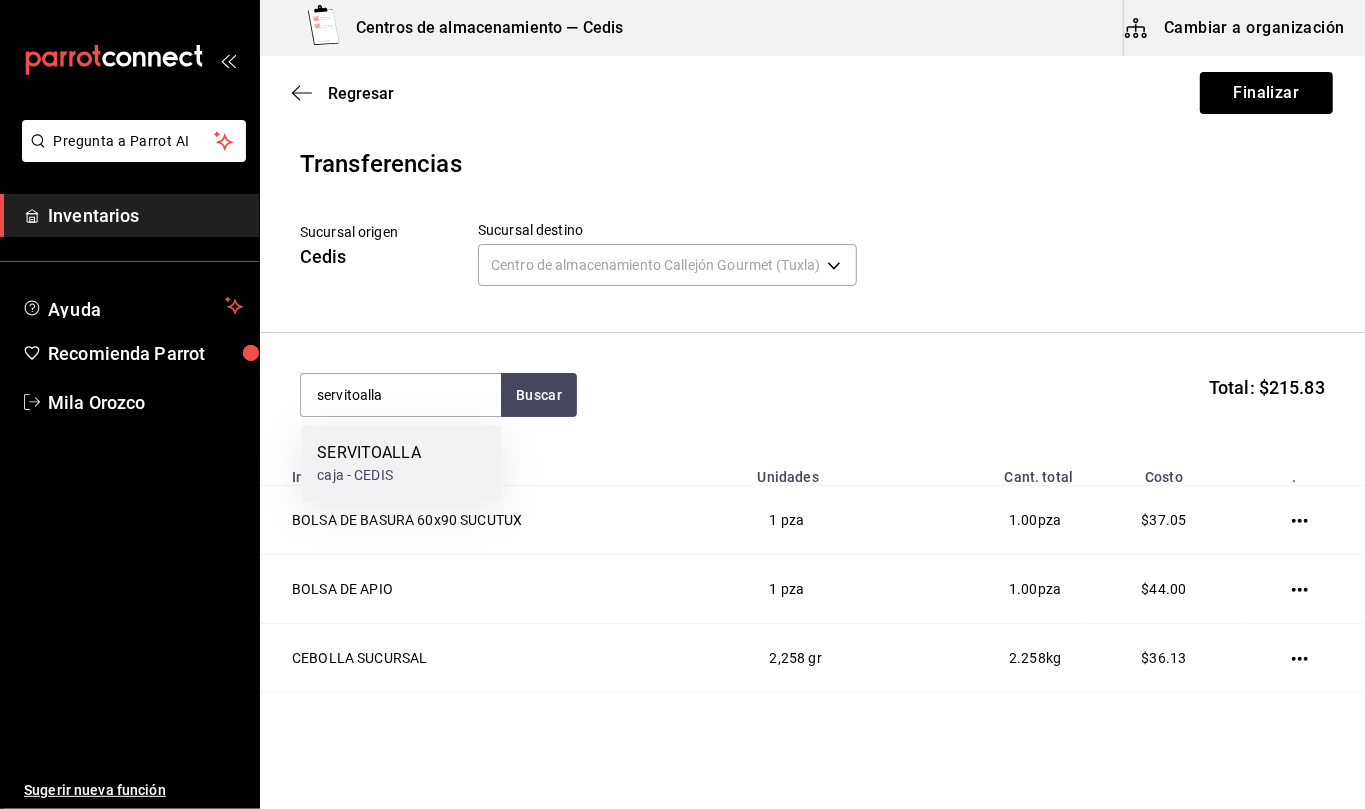 click on "SERVITOALLA caja  - CEDIS" at bounding box center [401, 463] 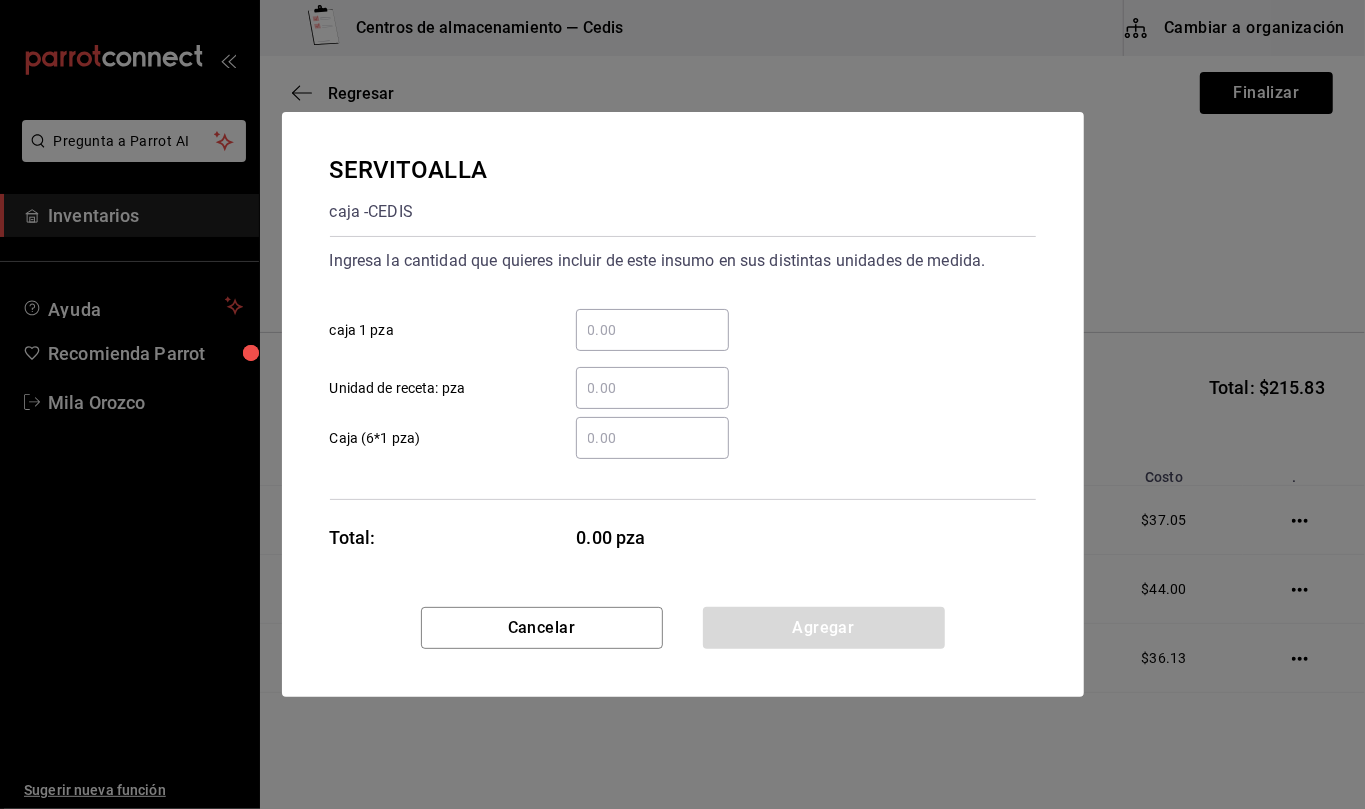 click on "​ Unidad de receta: pza" at bounding box center (652, 388) 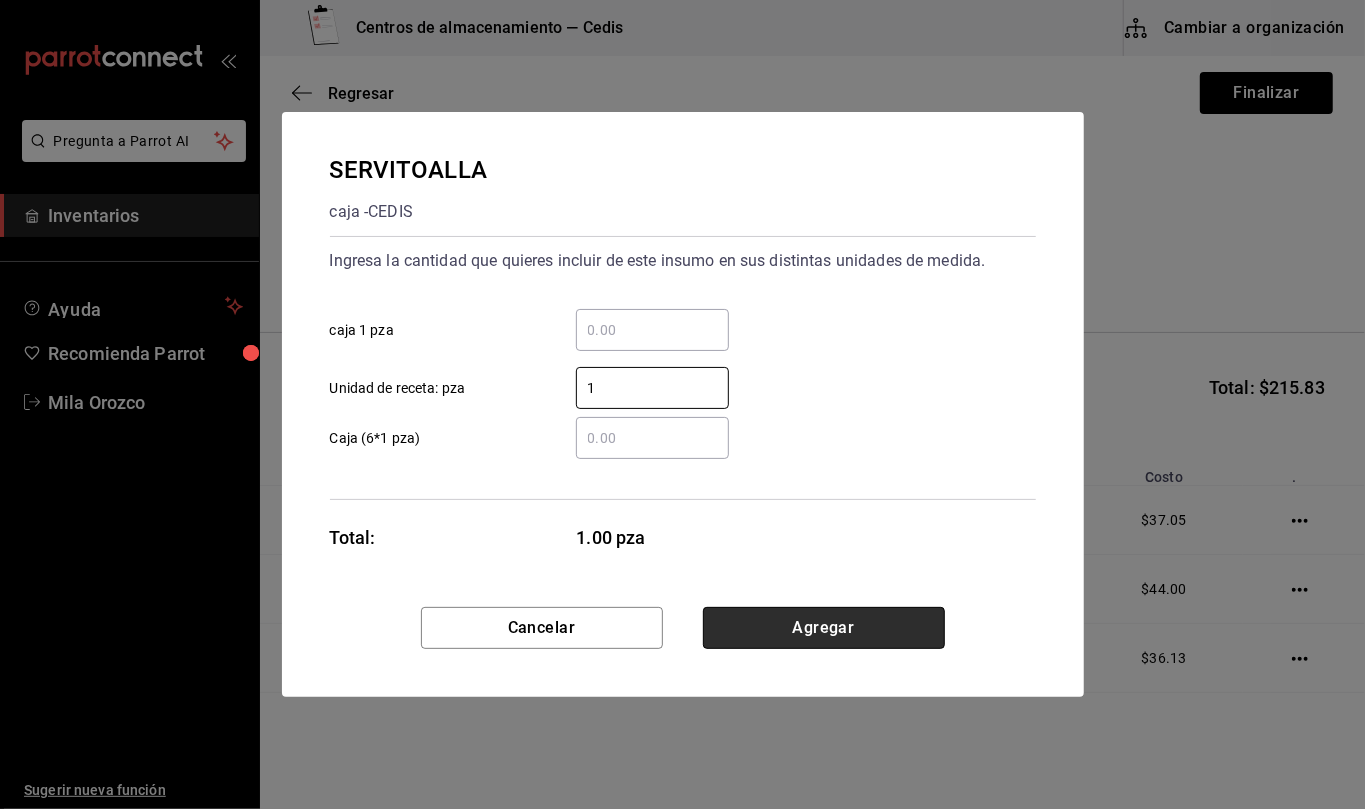 click on "Agregar" at bounding box center [824, 628] 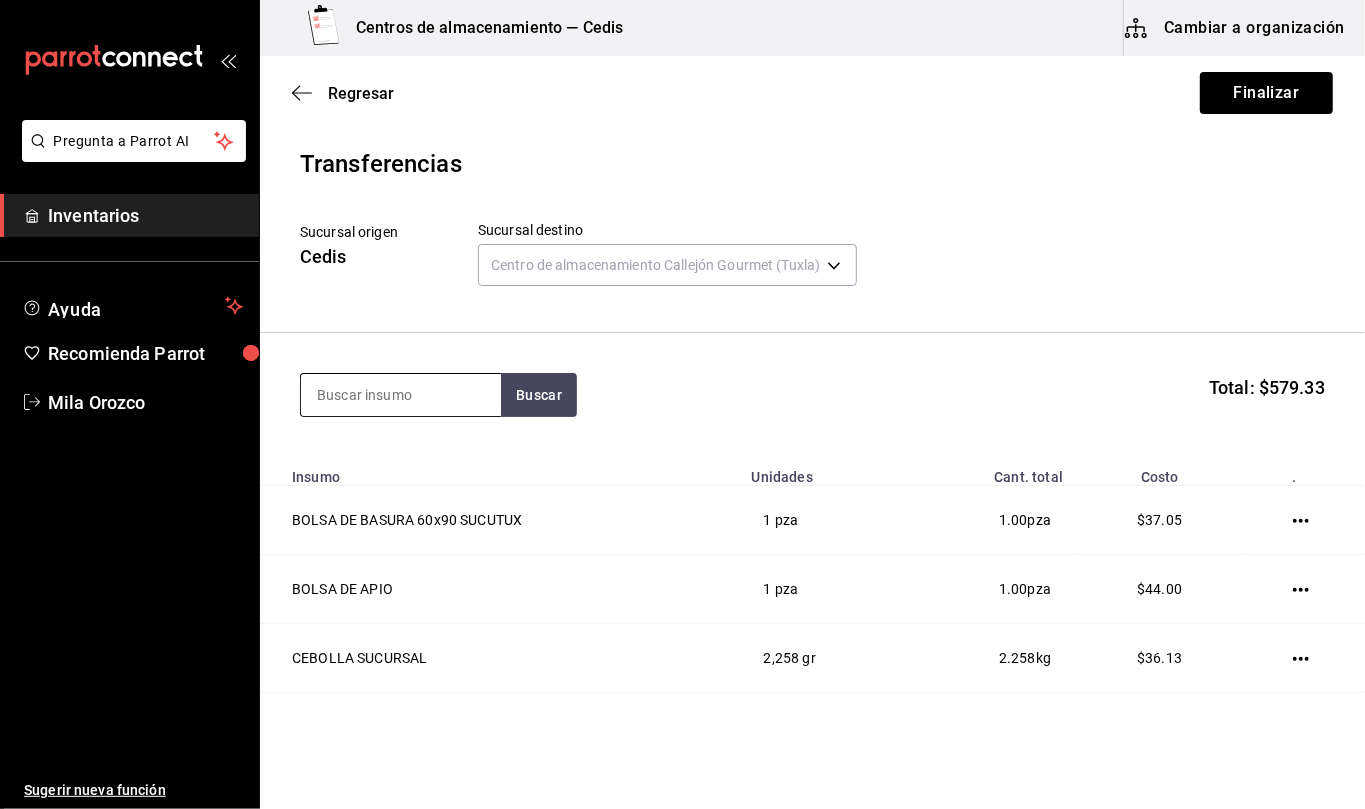 click at bounding box center [401, 395] 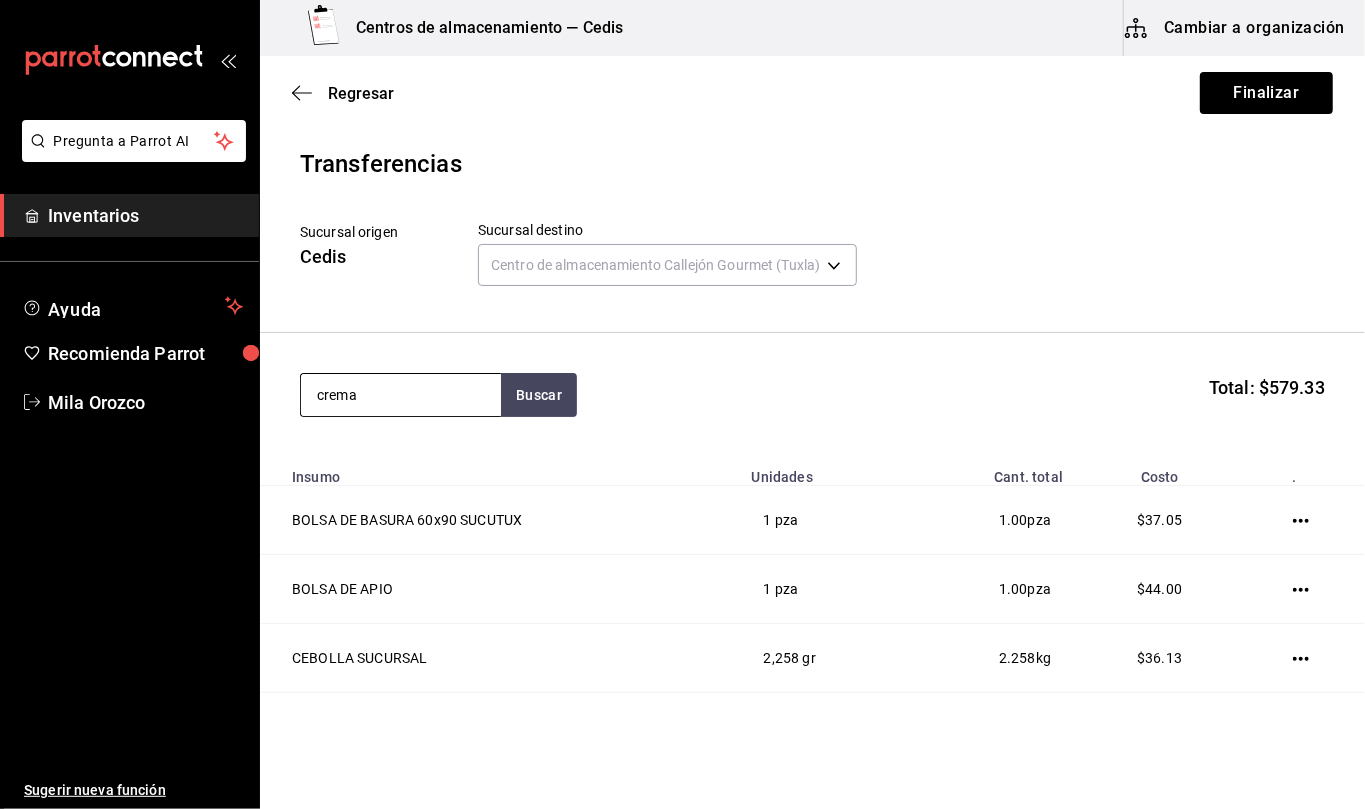 type on "crema" 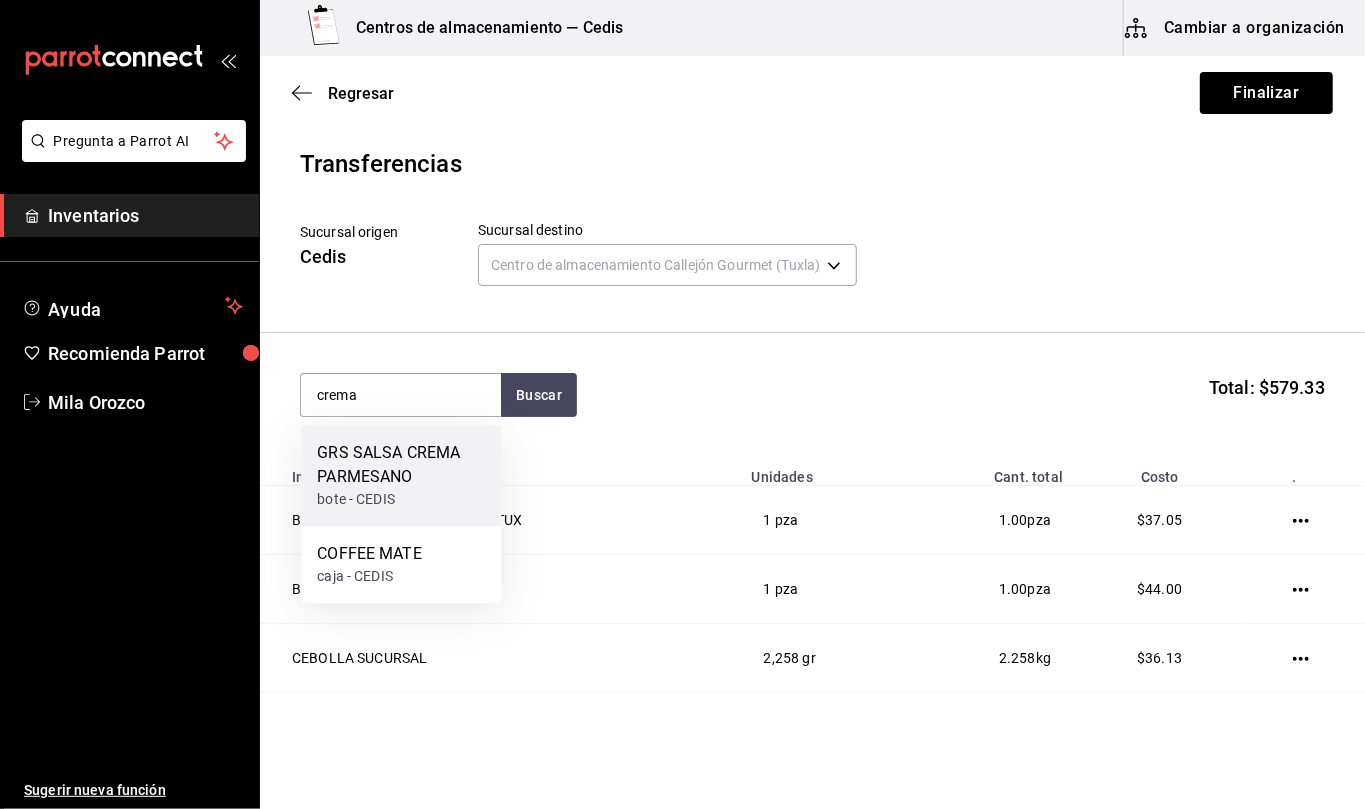 click on "GRS SALSA CREMA PARMESANO" at bounding box center (401, 465) 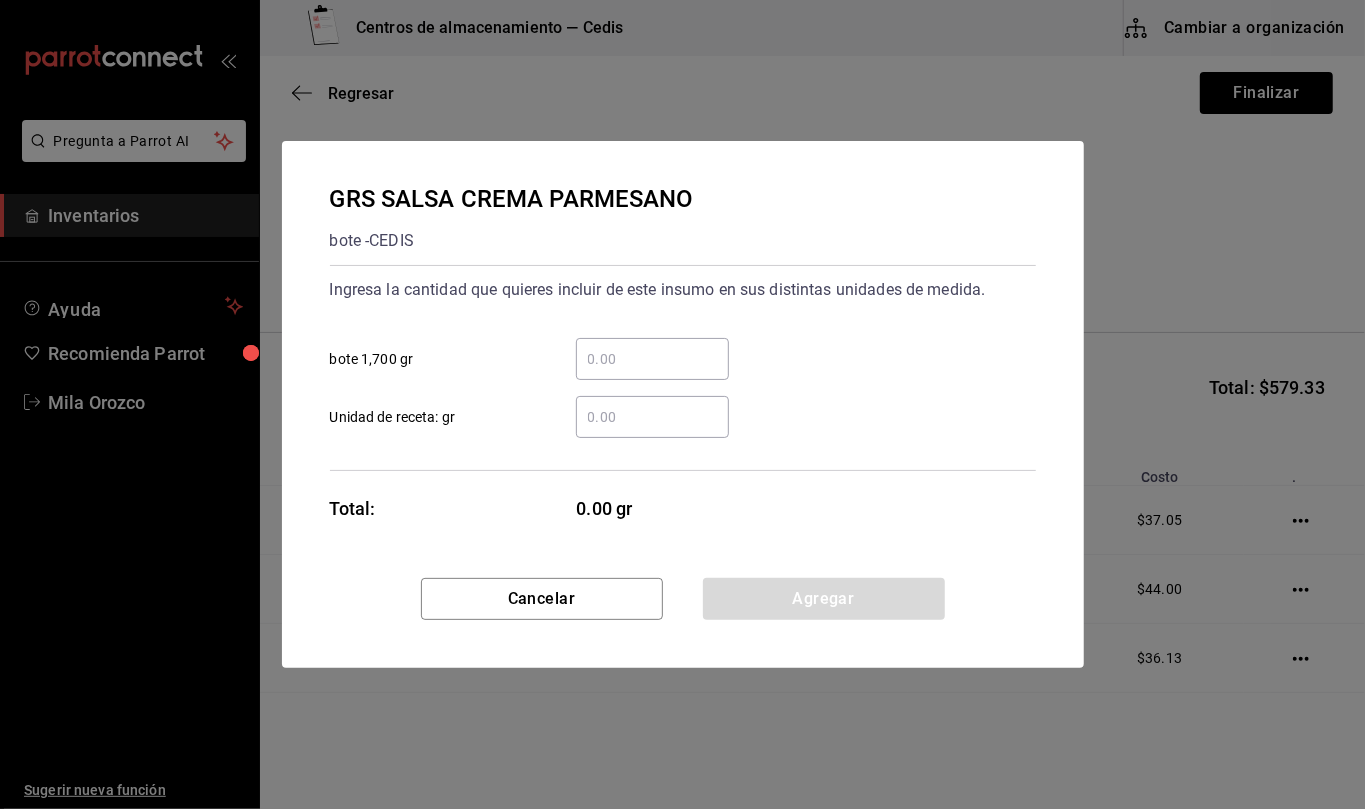 type 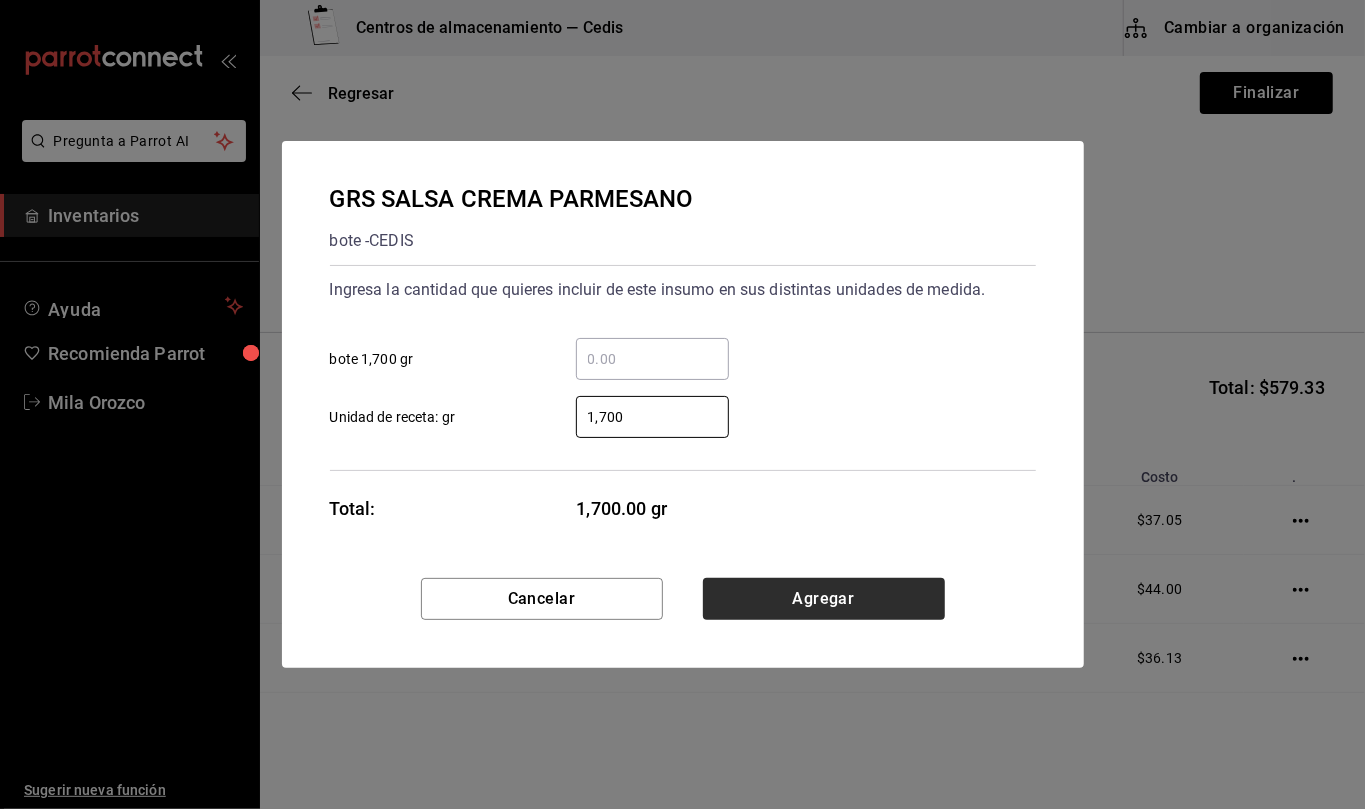 type on "1,700" 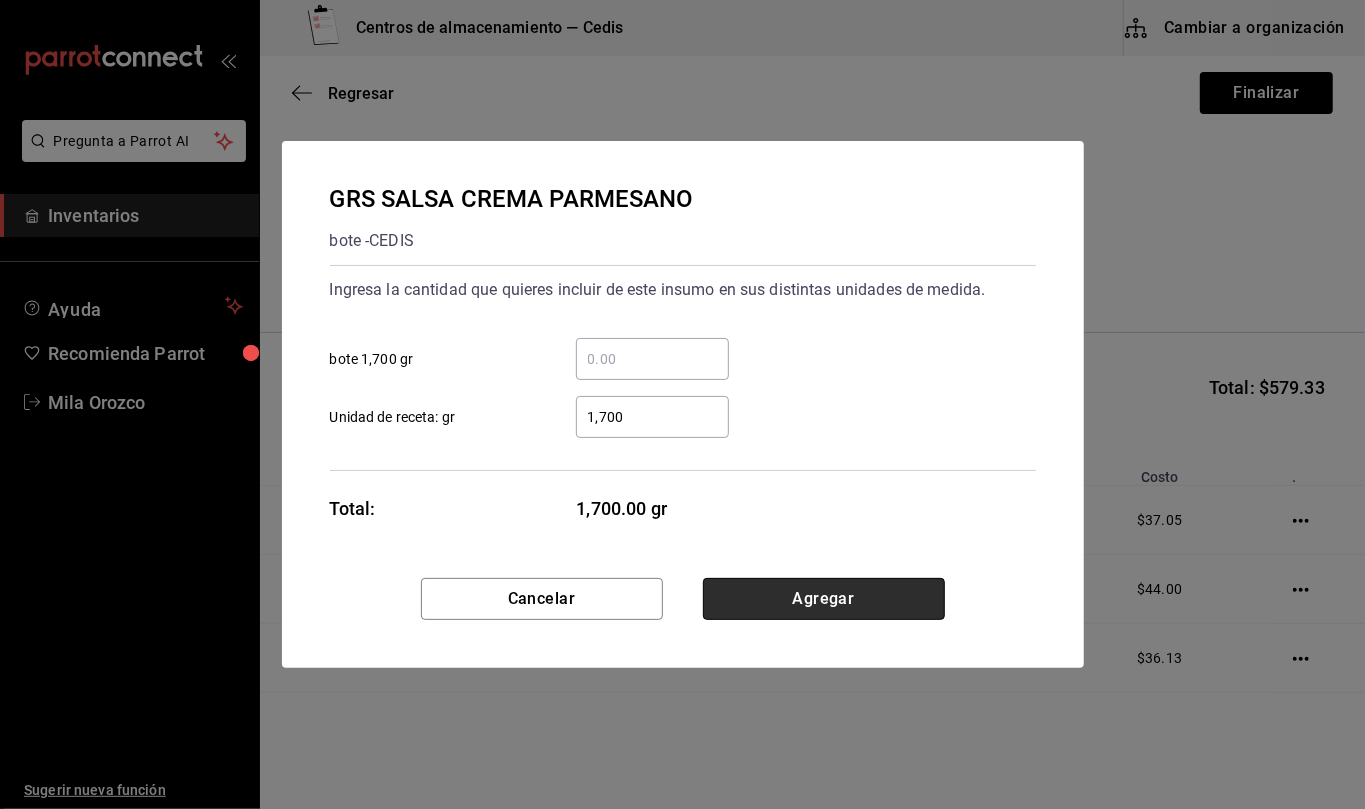 click on "Agregar" at bounding box center [824, 599] 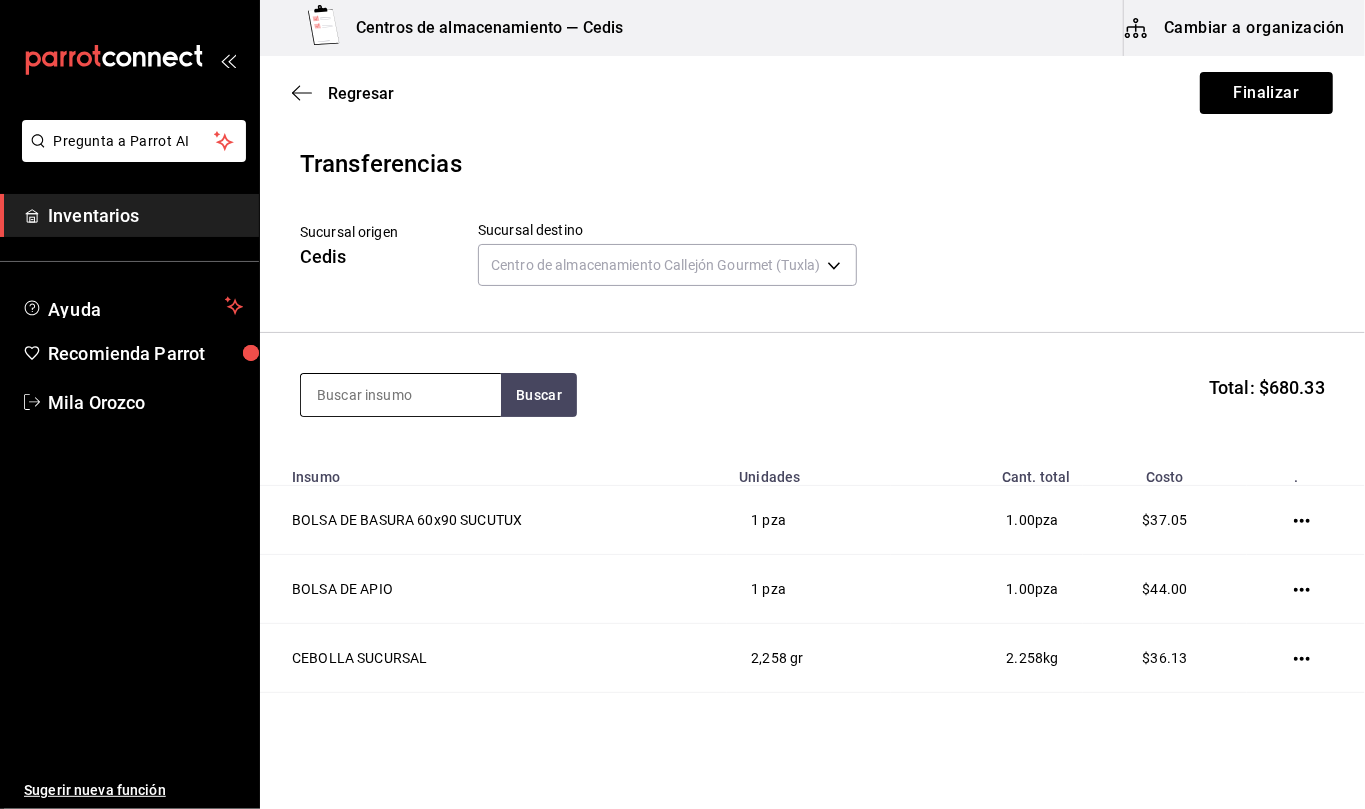 click at bounding box center (401, 395) 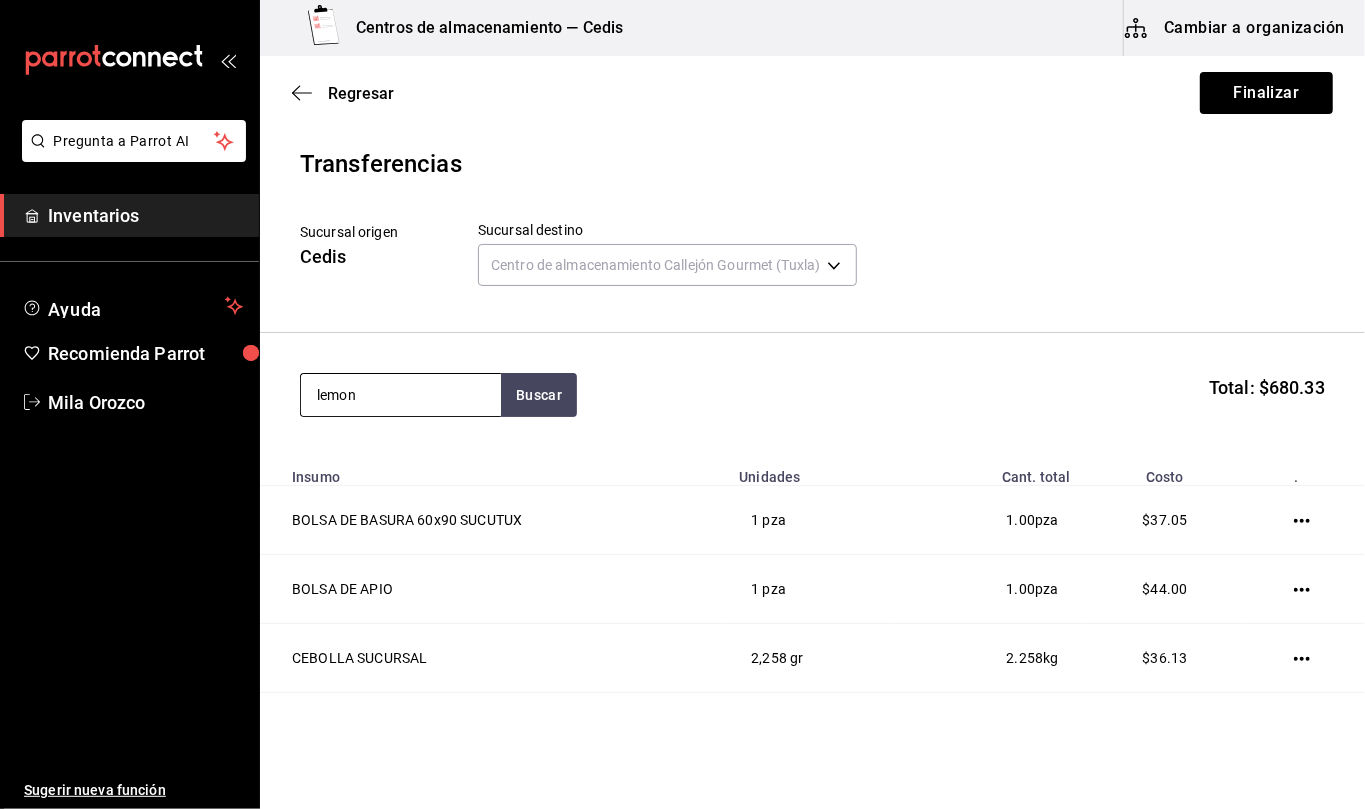 type on "lemon" 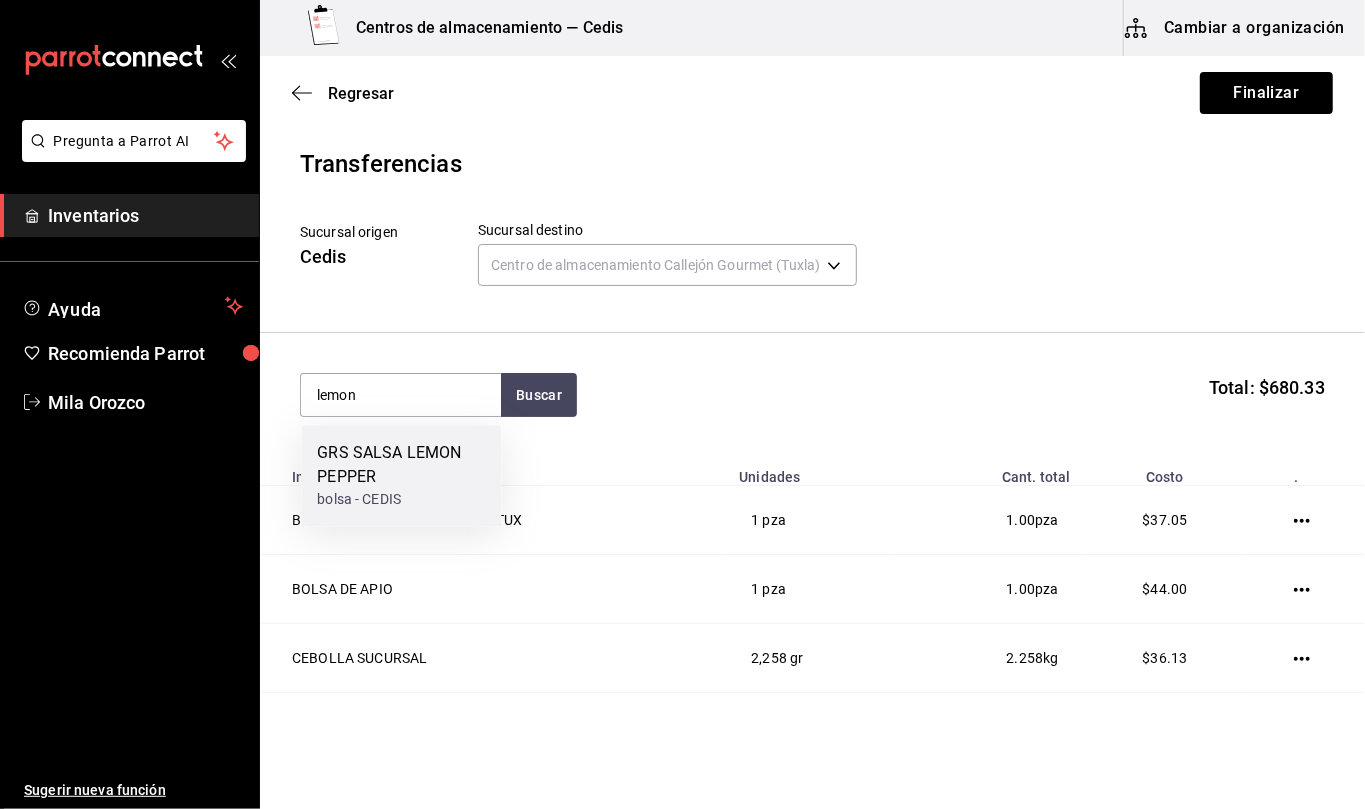click on "GRS SALSA LEMON PEPPER" at bounding box center [401, 465] 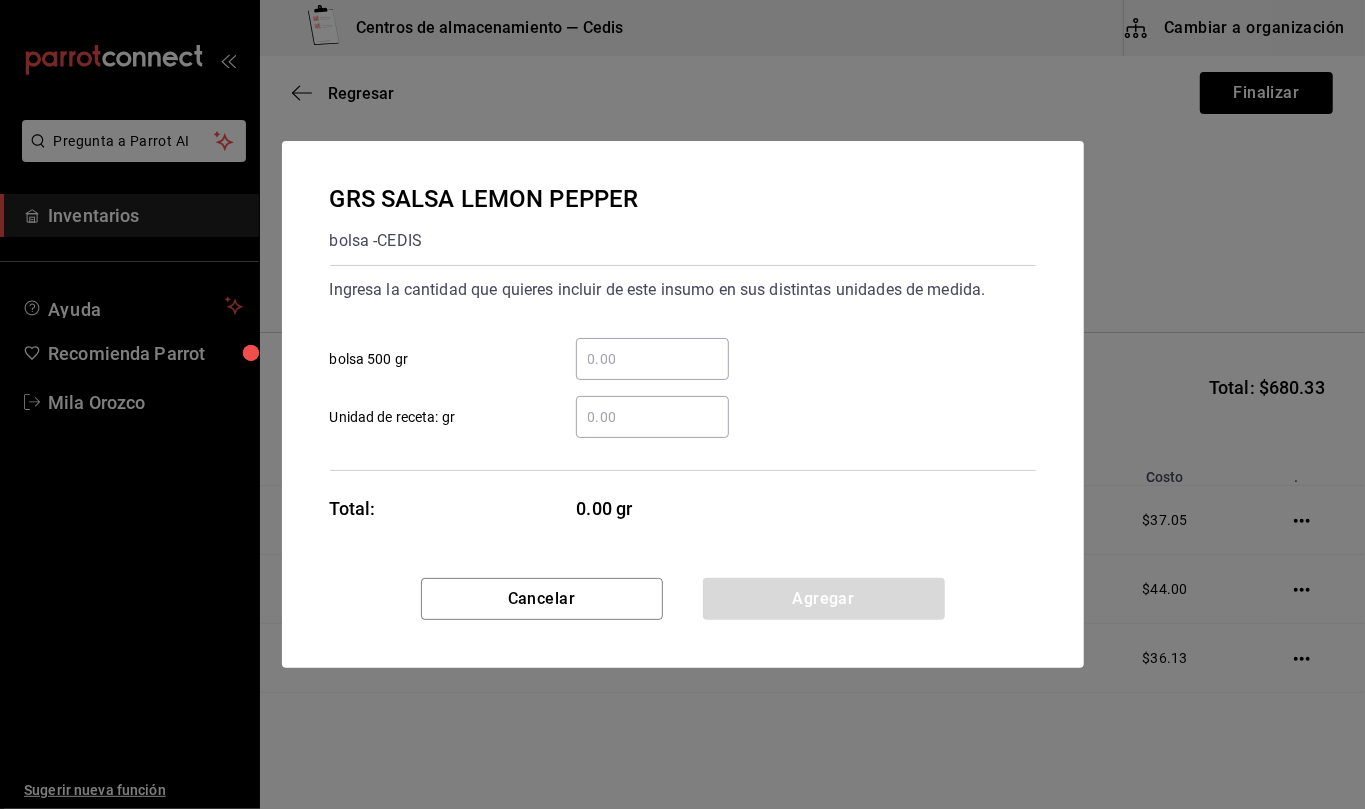 click on "​ Unidad de receta: gr" at bounding box center [652, 417] 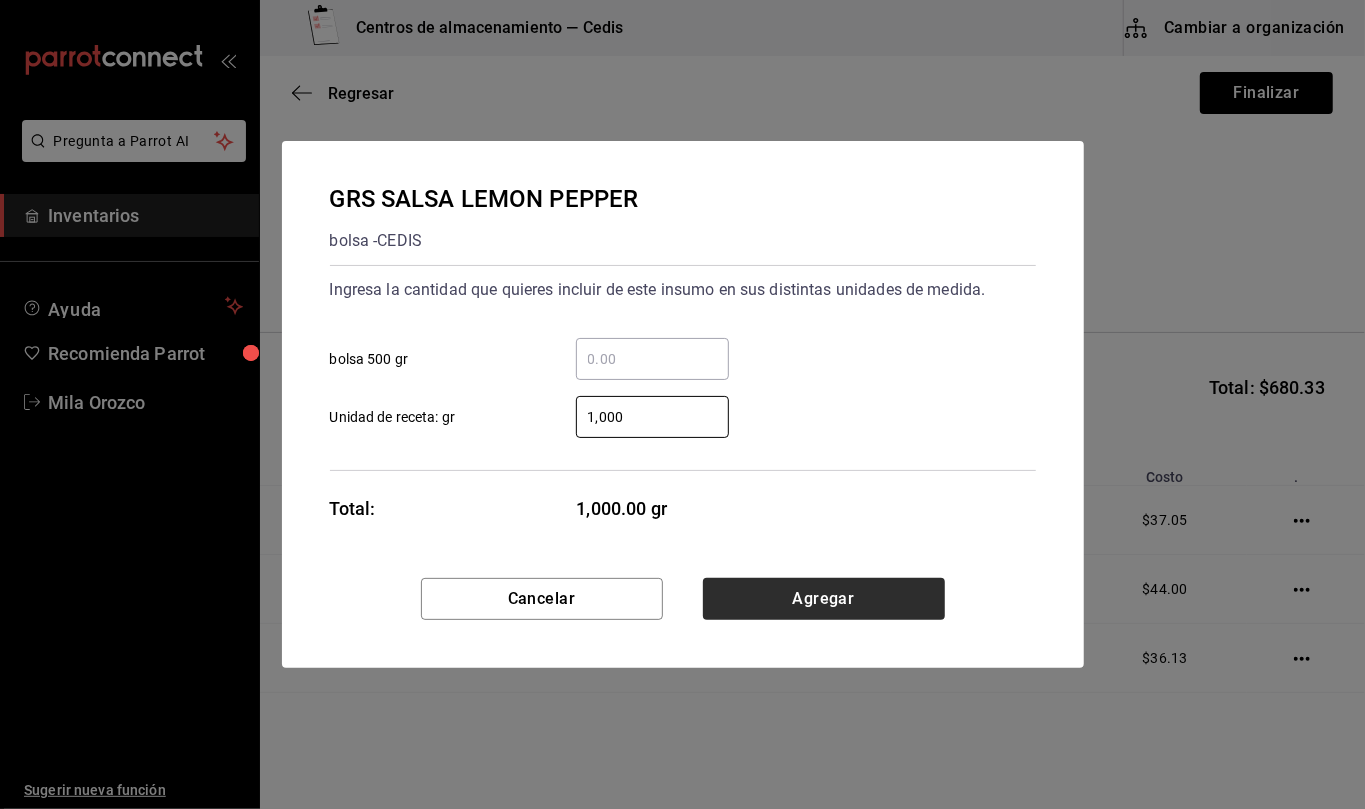 type on "1,000" 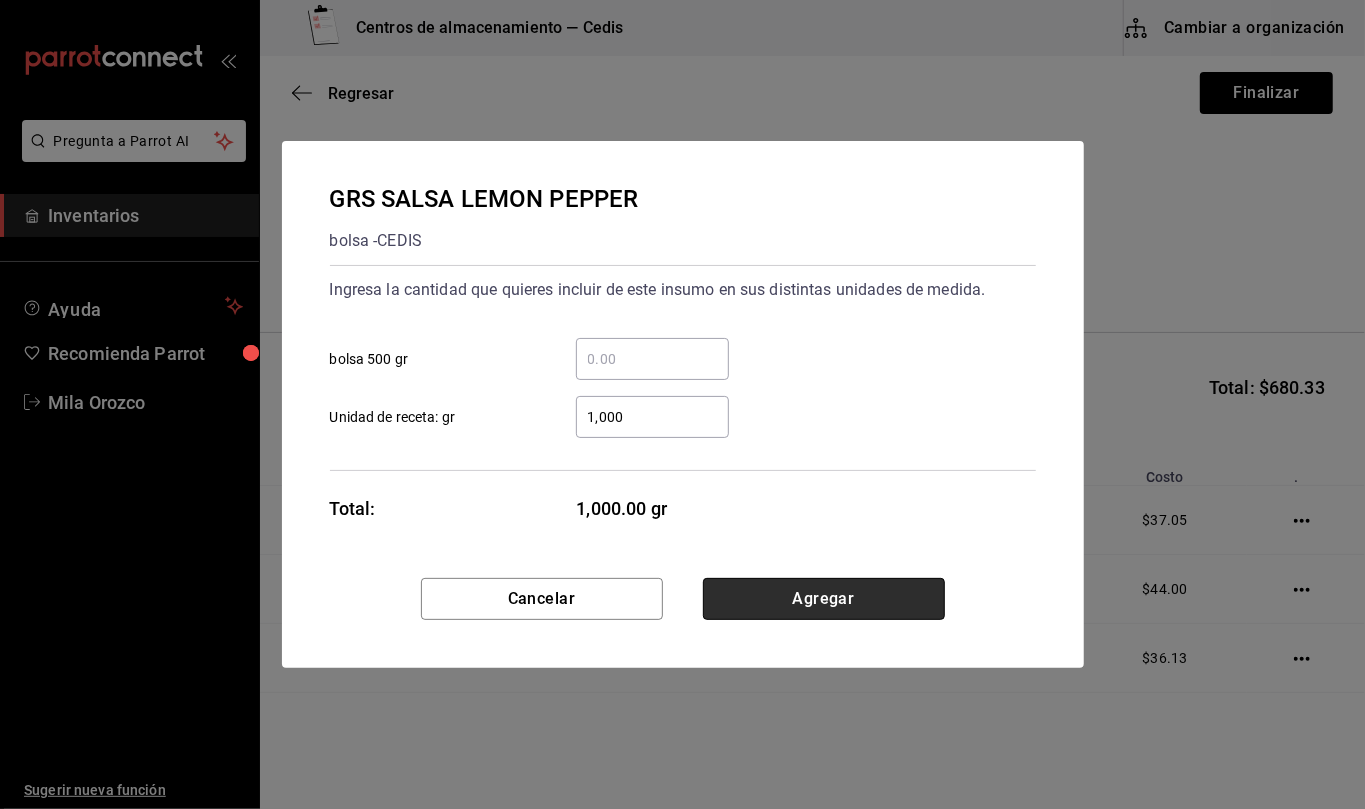click on "Agregar" at bounding box center (824, 599) 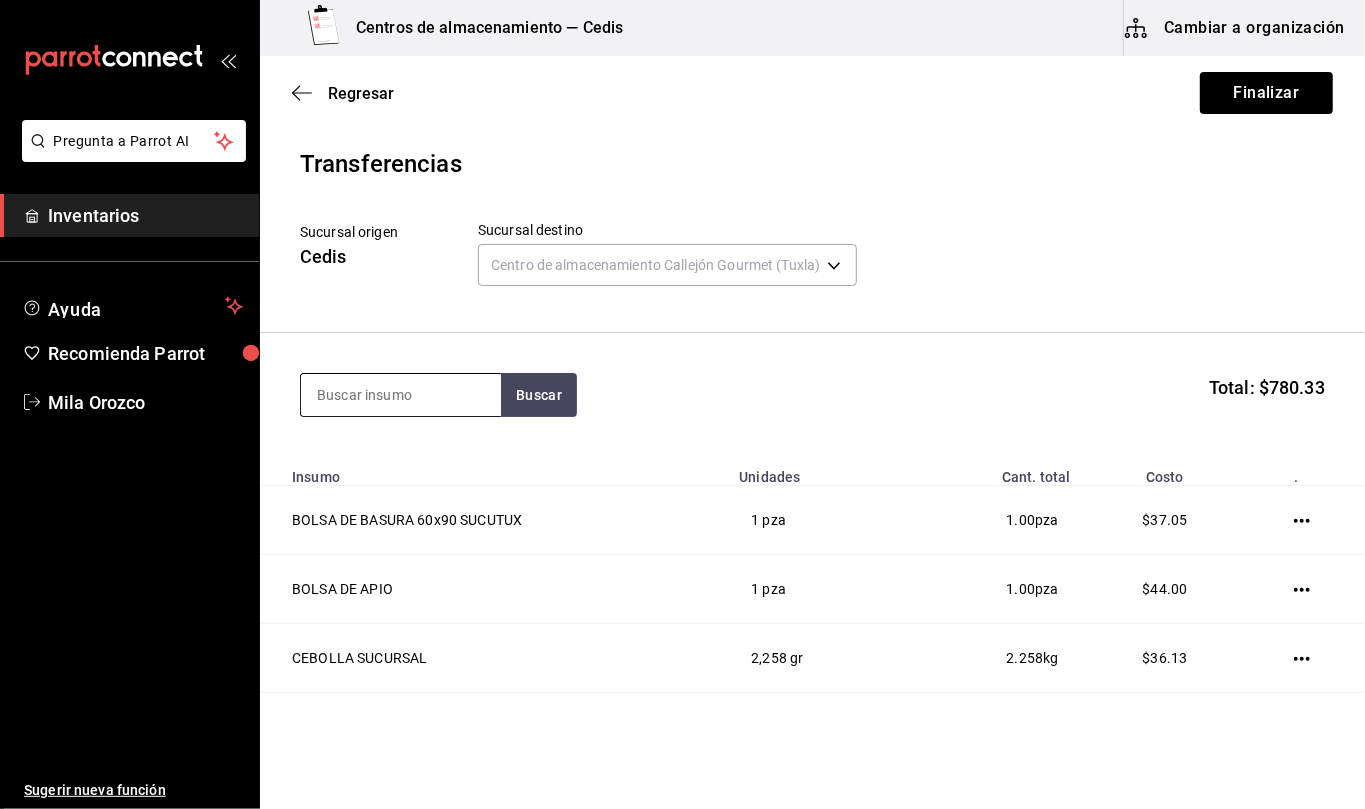 click at bounding box center [401, 395] 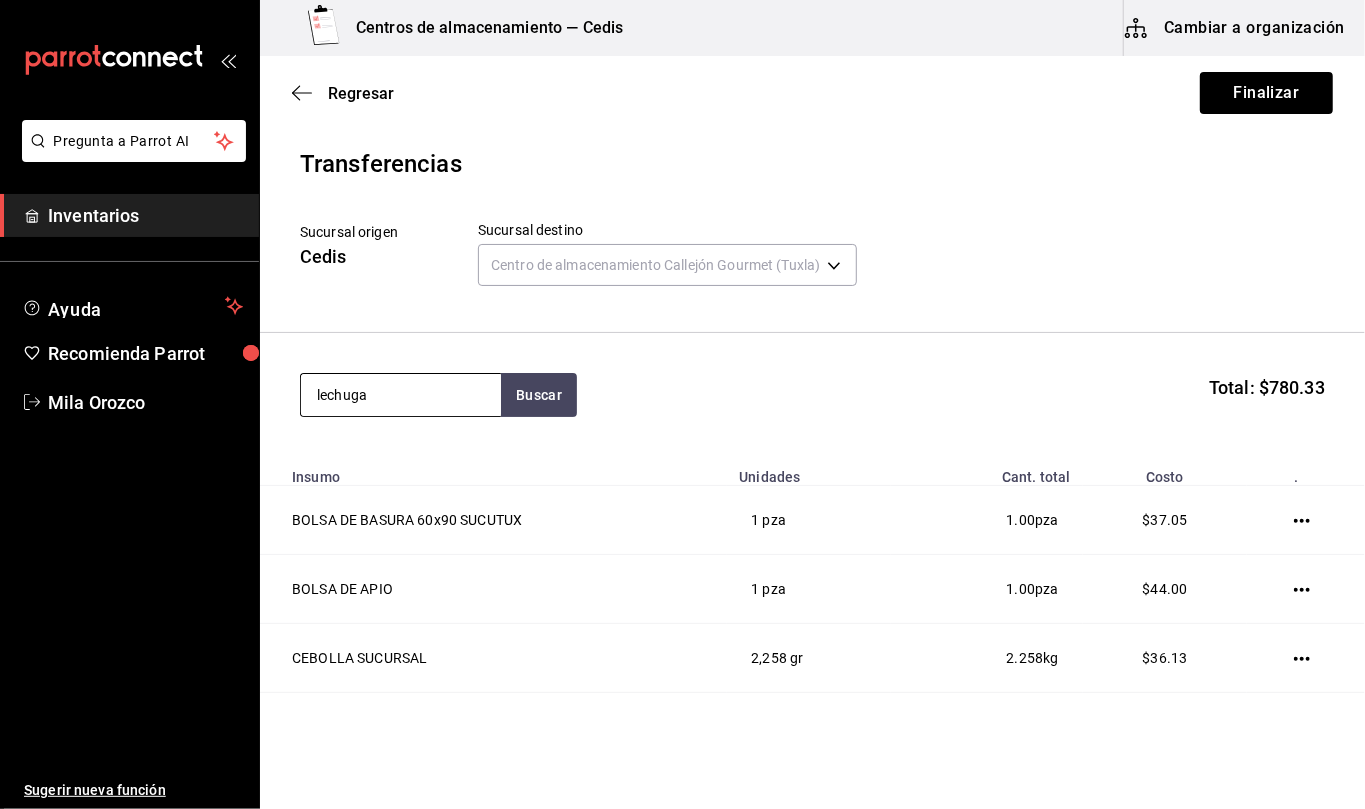 type on "lechuga" 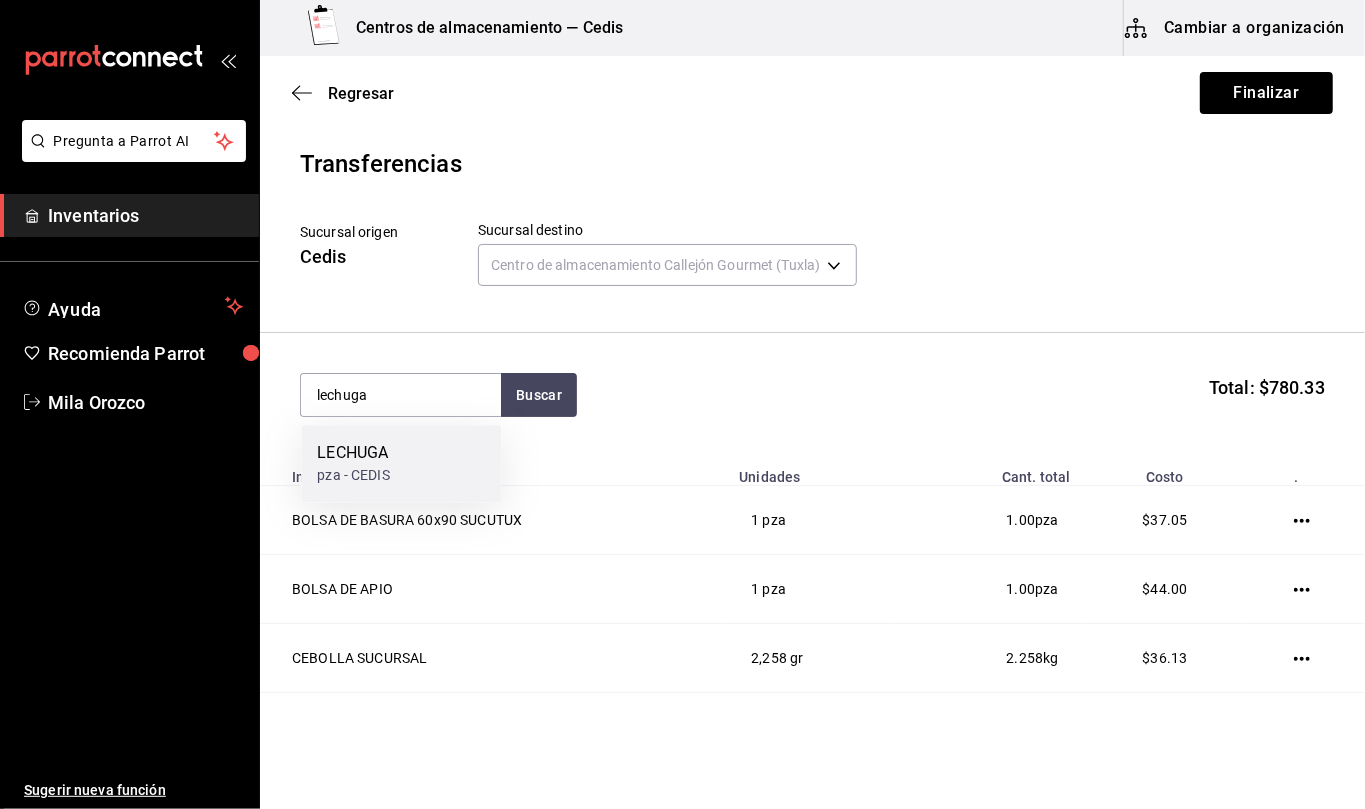 click on "LECHUGA" at bounding box center (353, 453) 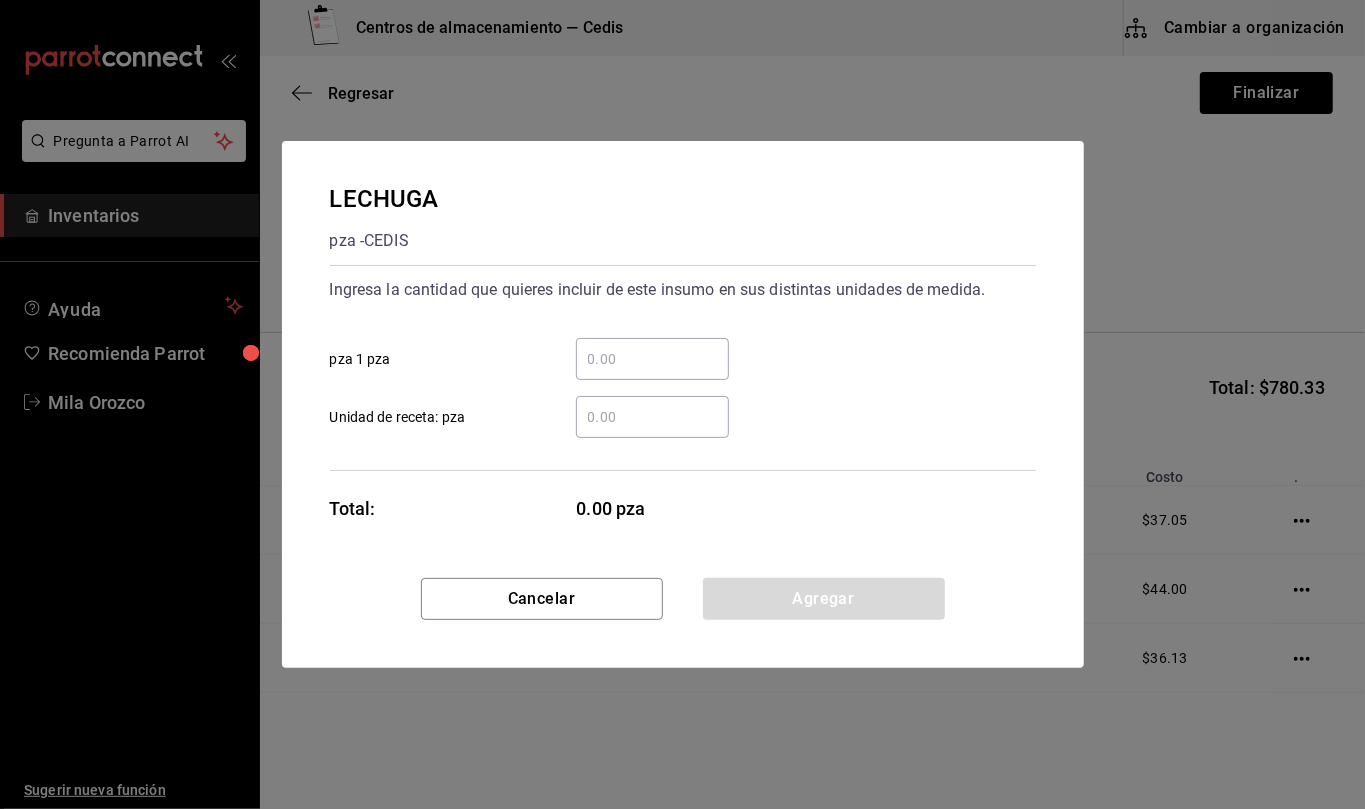 click on "​ Unidad de receta: pza" at bounding box center (652, 417) 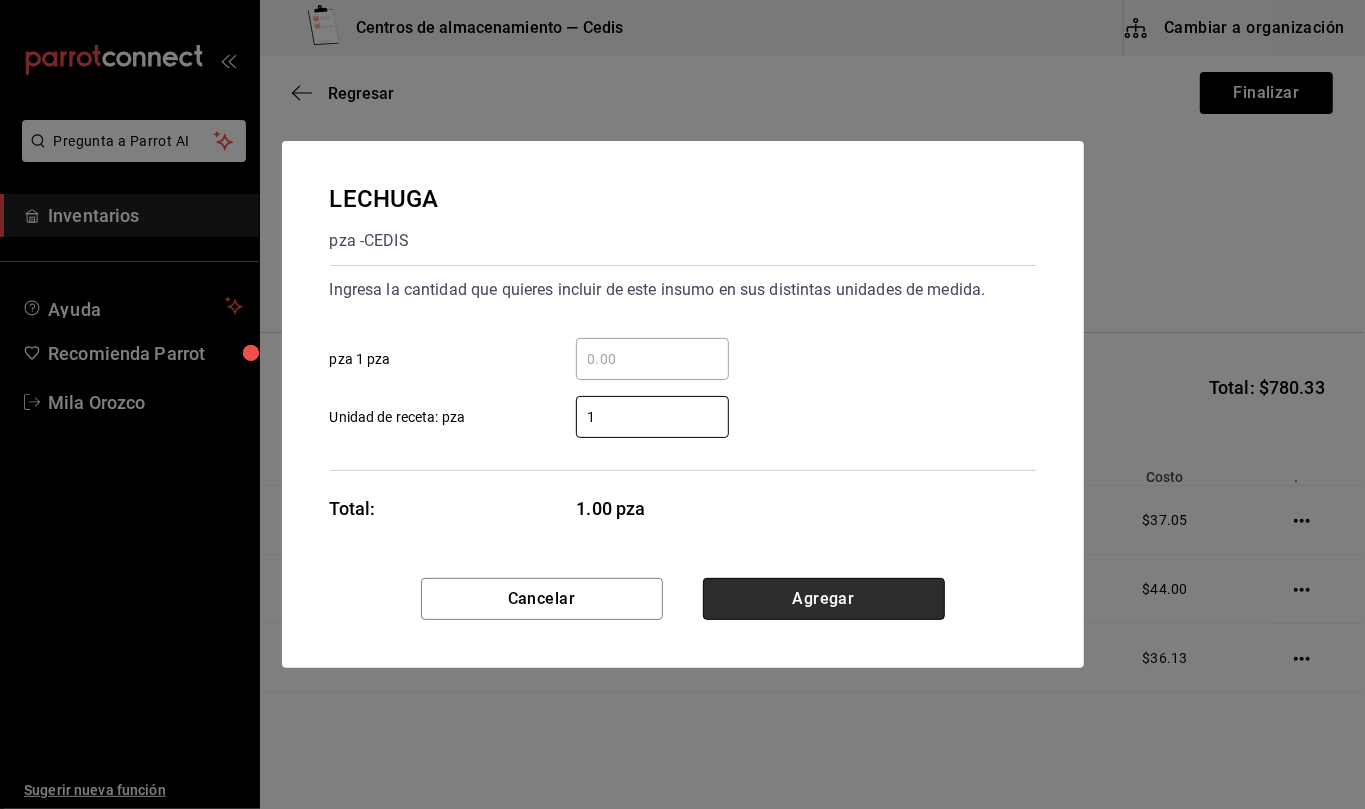 click on "Agregar" at bounding box center [824, 599] 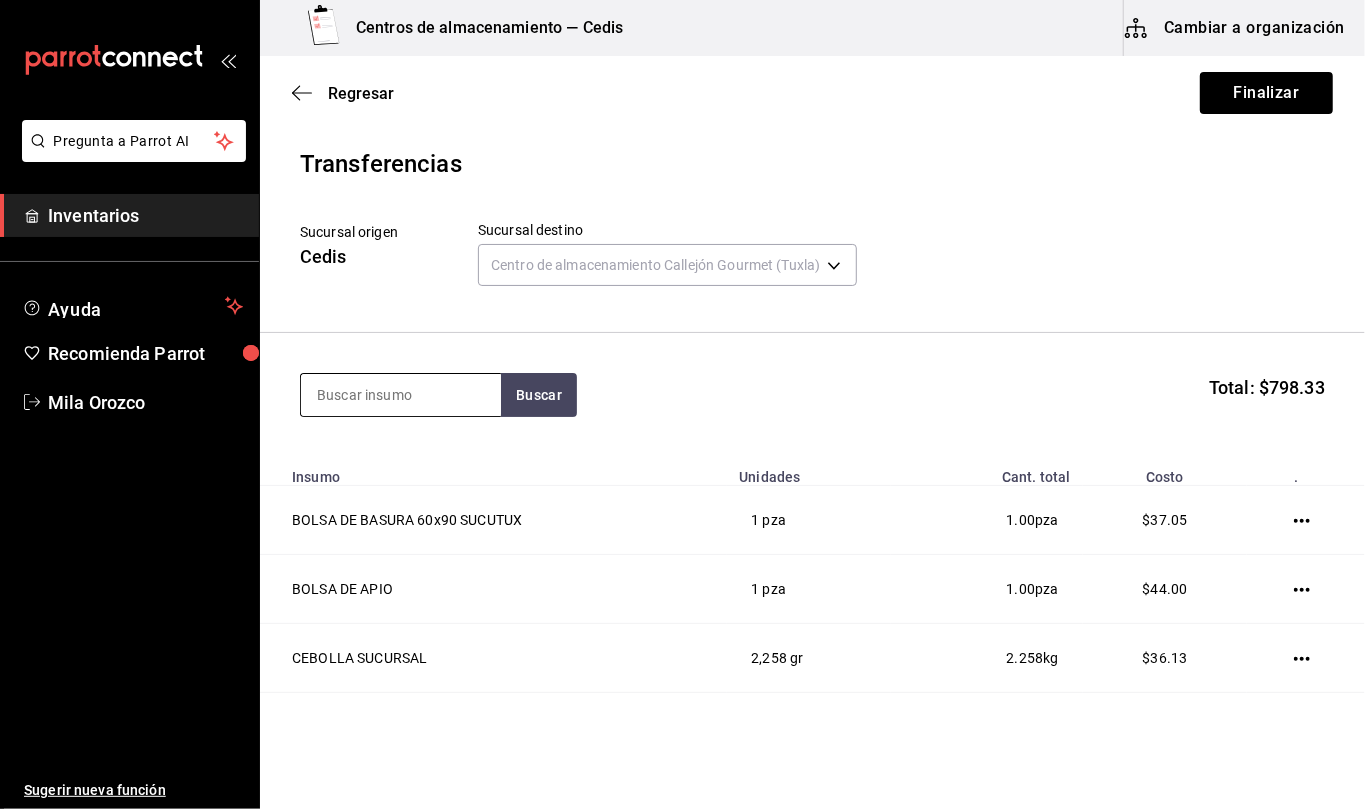 click at bounding box center (401, 395) 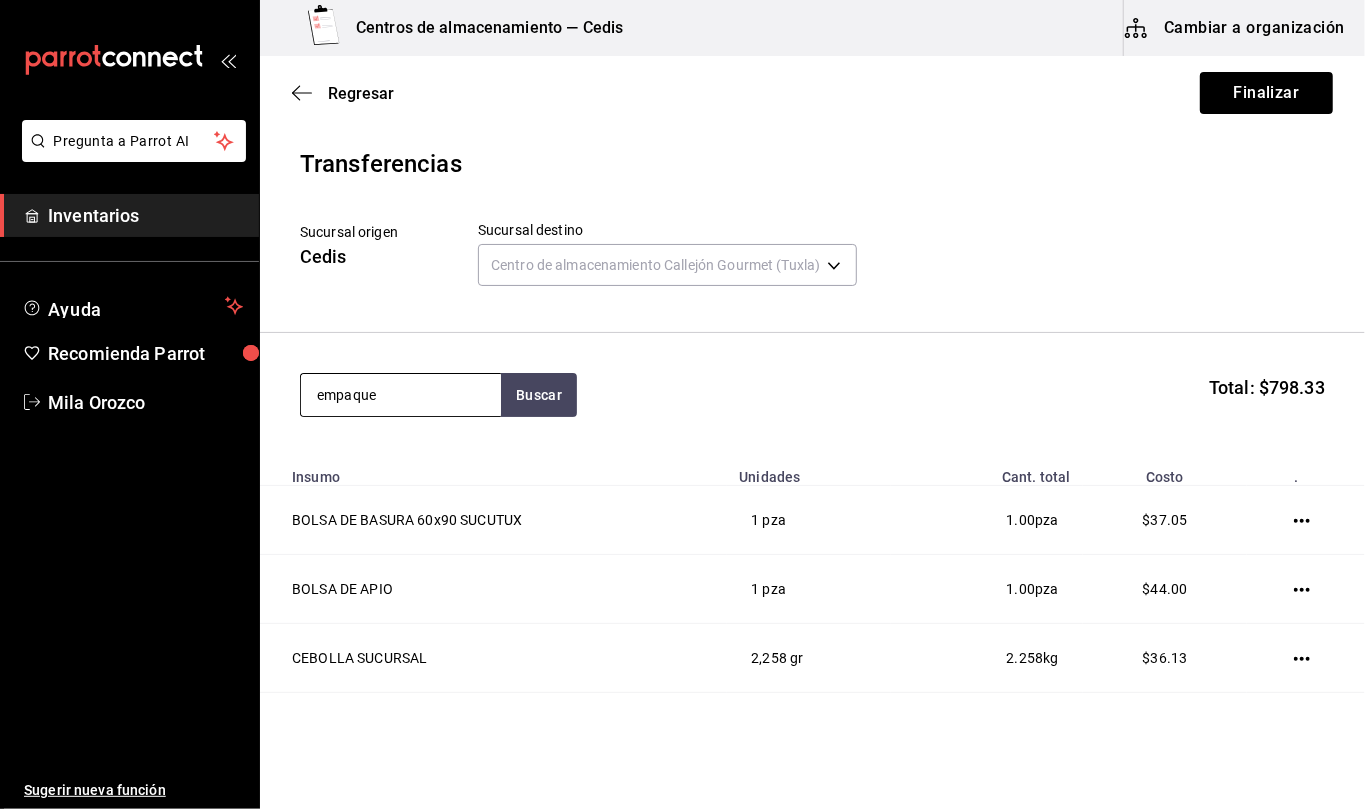 type on "empaque" 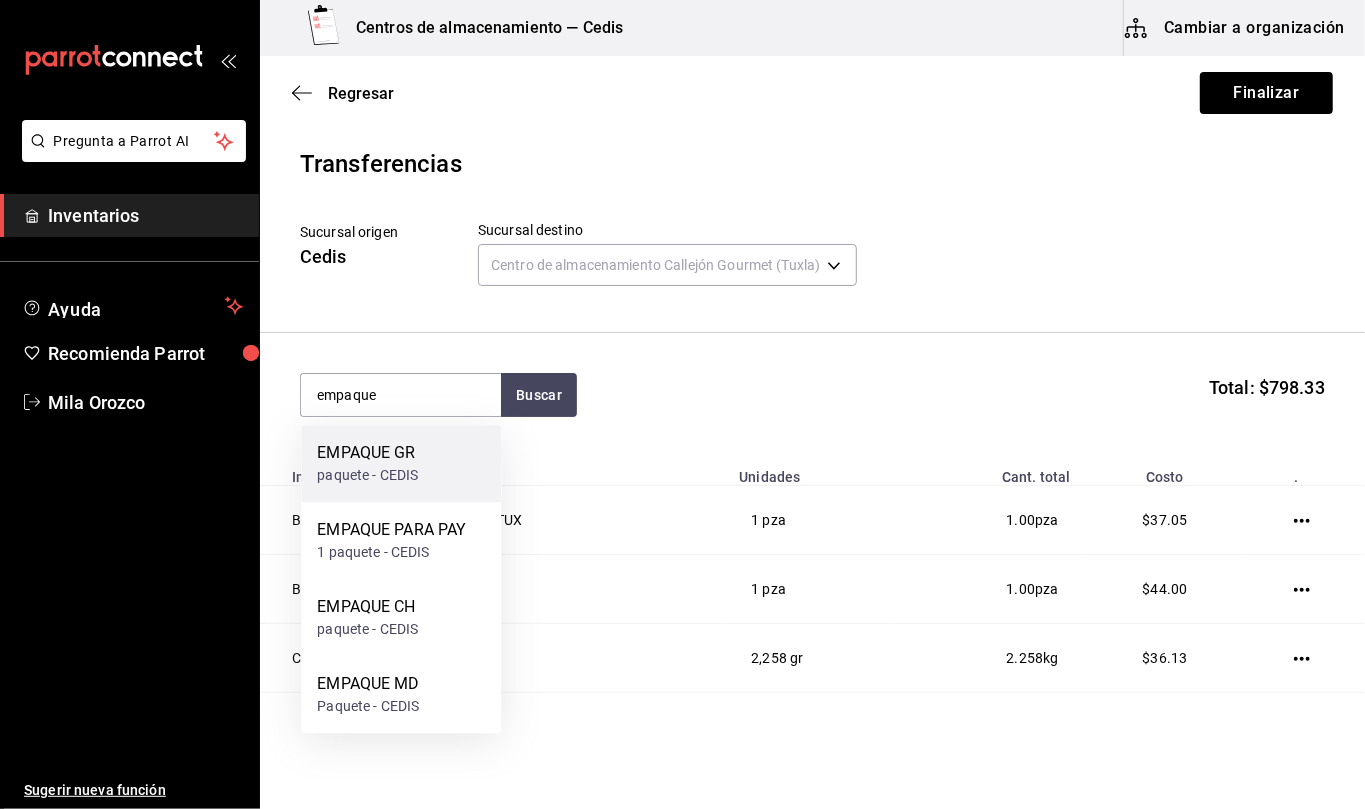 click on "EMPAQUE GR paquete - CEDIS" at bounding box center (401, 463) 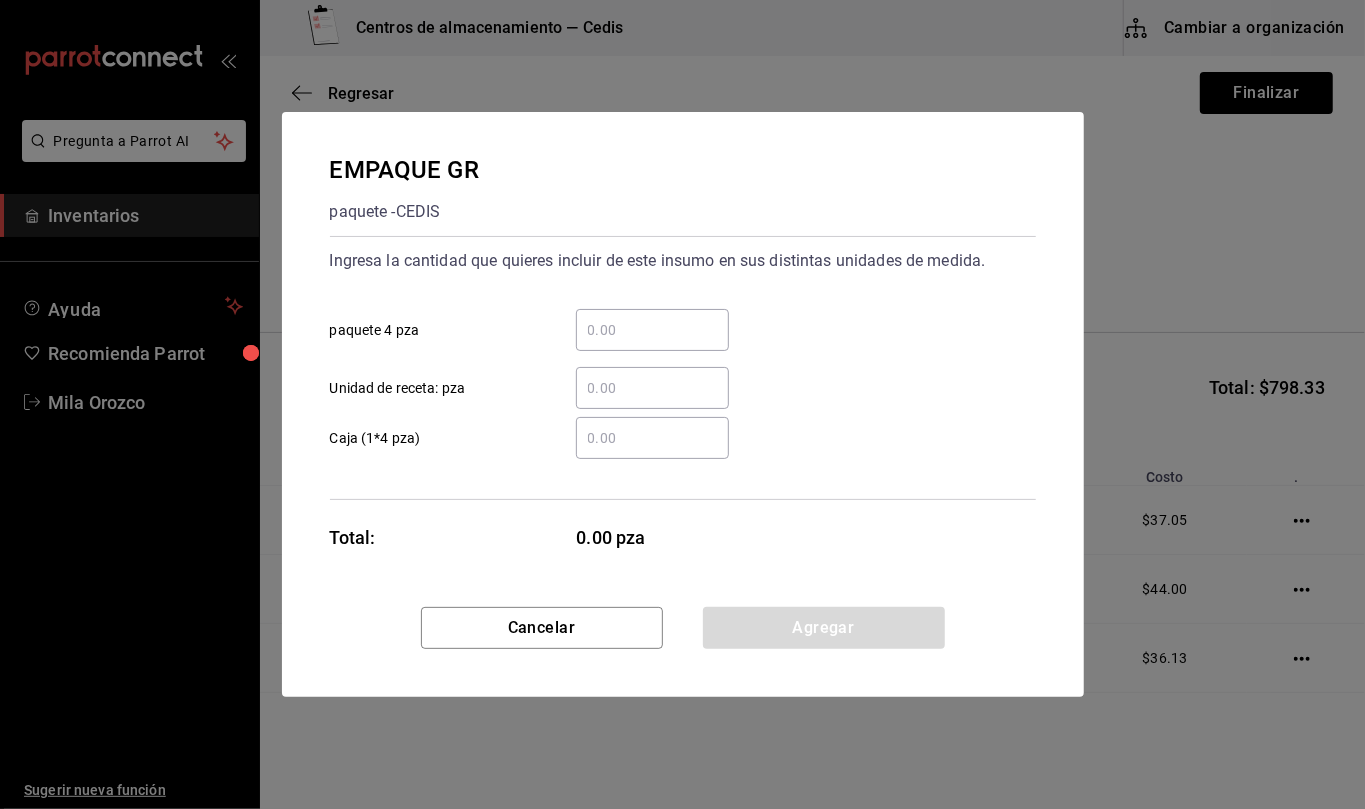 click on "​ Unidad de receta: pza" at bounding box center (652, 388) 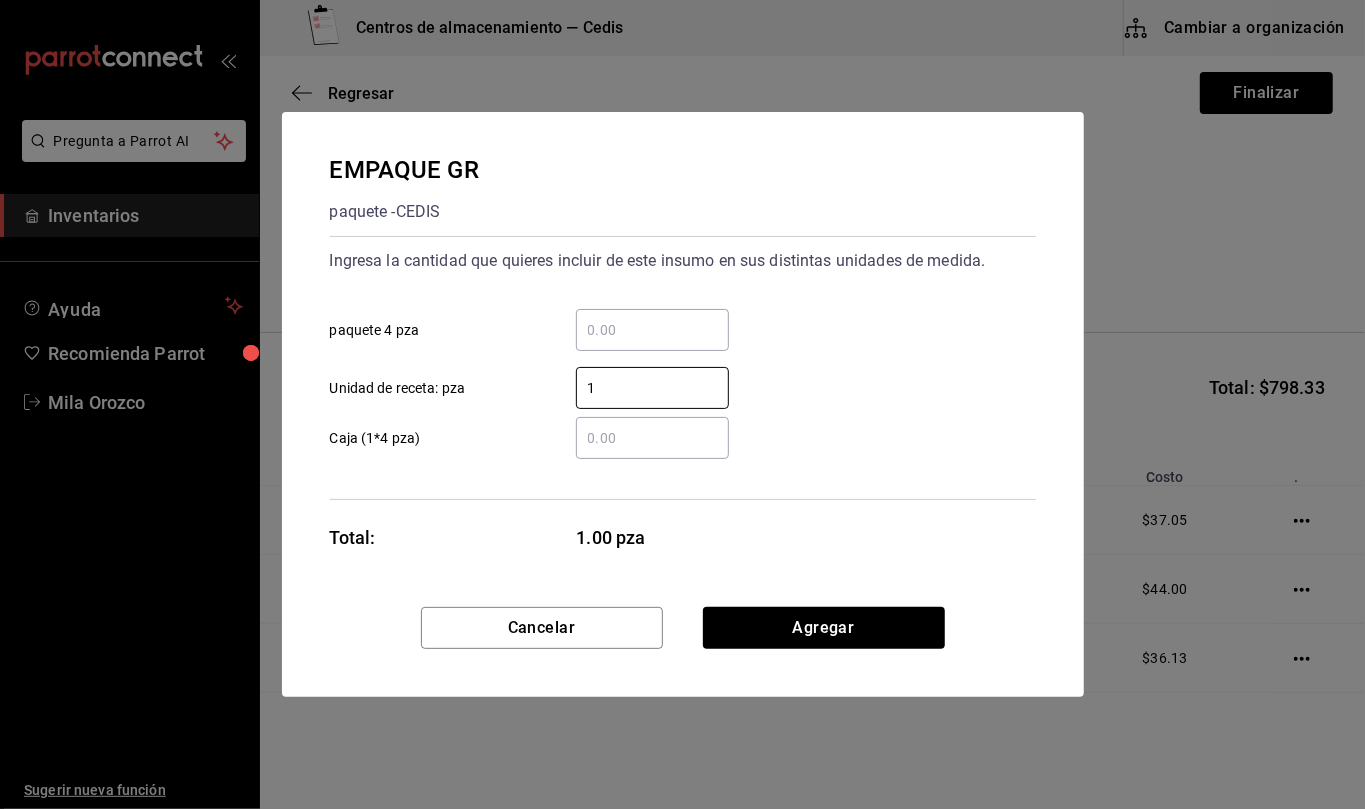 type on "1" 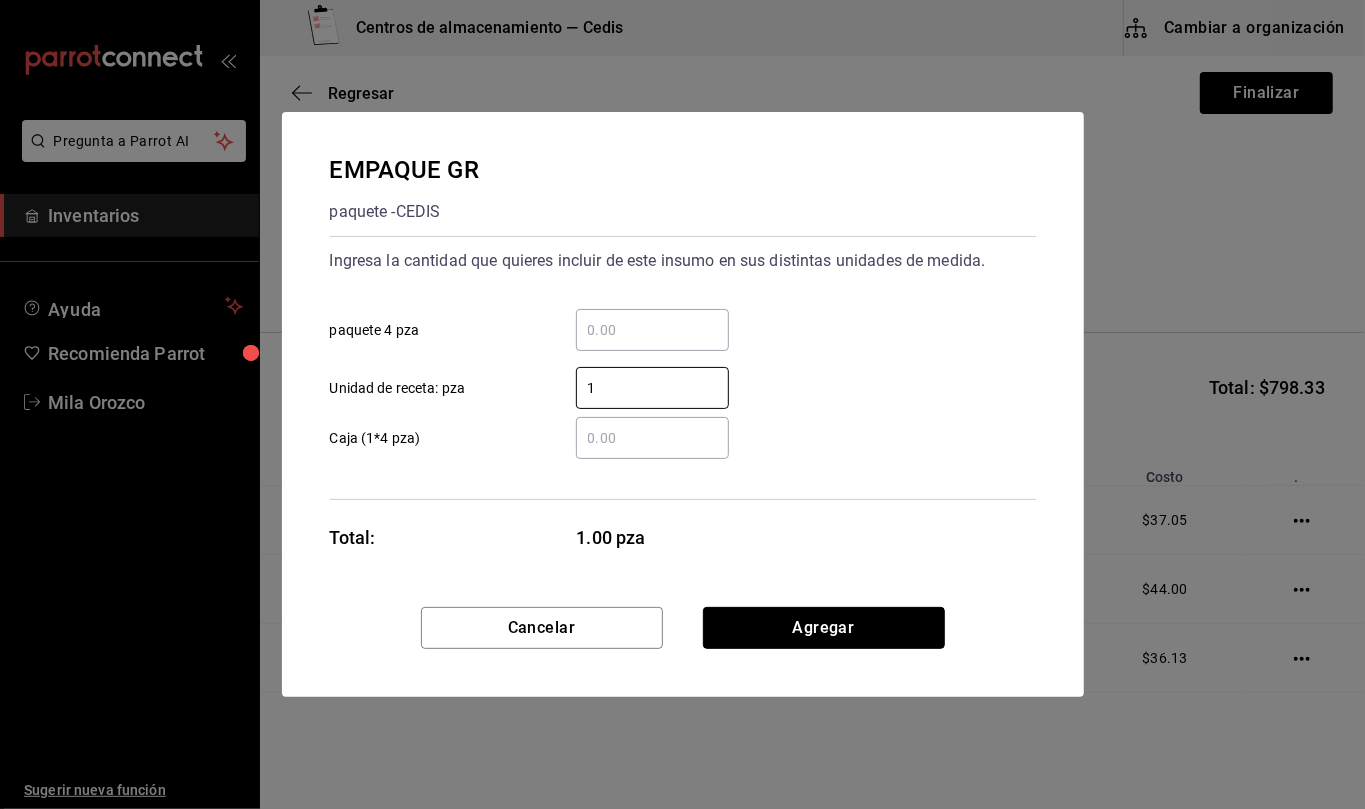 click on "Agregar" at bounding box center [824, 628] 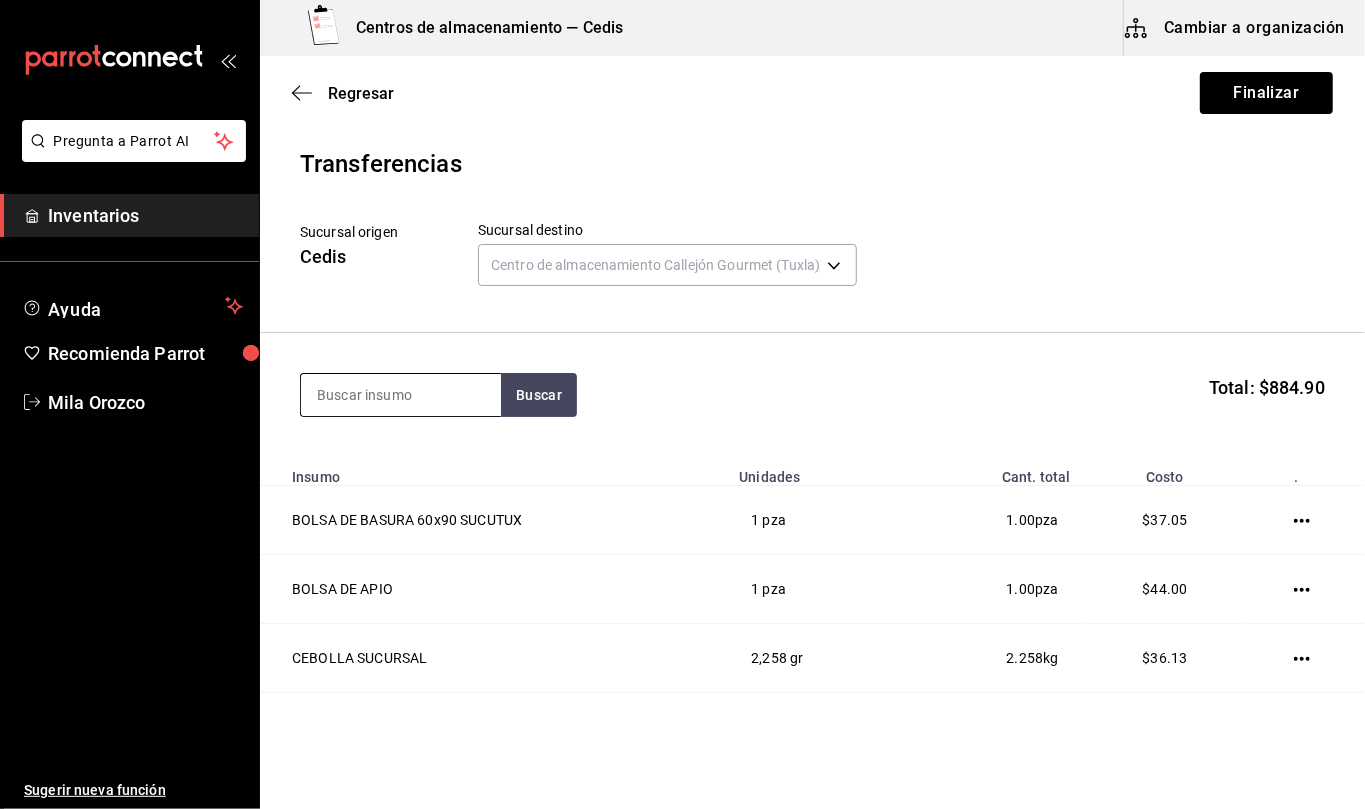 click at bounding box center (401, 395) 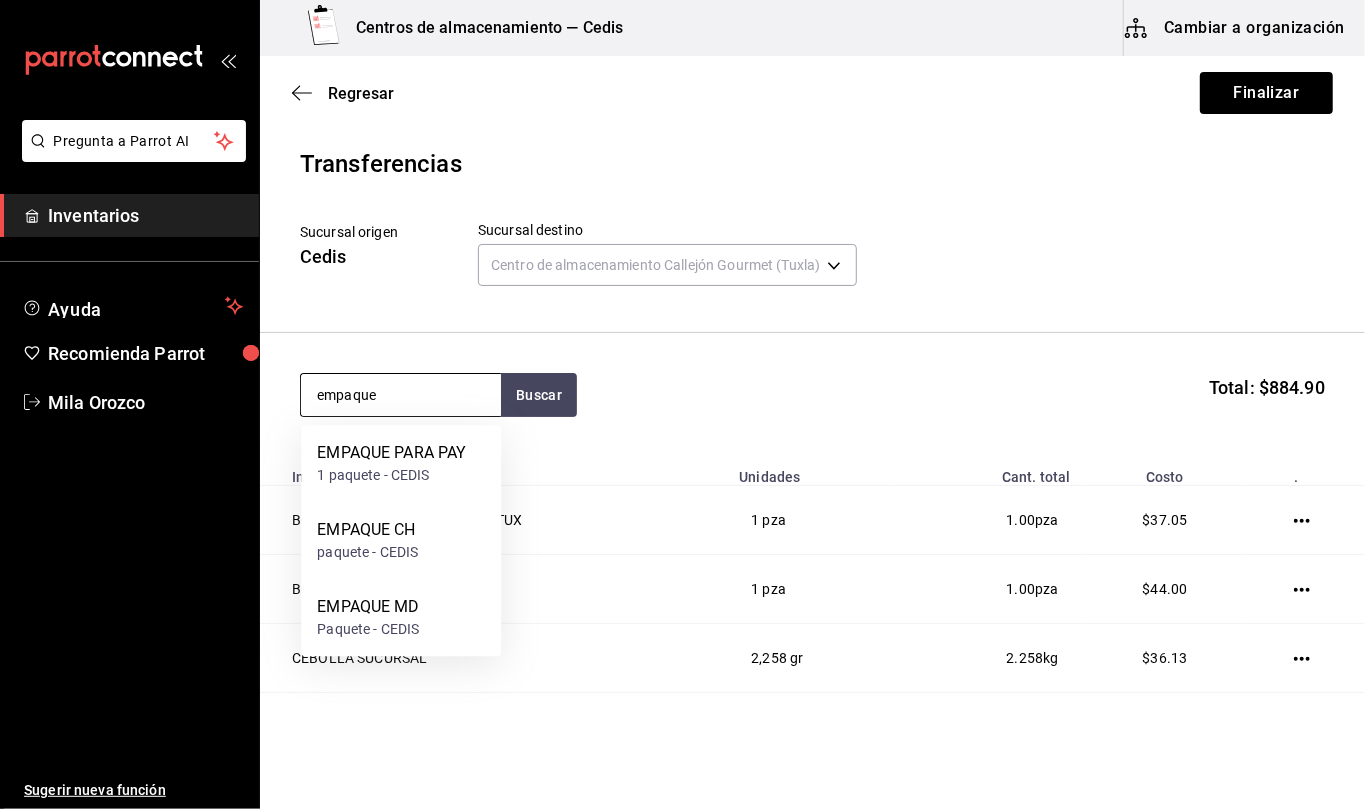 type on "empaque" 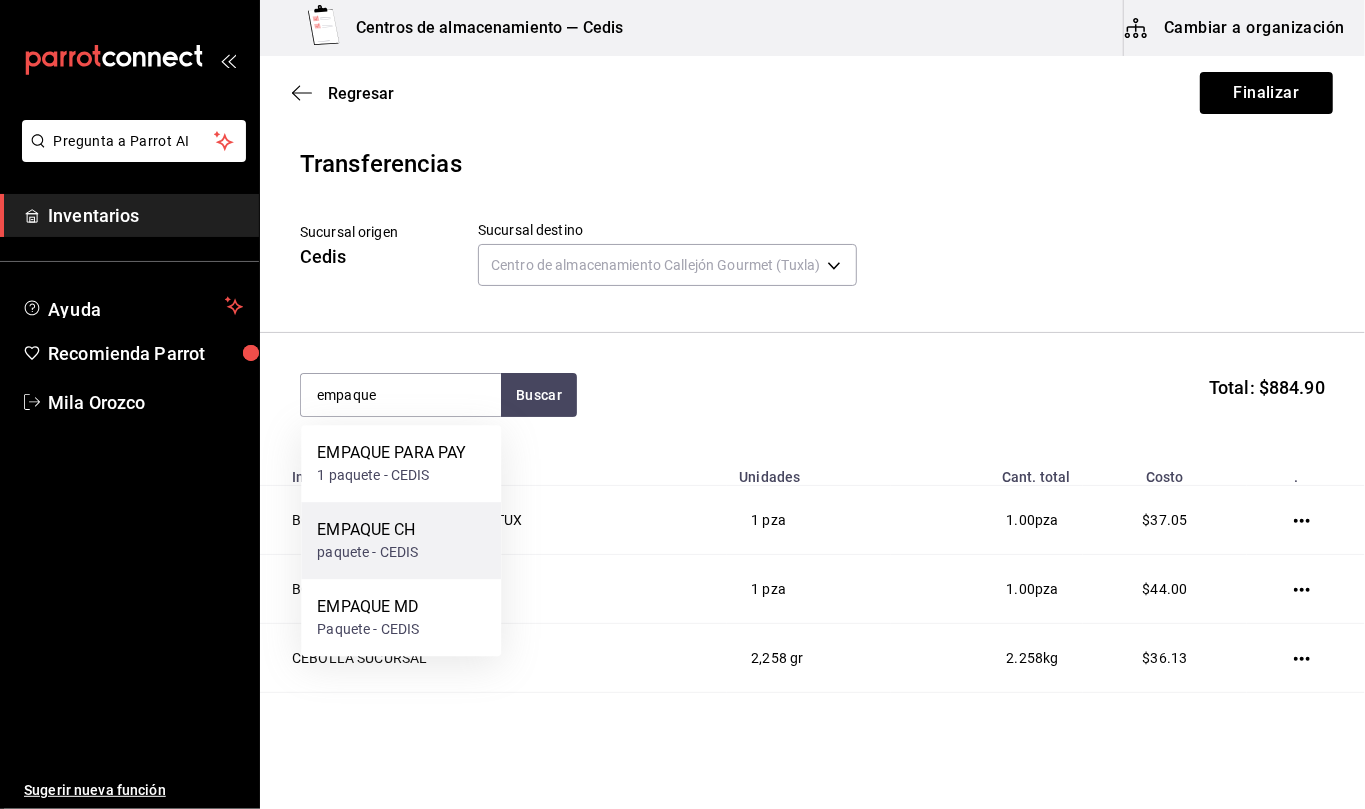 click on "EMPAQUE CH paquete - CEDIS" at bounding box center [401, 540] 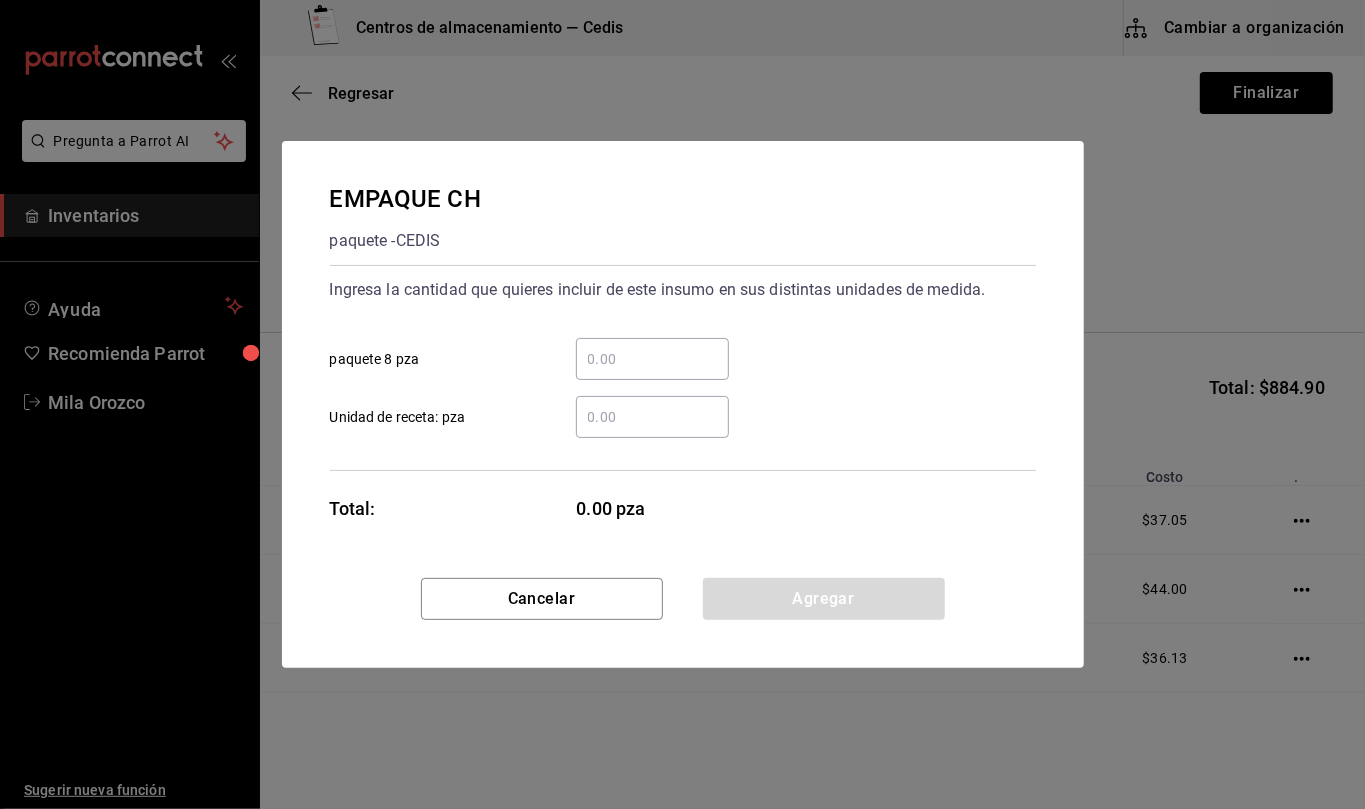 click on "​ Unidad de receta: pza" at bounding box center [652, 417] 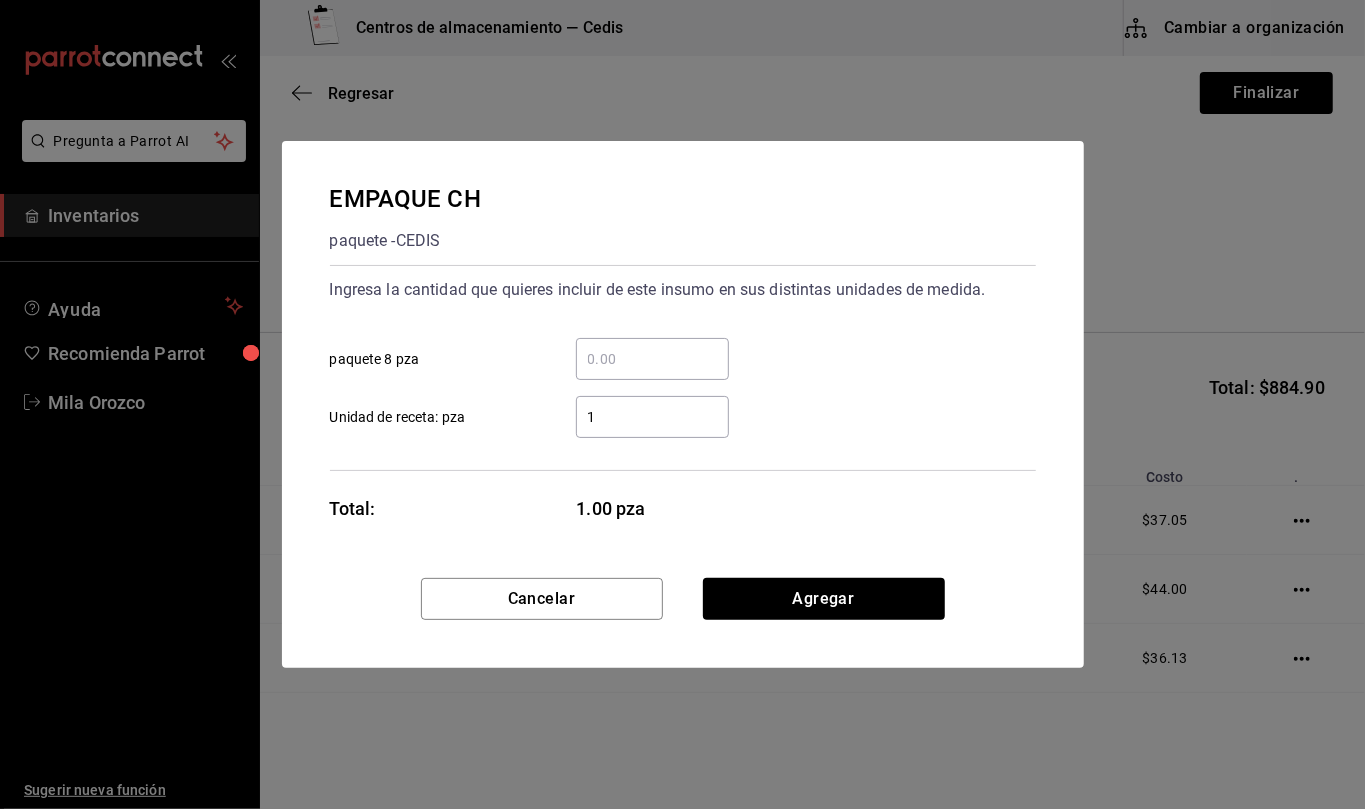 type on "1" 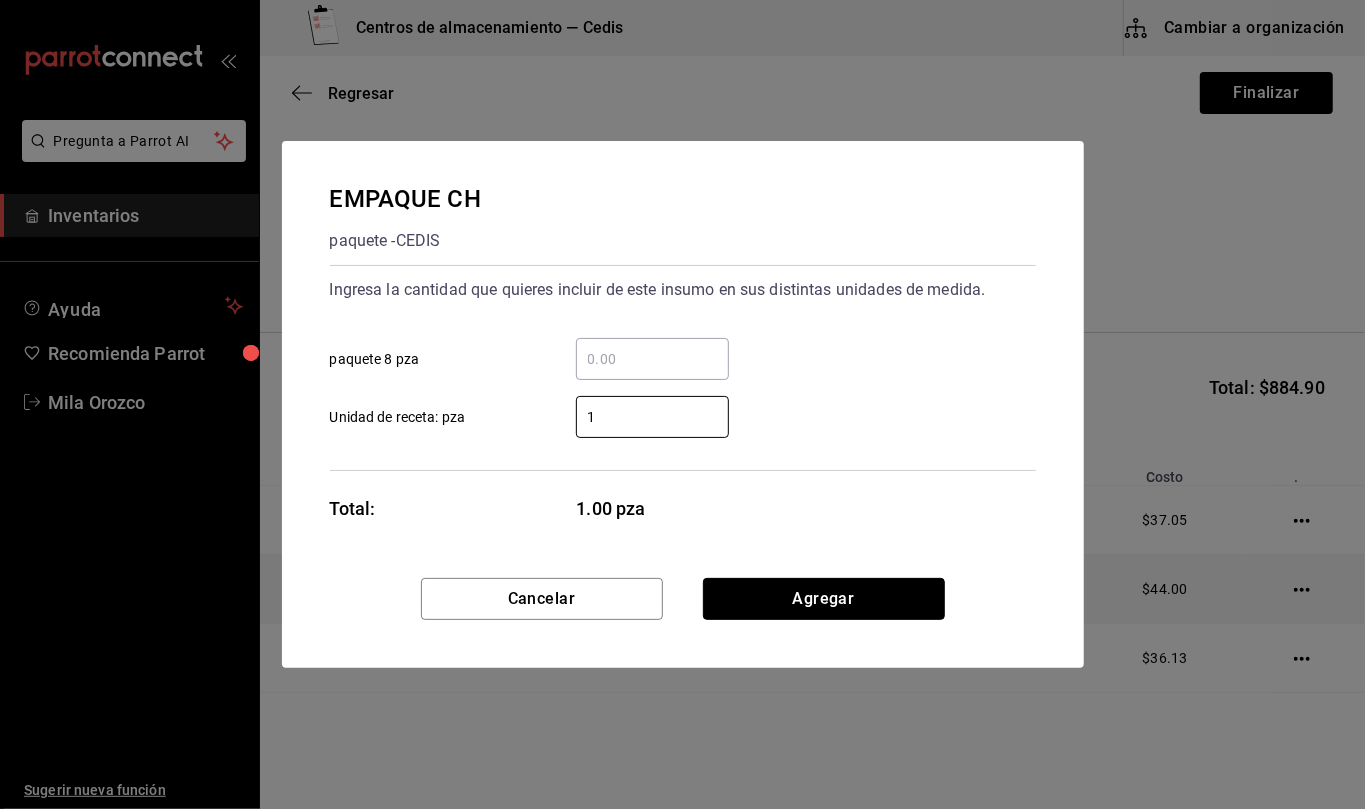 click on "Agregar" at bounding box center (824, 599) 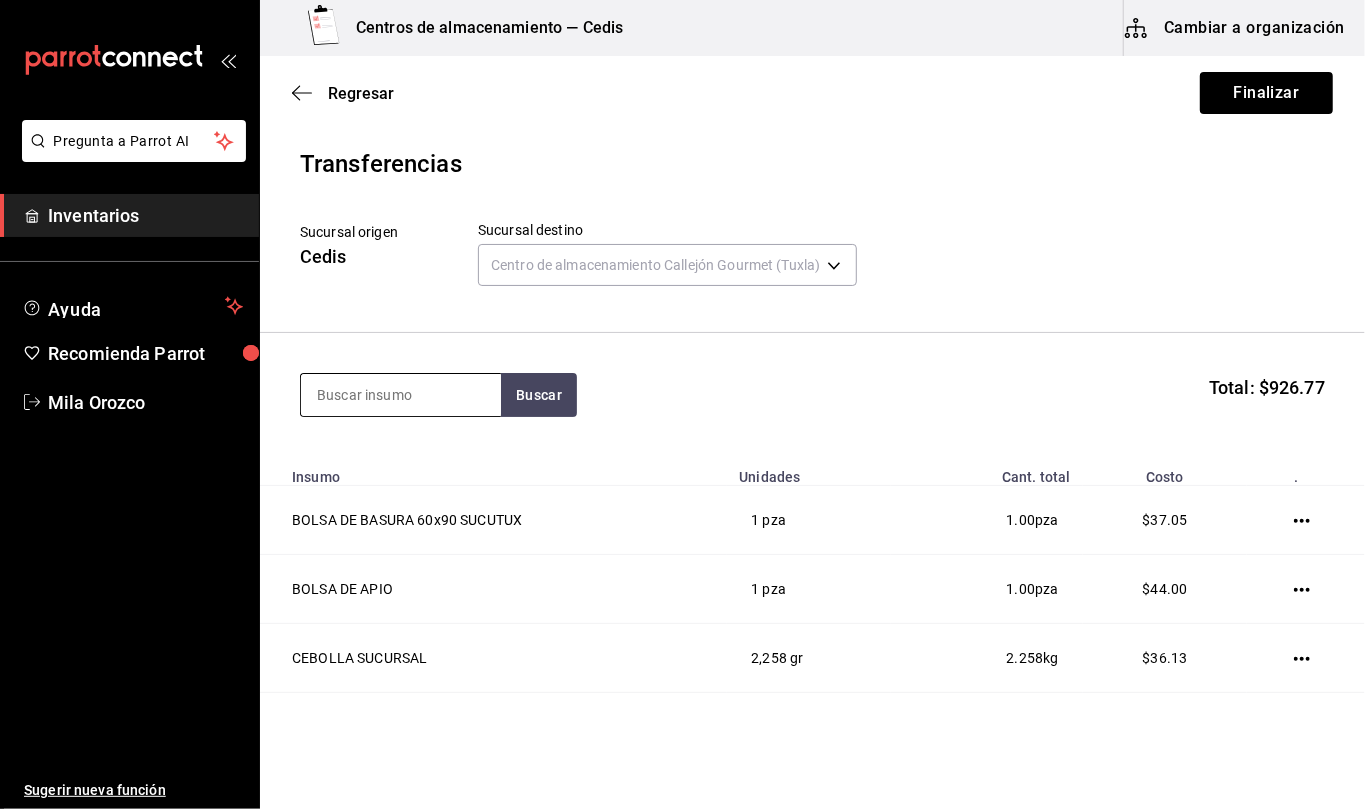 click at bounding box center [401, 395] 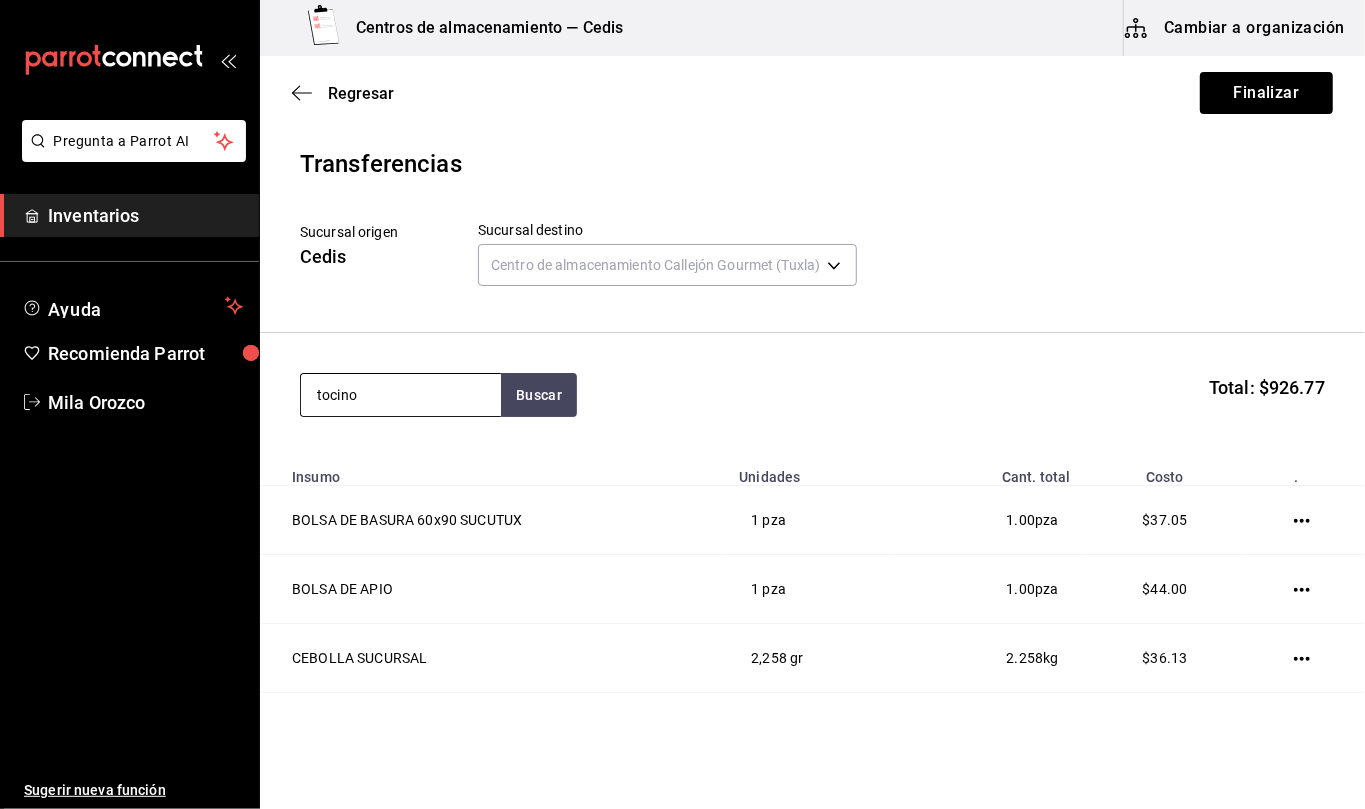 type on "tocino" 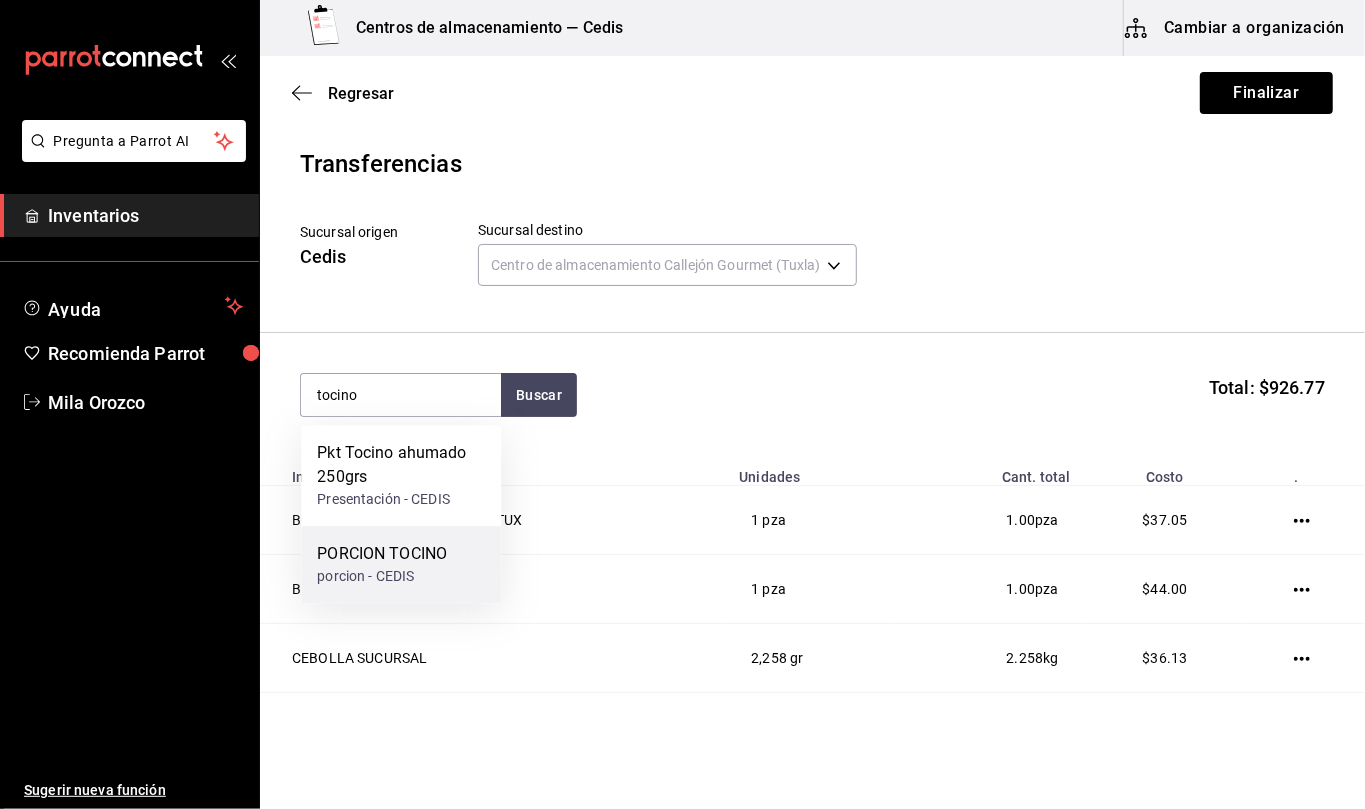click on "porcion - CEDIS" at bounding box center [382, 576] 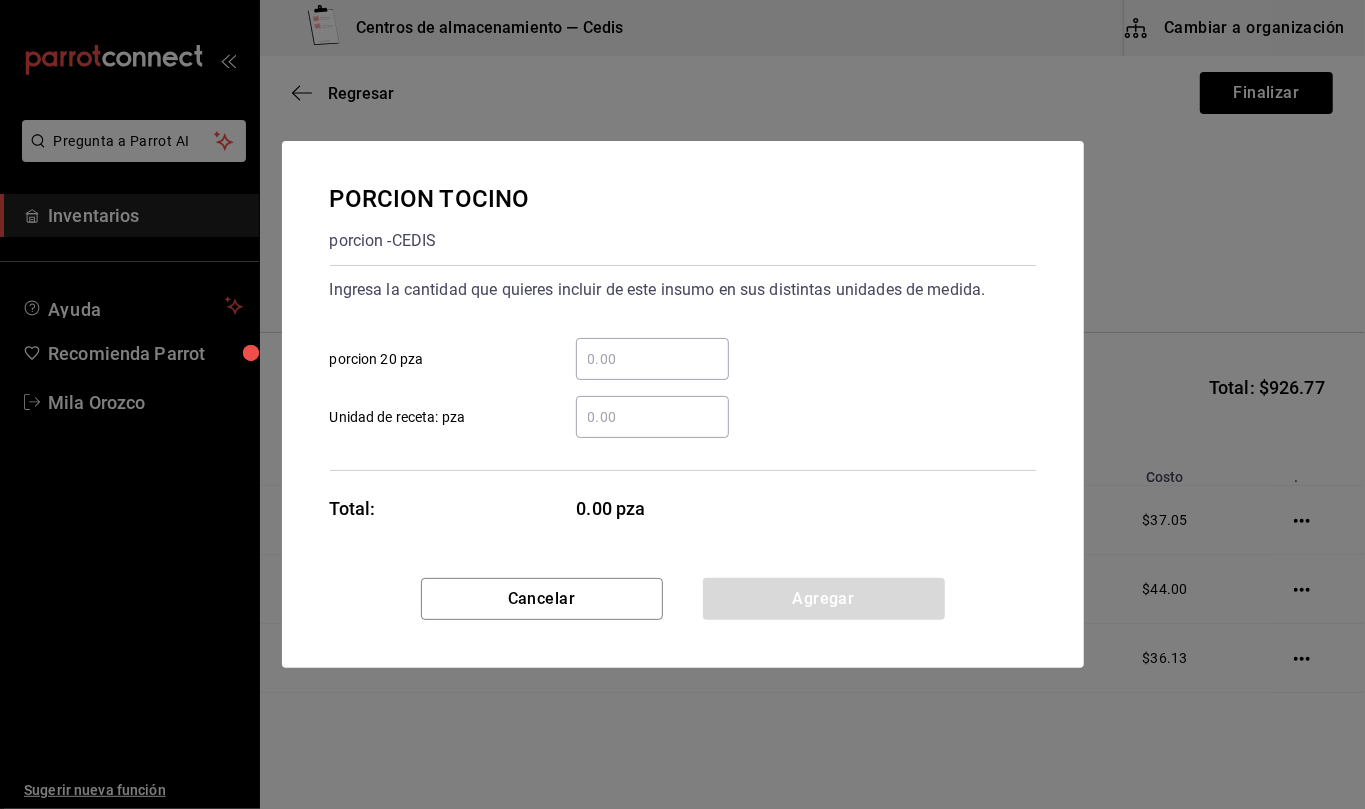 click on "​ Unidad de receta: pza" at bounding box center (652, 417) 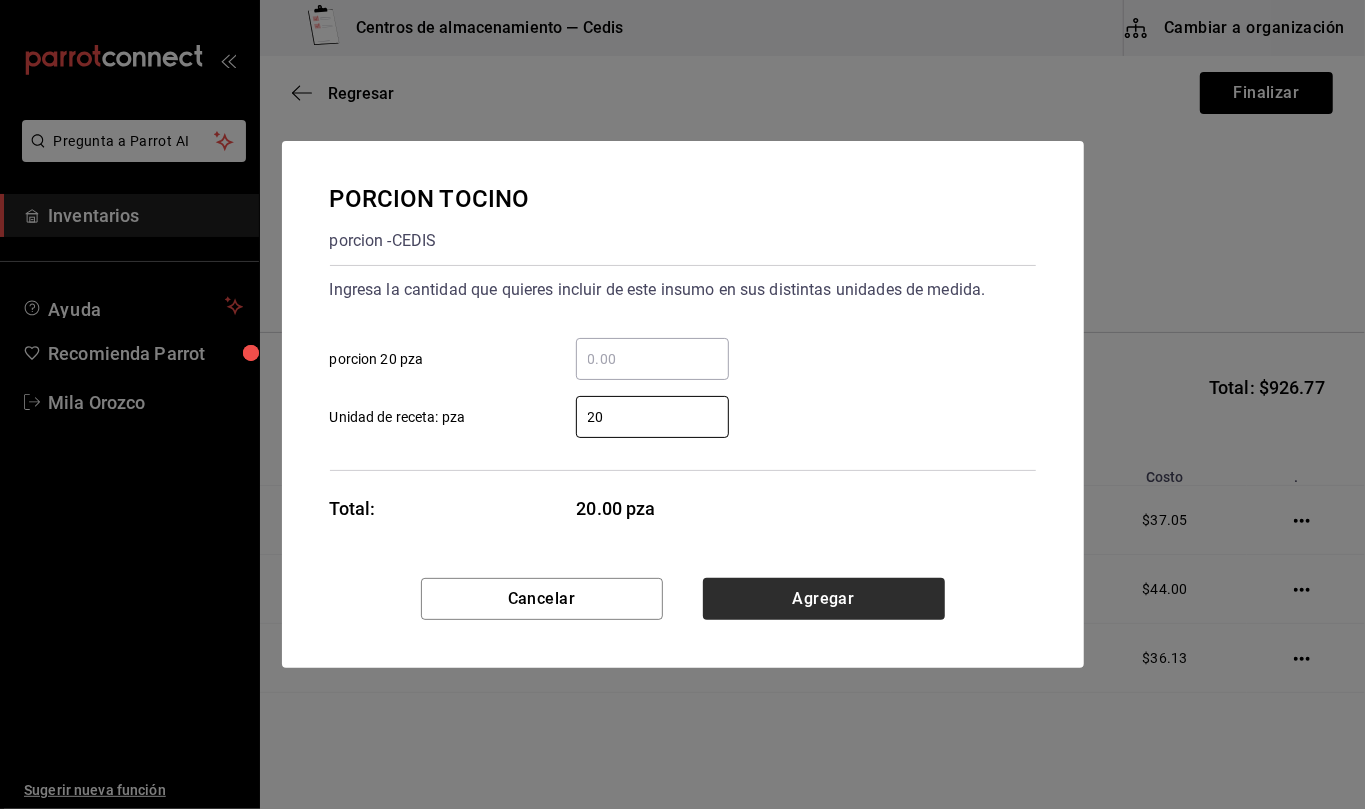 type on "20" 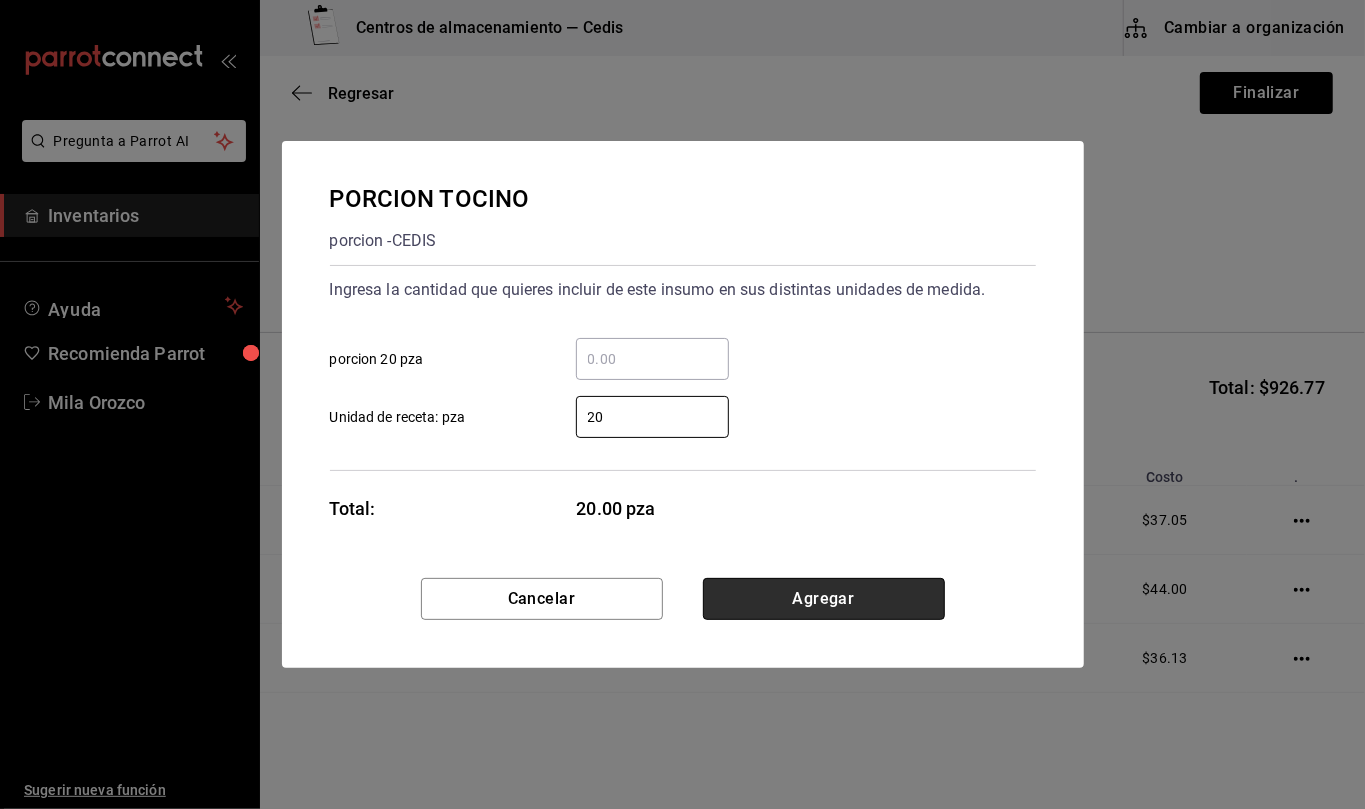 click on "Agregar" at bounding box center [824, 599] 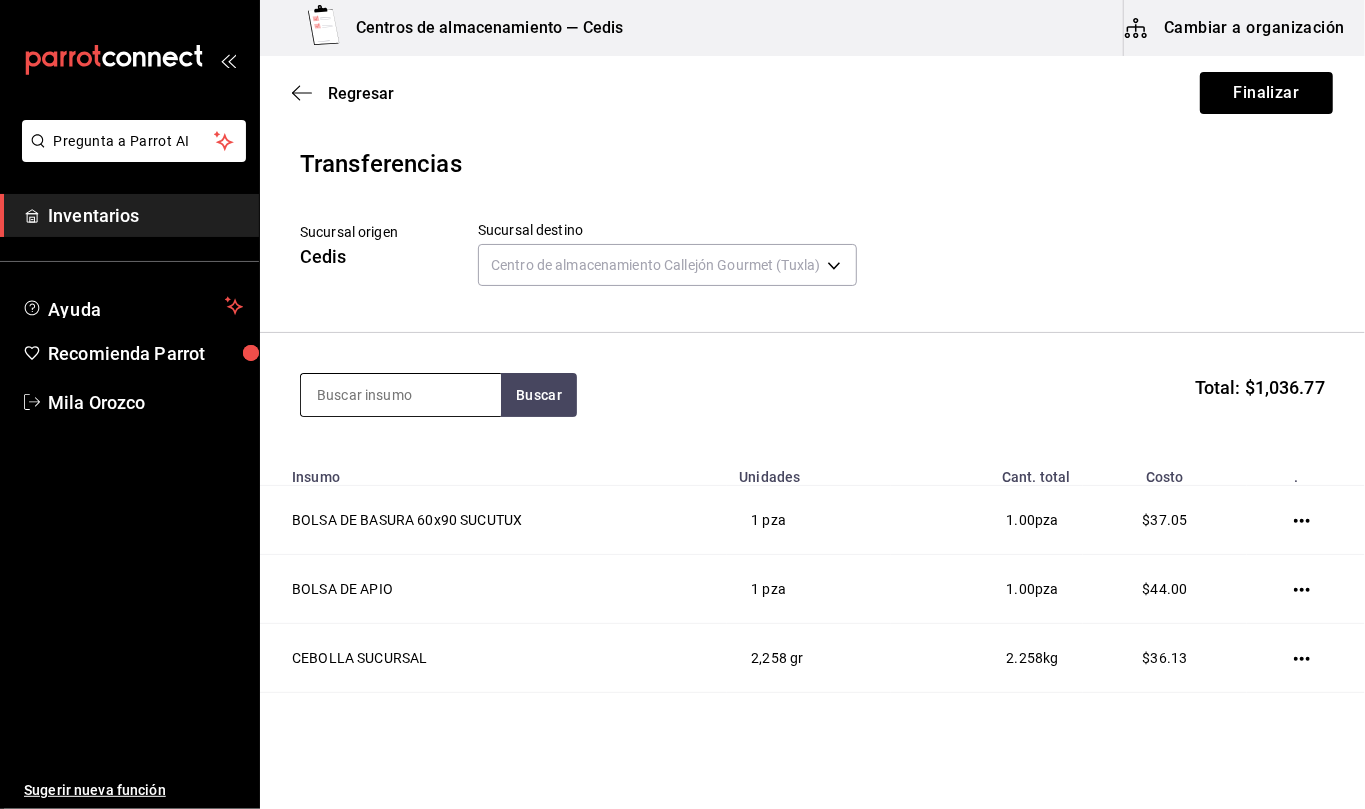 click at bounding box center (401, 395) 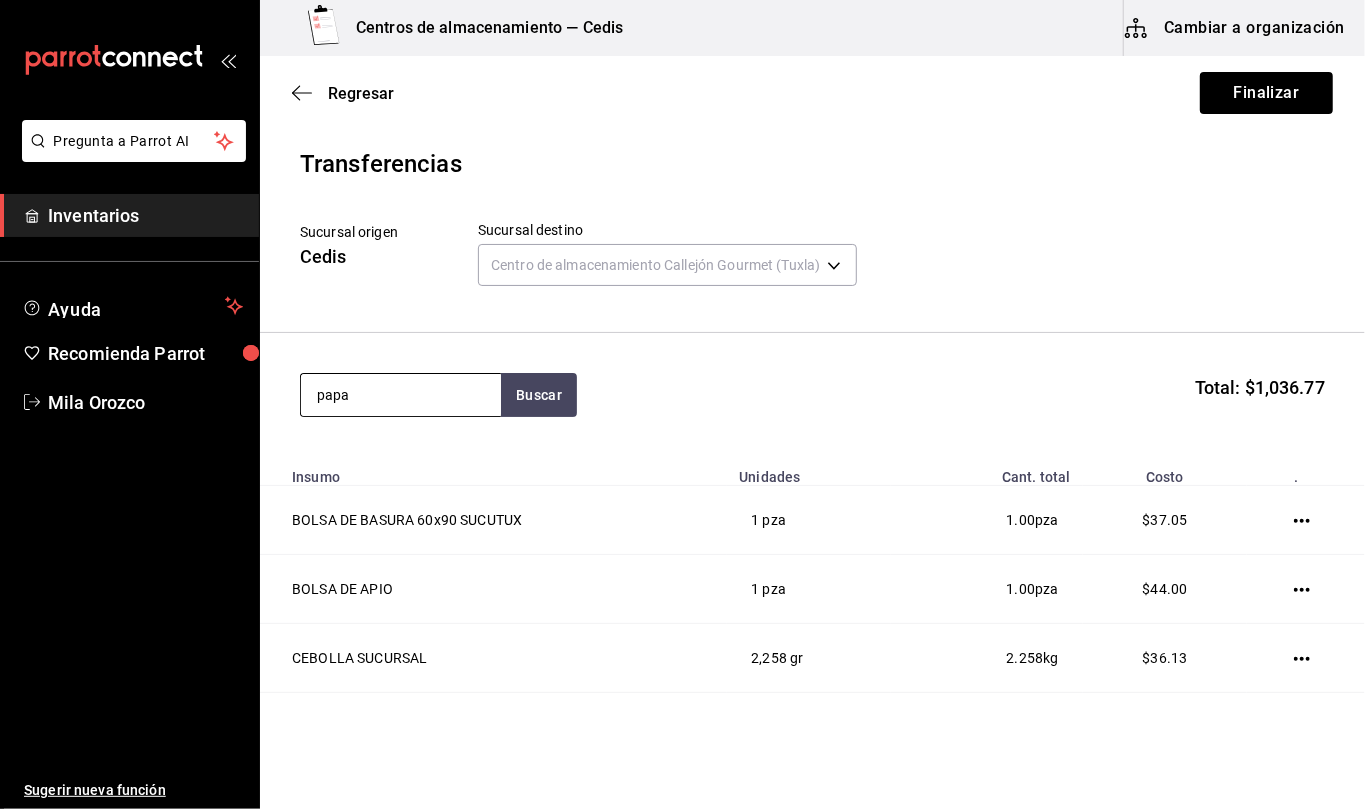 type on "papa" 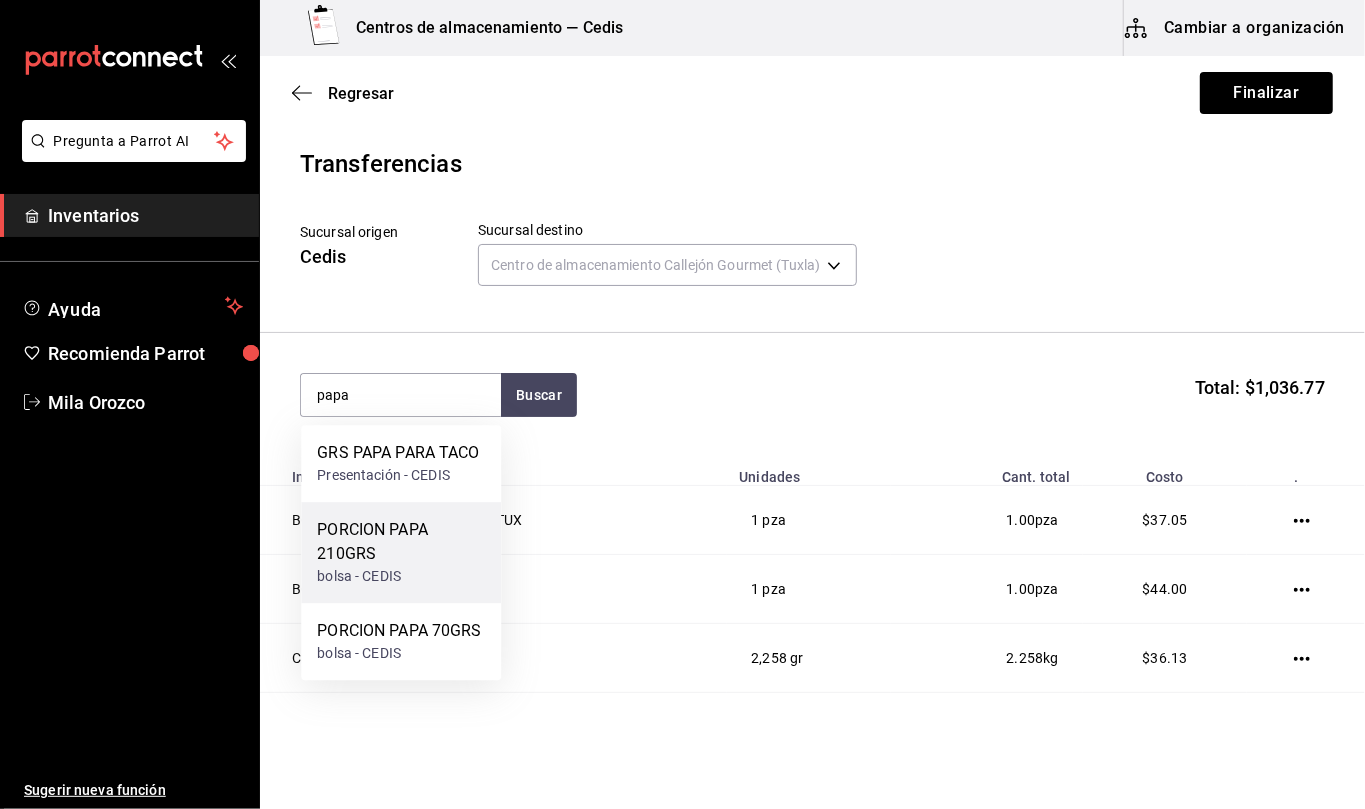 click on "PORCION PAPA 210GRS" at bounding box center [401, 542] 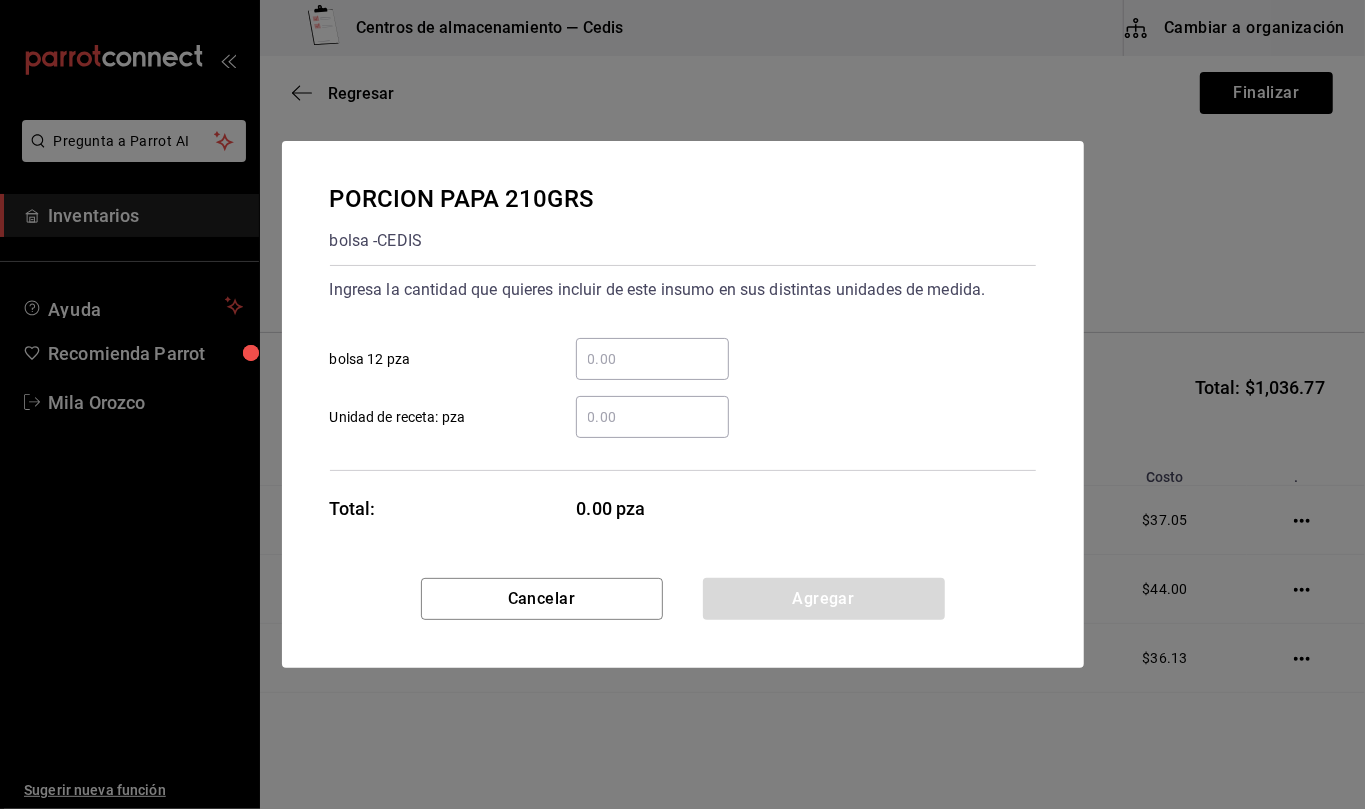 click on "​ Unidad de receta: pza" at bounding box center (652, 417) 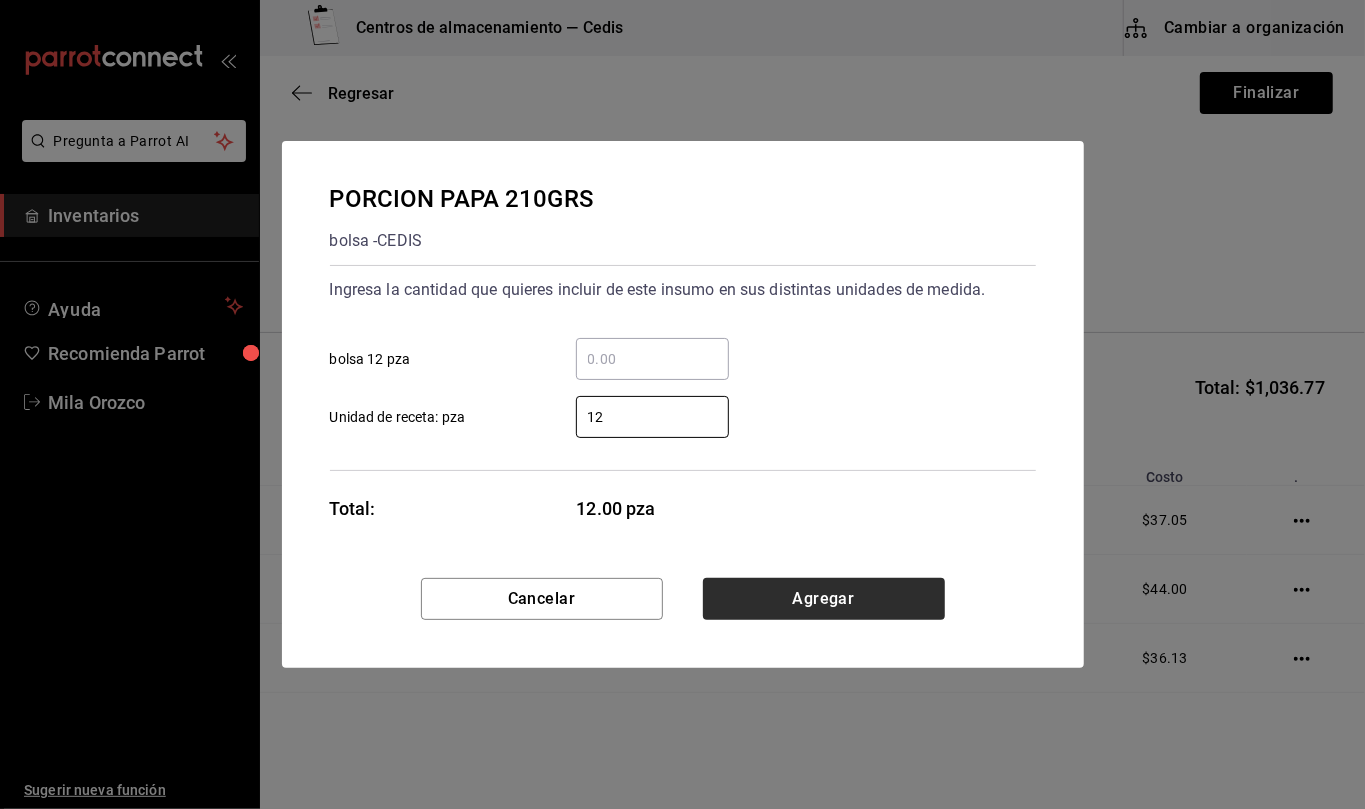 type on "12" 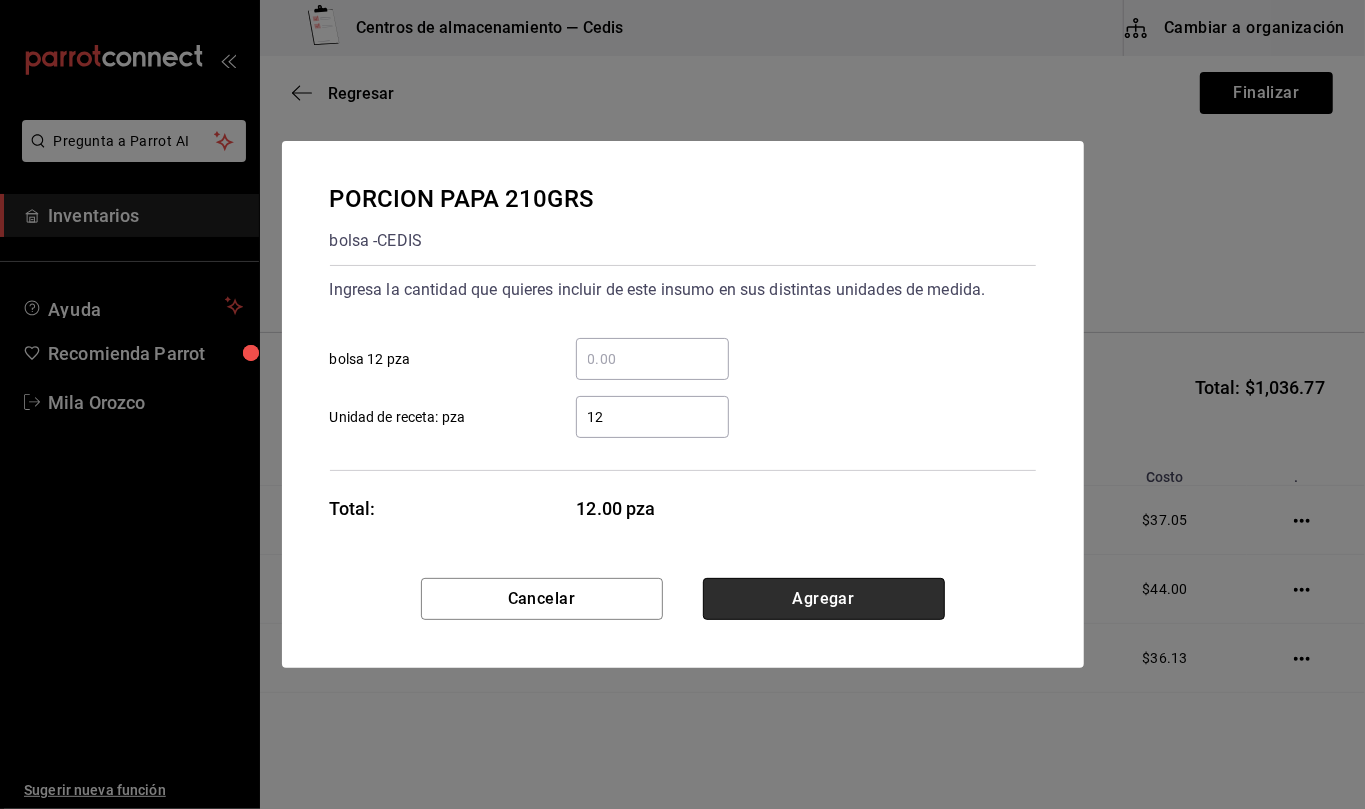 click on "Agregar" at bounding box center (824, 599) 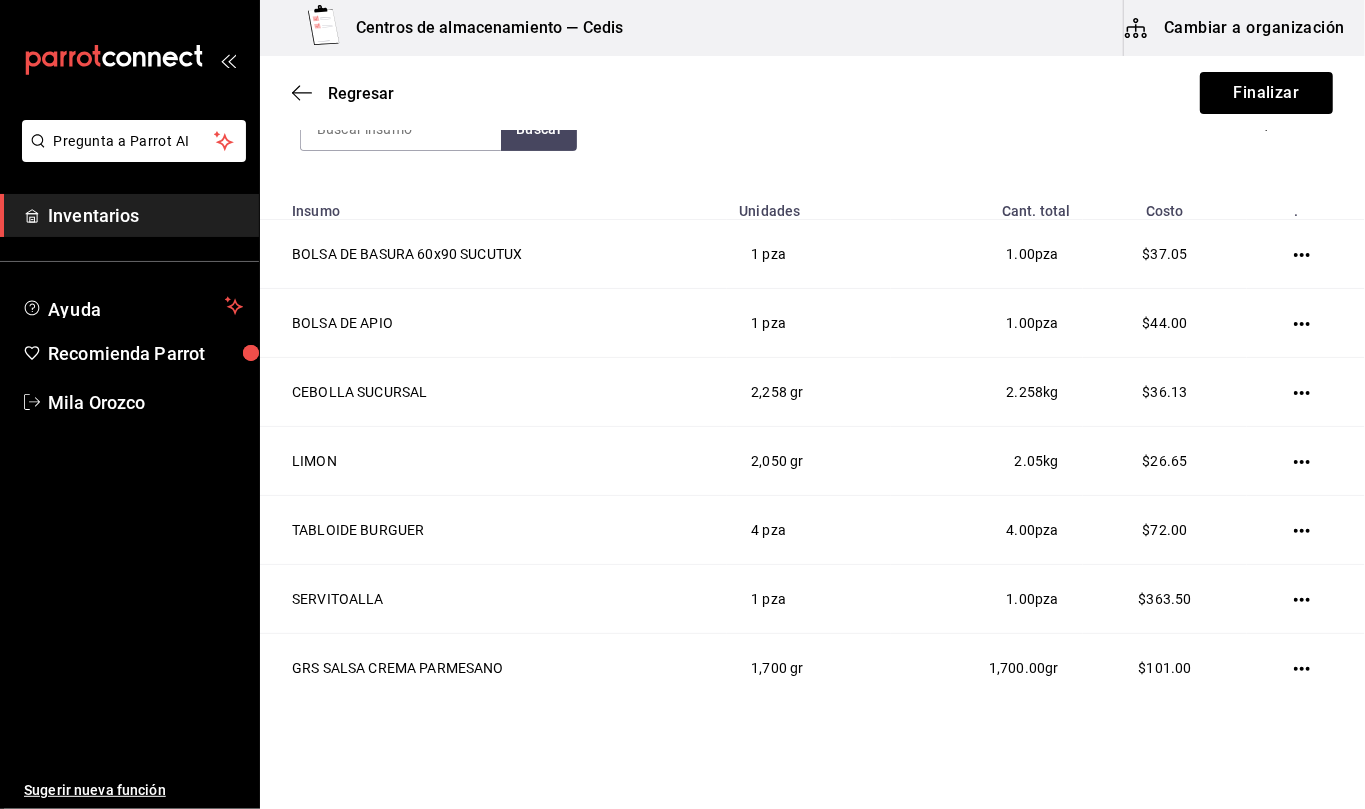 scroll, scrollTop: 0, scrollLeft: 0, axis: both 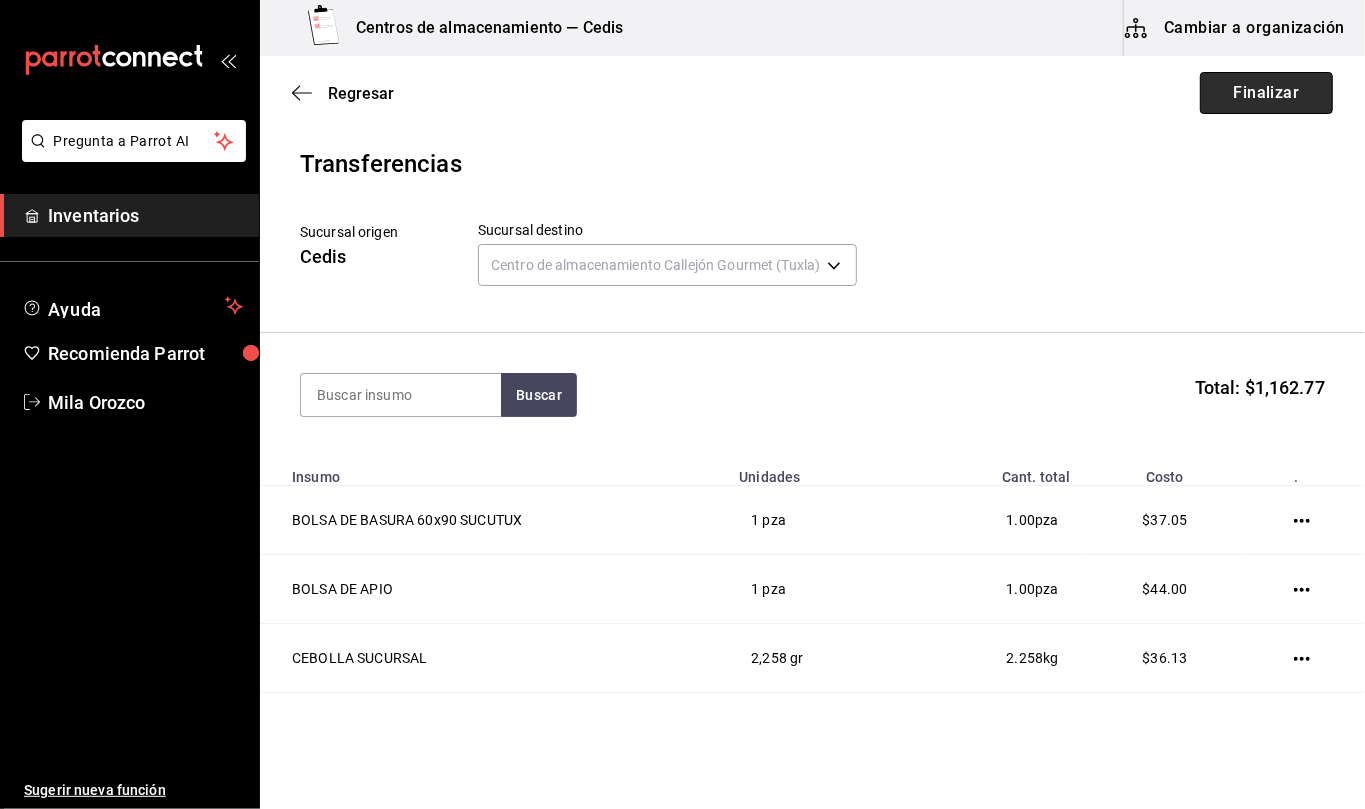 click on "Finalizar" at bounding box center [1266, 93] 